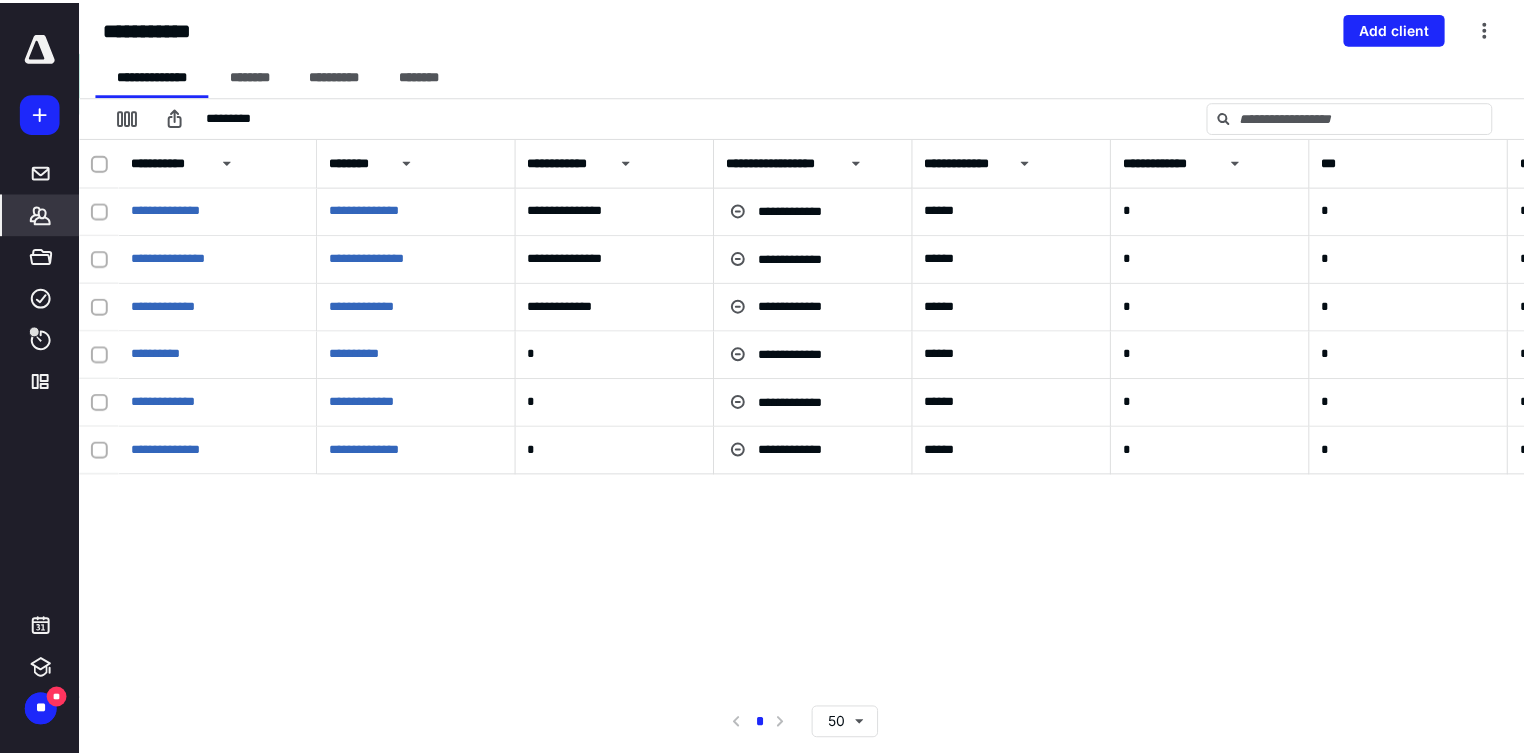 scroll, scrollTop: 0, scrollLeft: 0, axis: both 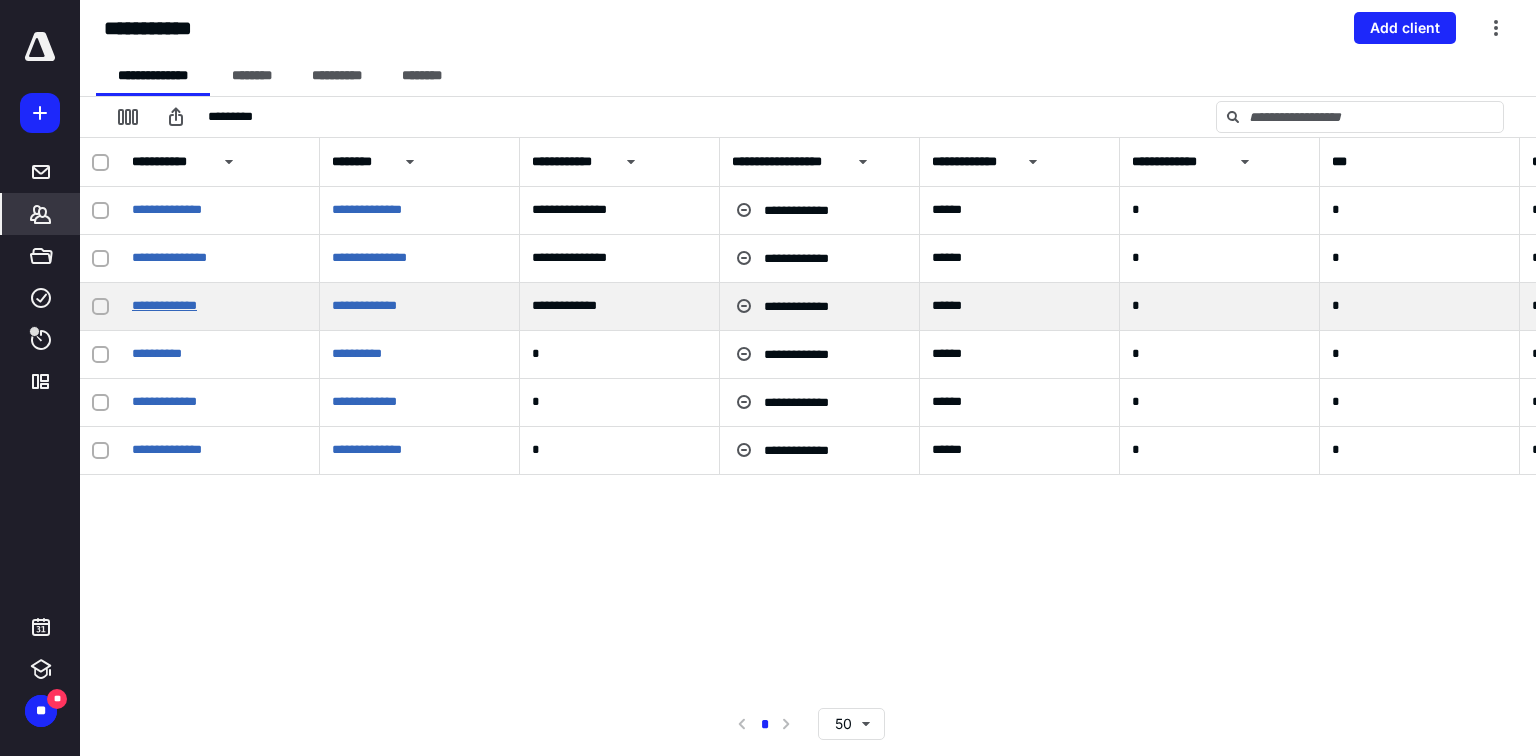 click on "**********" at bounding box center (164, 305) 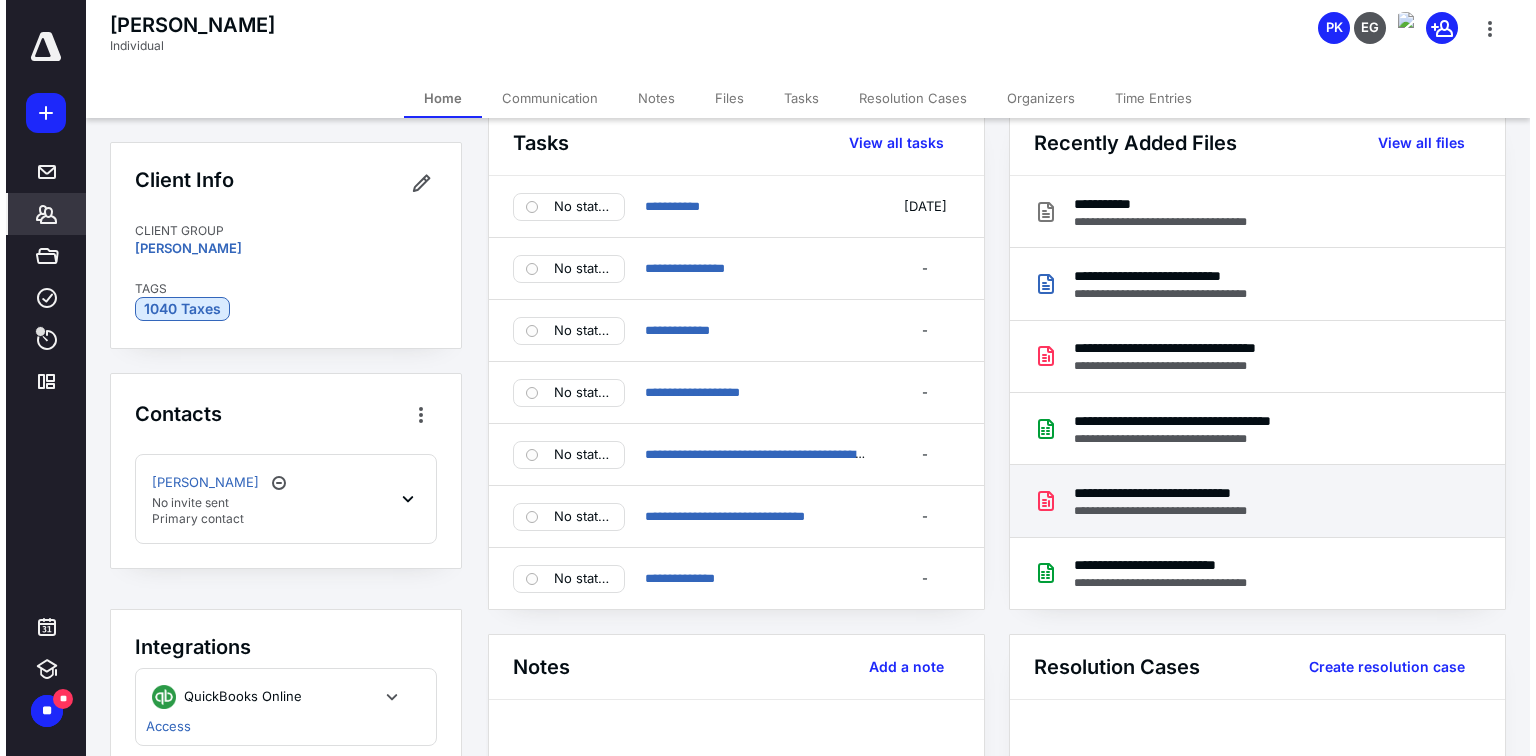 scroll, scrollTop: 0, scrollLeft: 0, axis: both 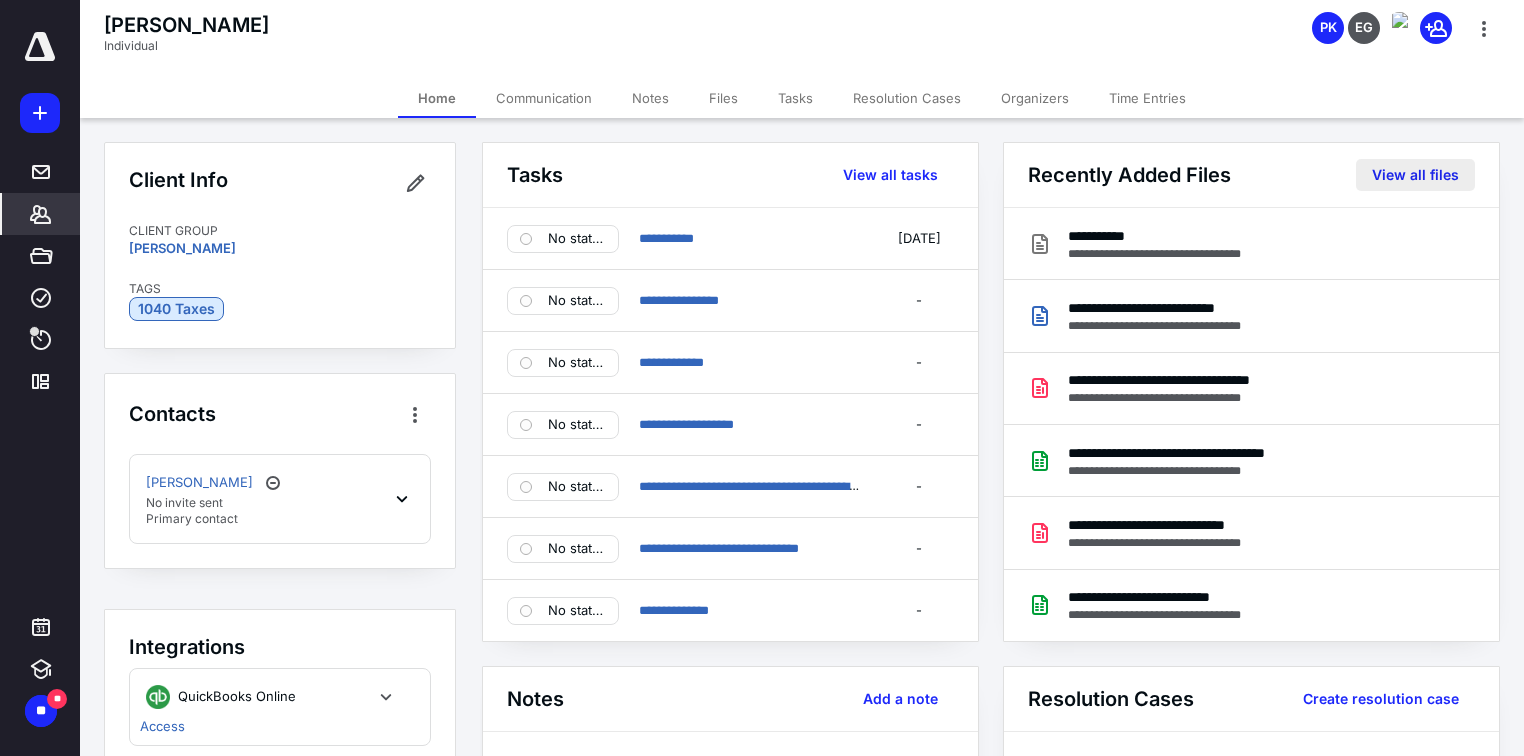 click on "View all files" at bounding box center [1415, 175] 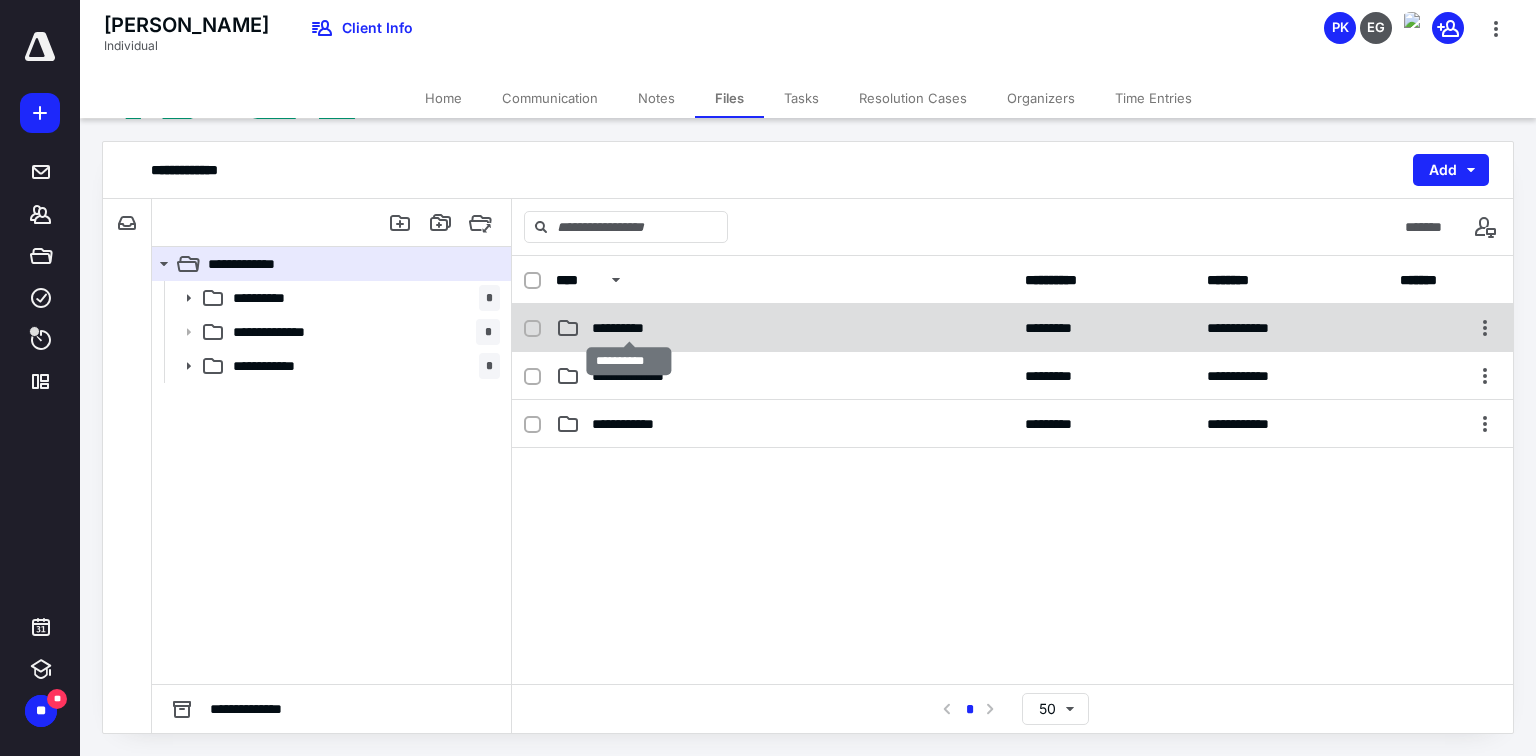 click on "**********" at bounding box center [629, 328] 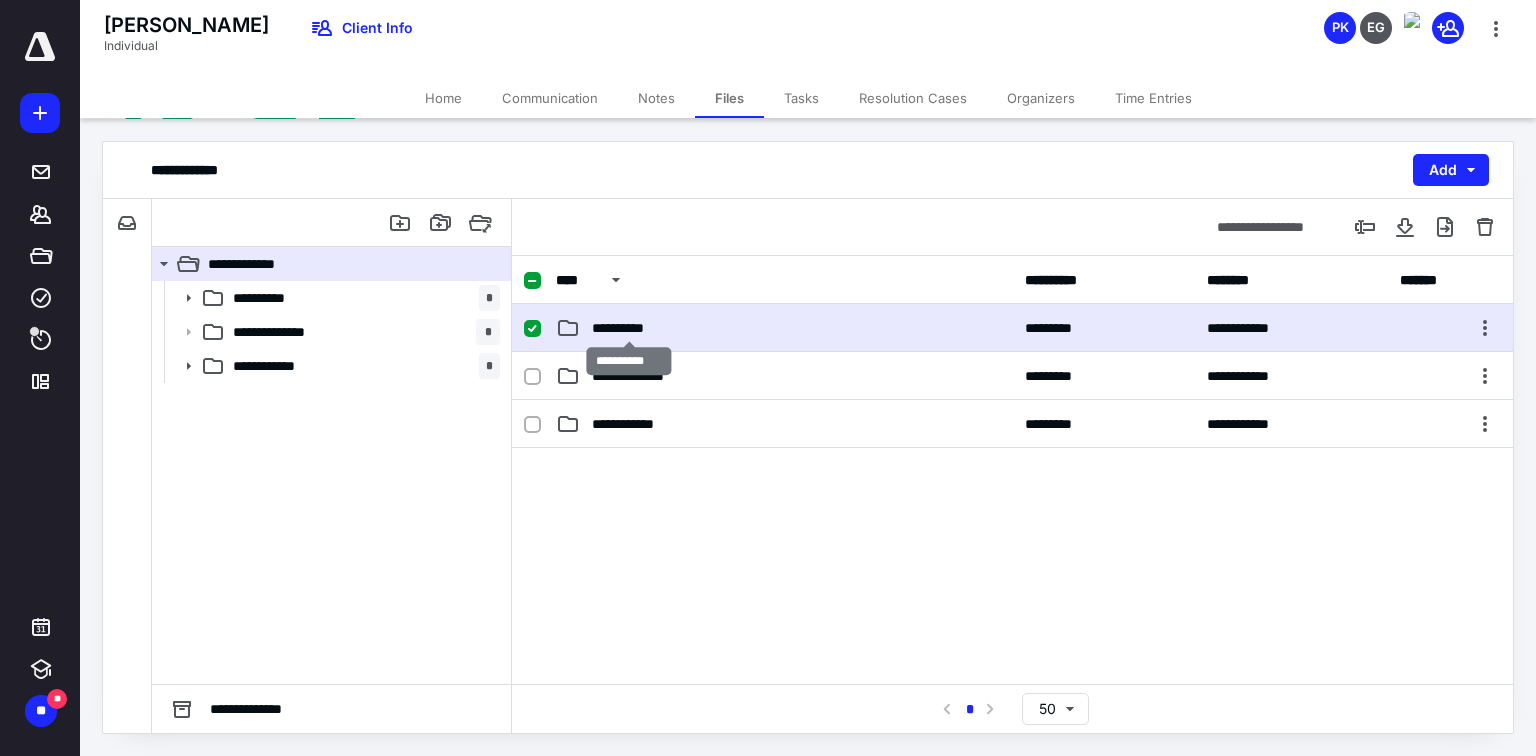 click on "**********" at bounding box center (629, 328) 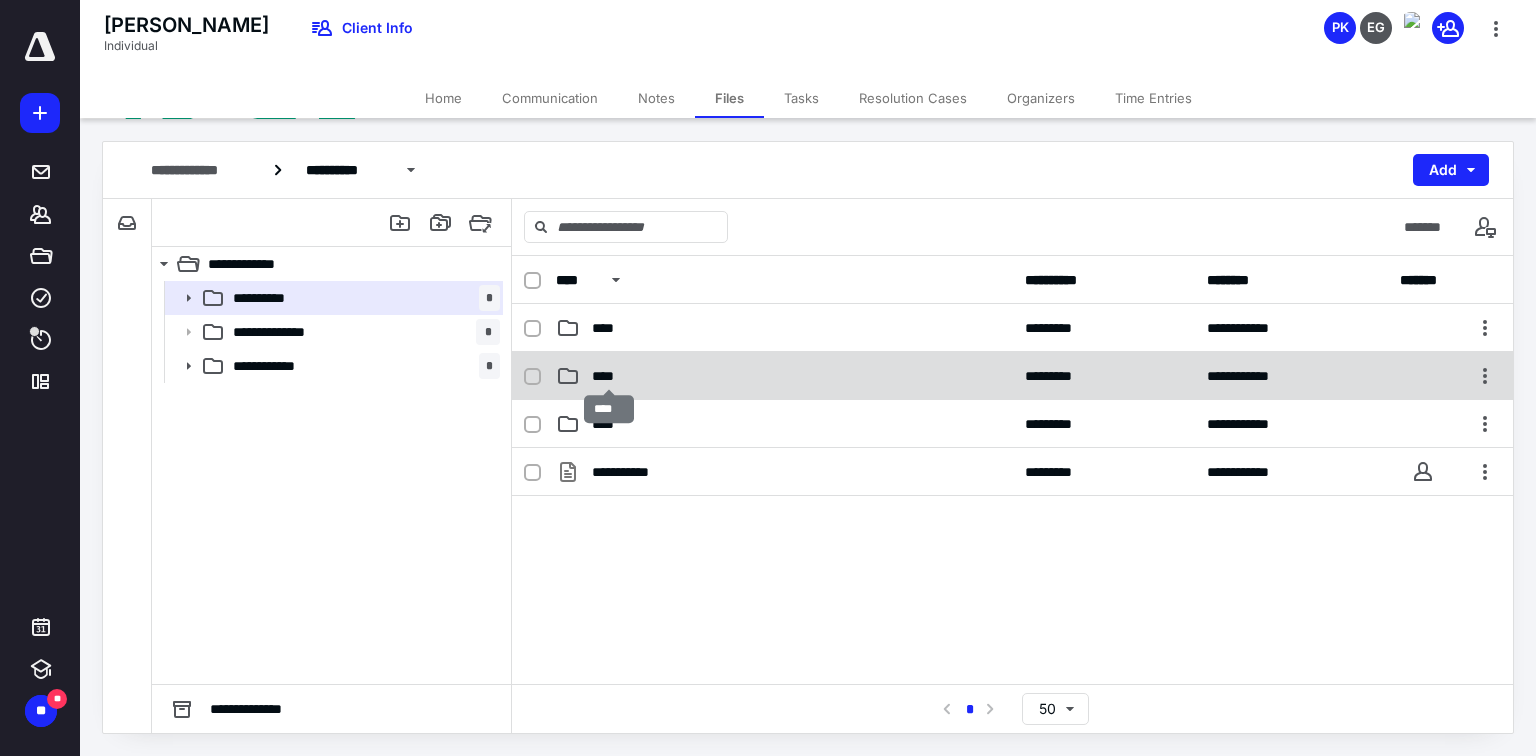 click on "****" at bounding box center [609, 376] 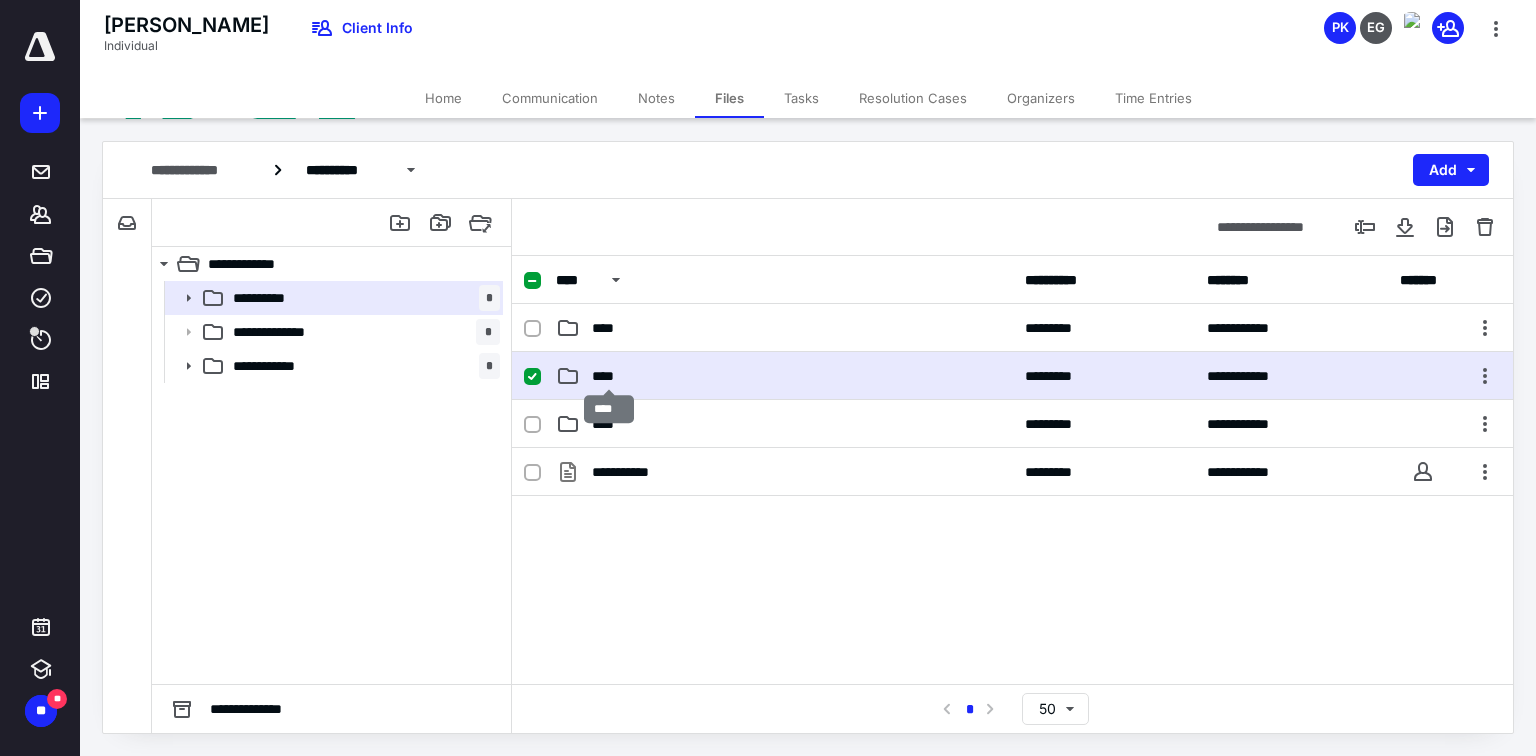 click on "****" at bounding box center (609, 376) 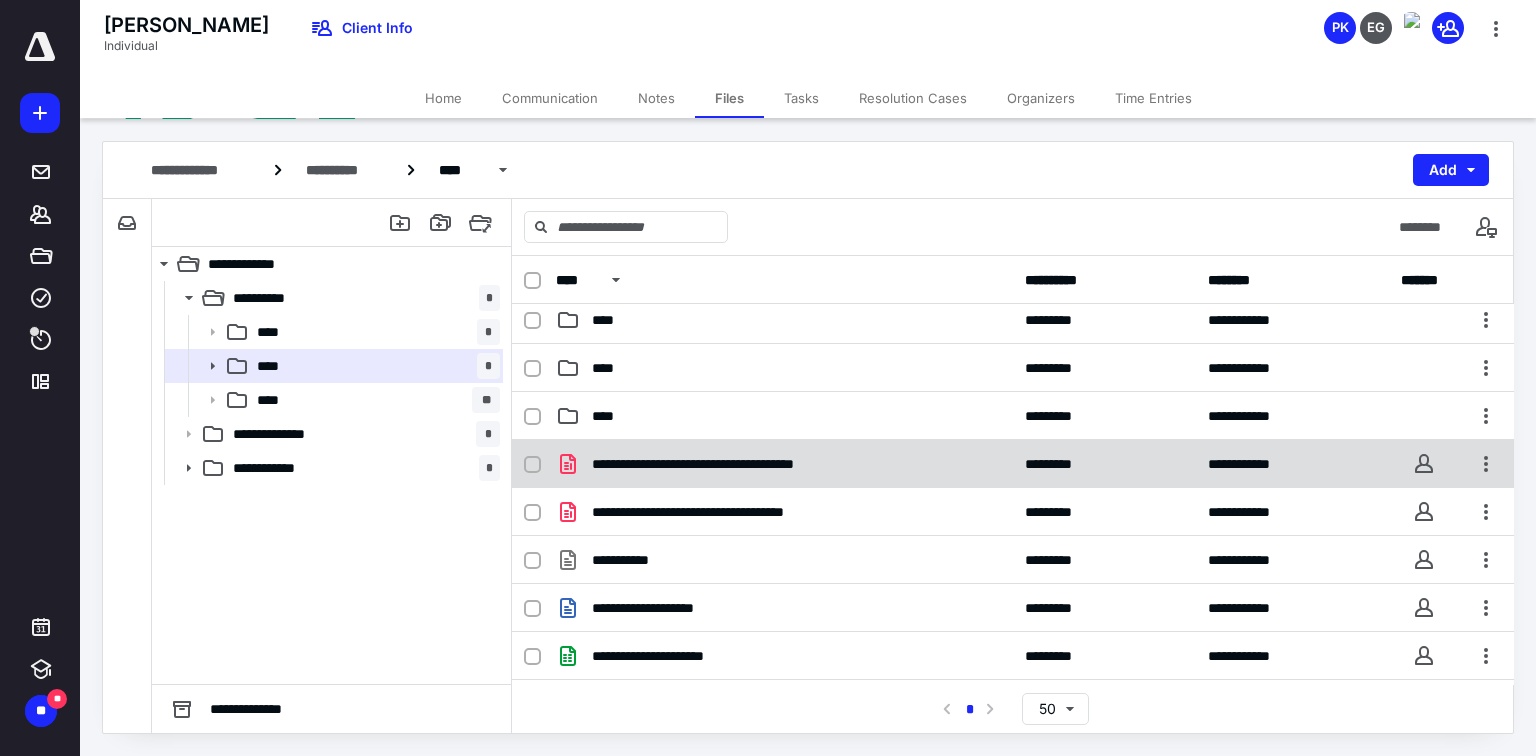 scroll, scrollTop: 0, scrollLeft: 0, axis: both 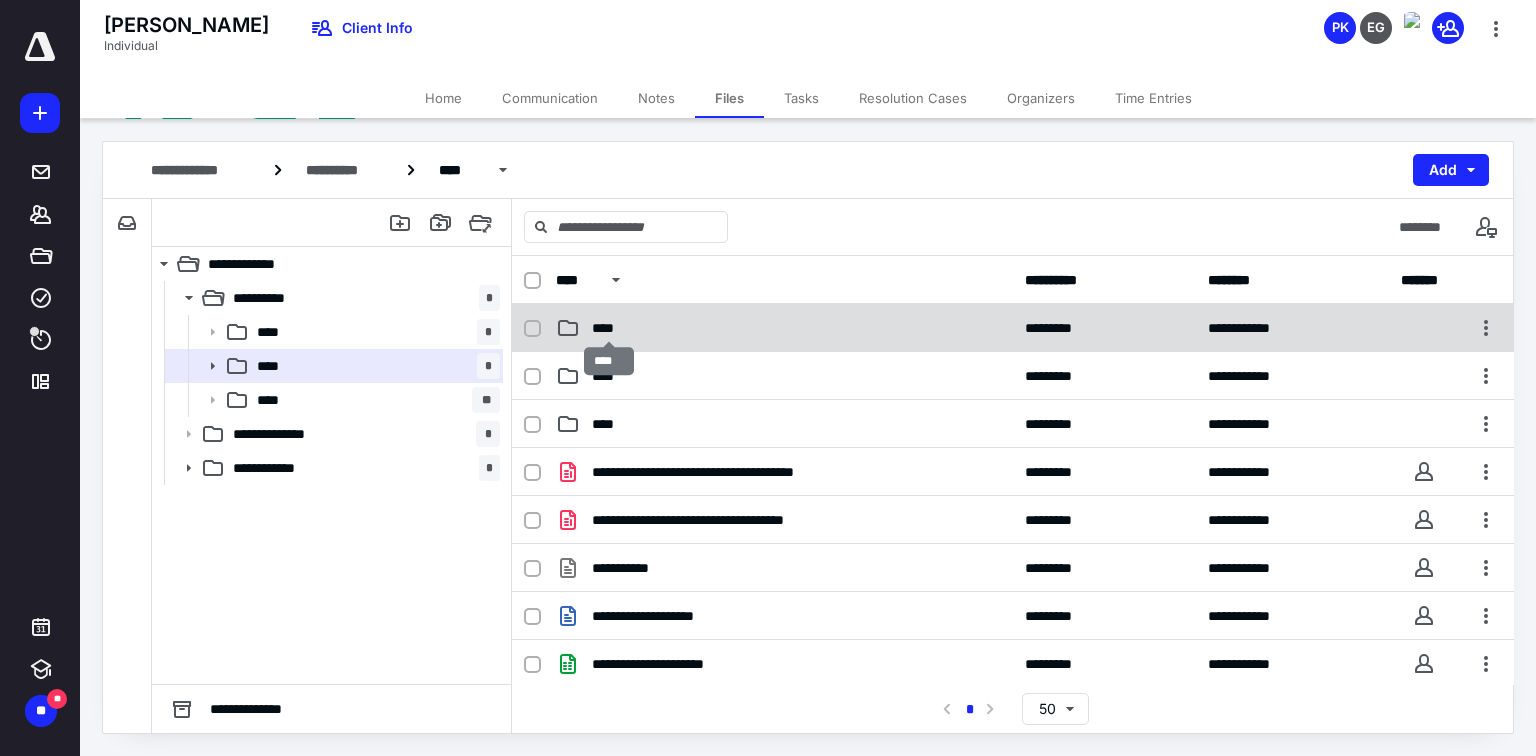 click on "****" at bounding box center (609, 328) 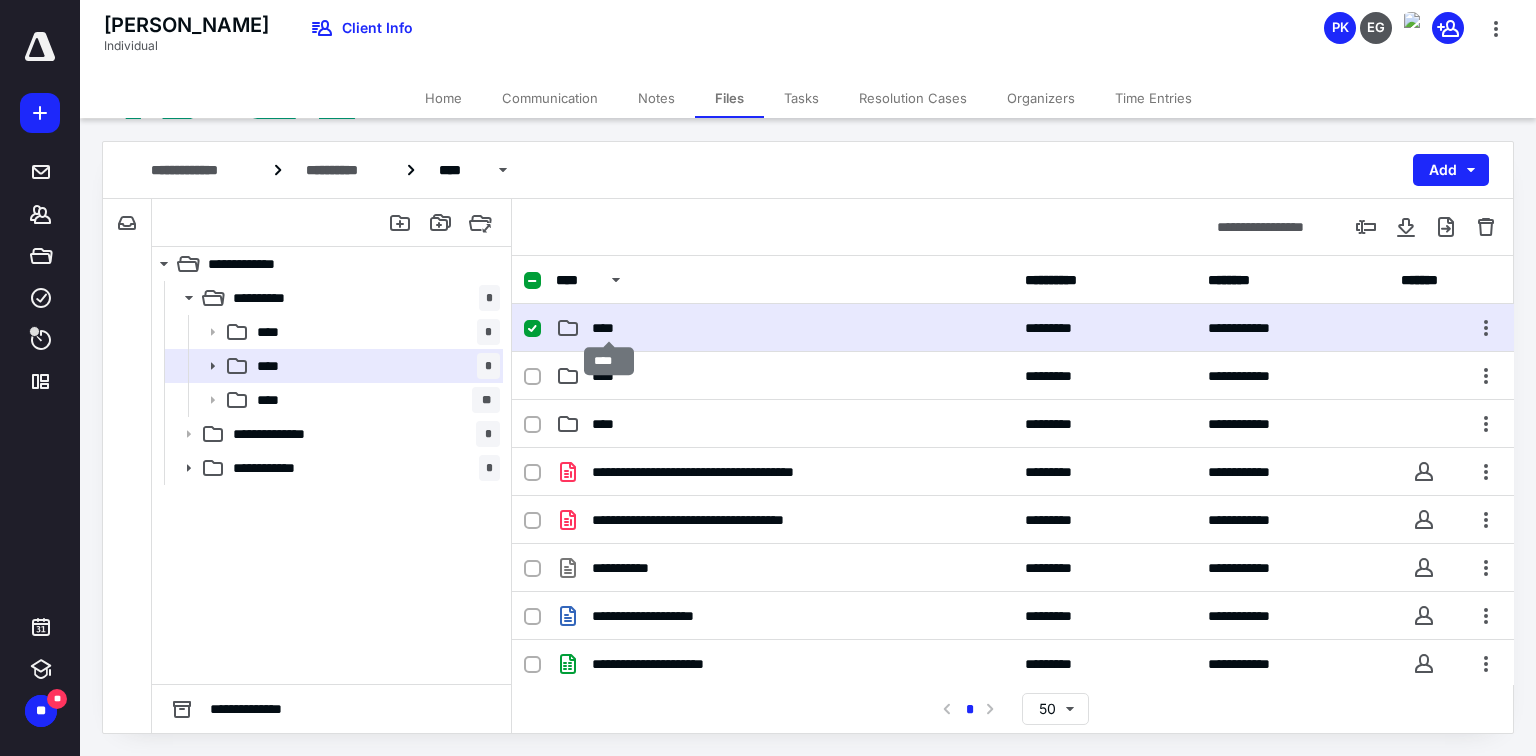 click on "****" at bounding box center (609, 328) 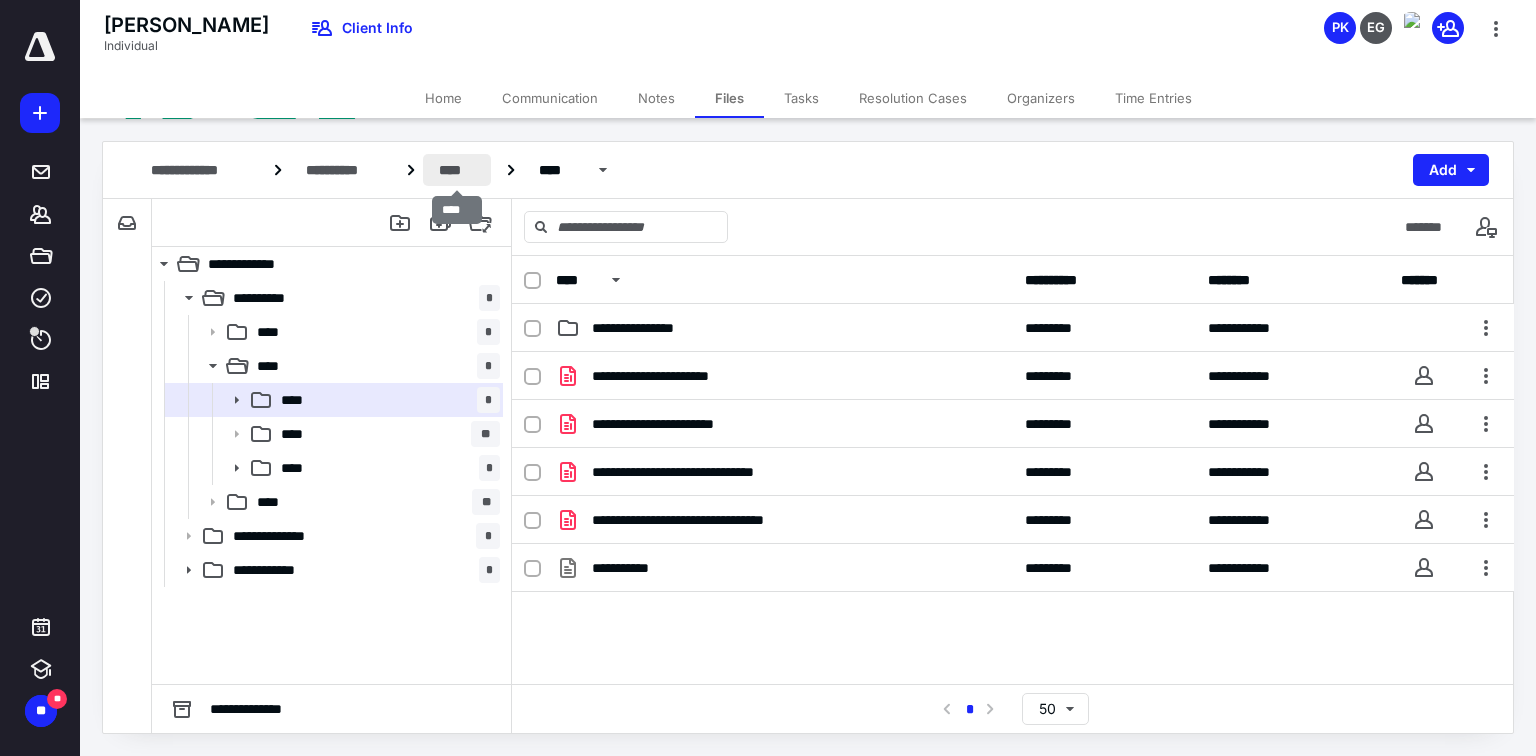 click on "****" at bounding box center [457, 170] 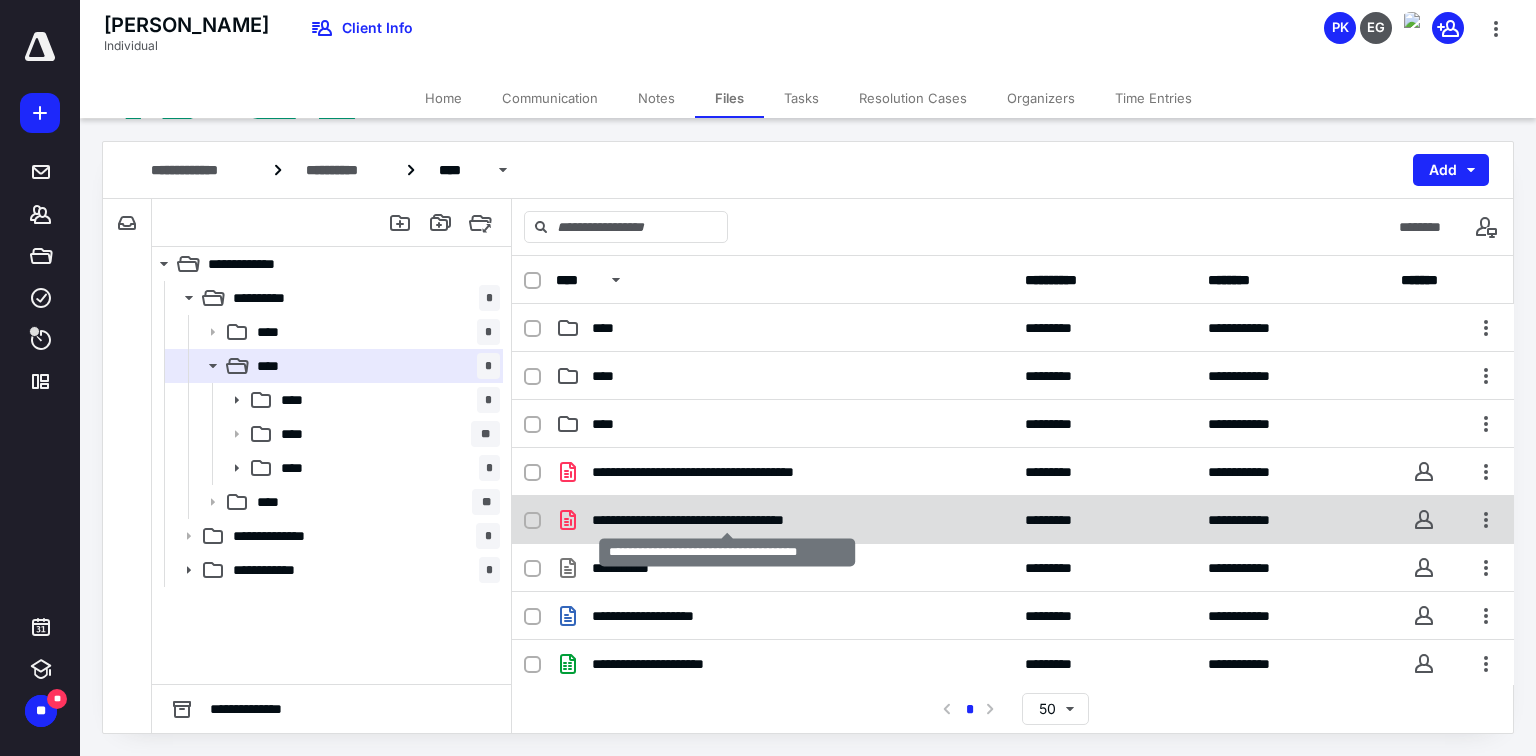click on "**********" at bounding box center [728, 520] 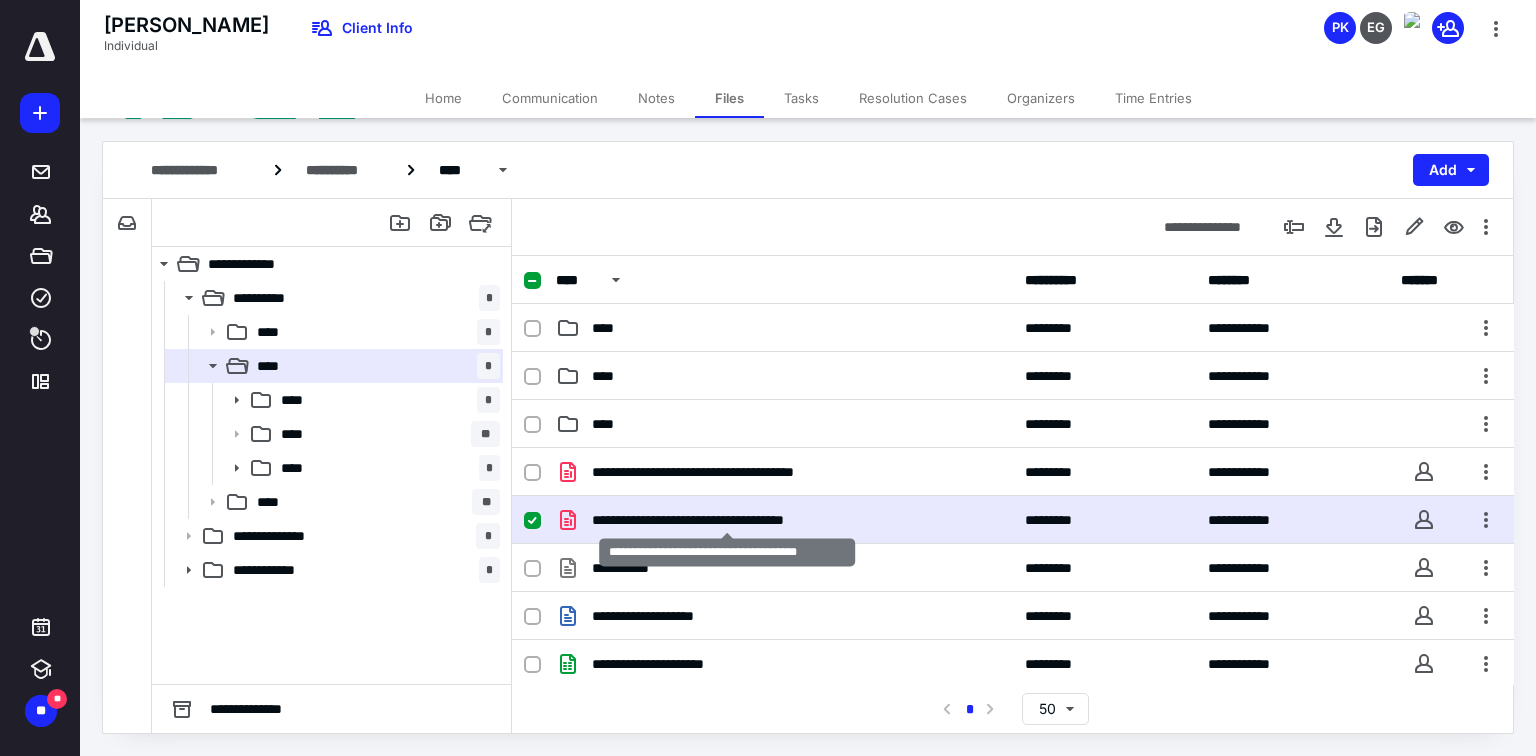 click on "**********" at bounding box center [728, 520] 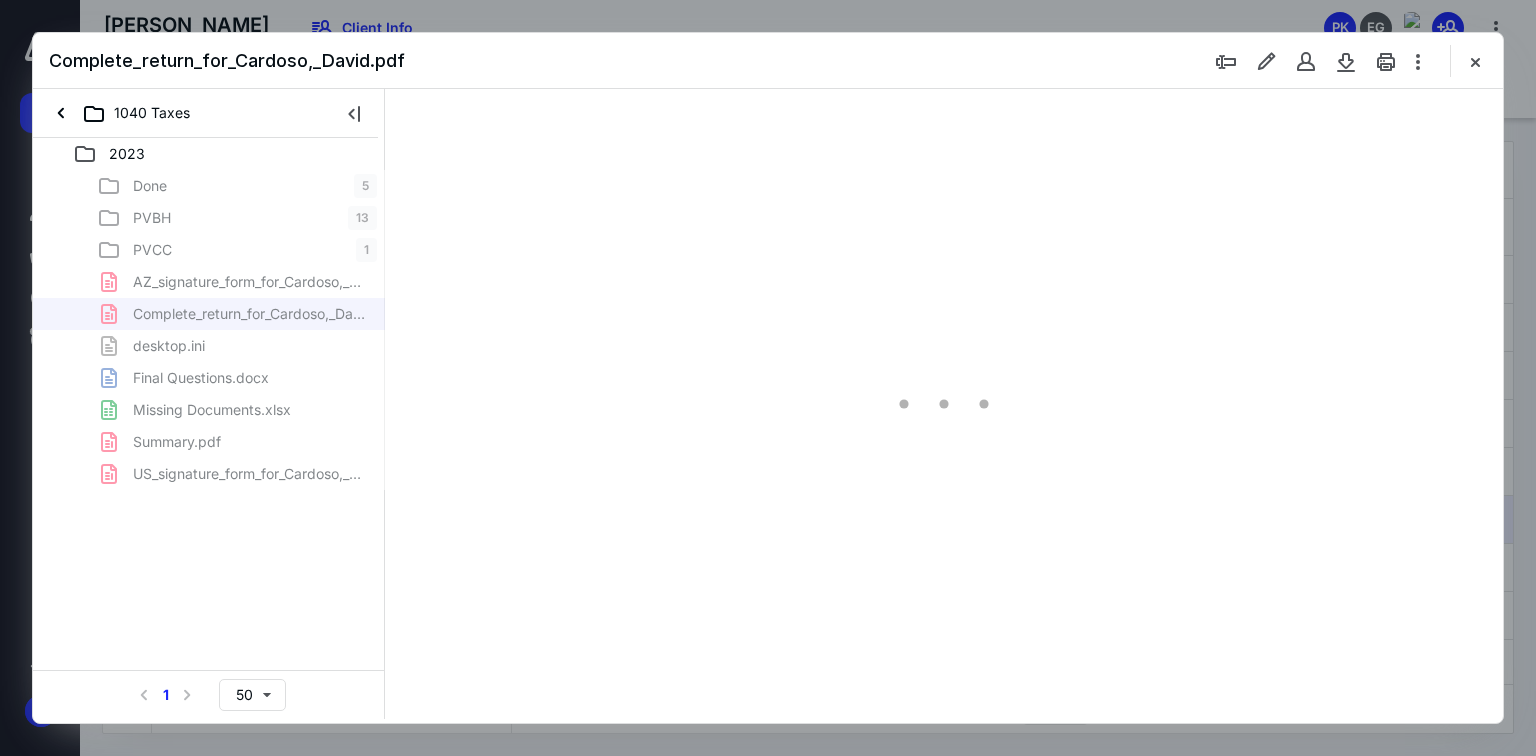scroll, scrollTop: 0, scrollLeft: 0, axis: both 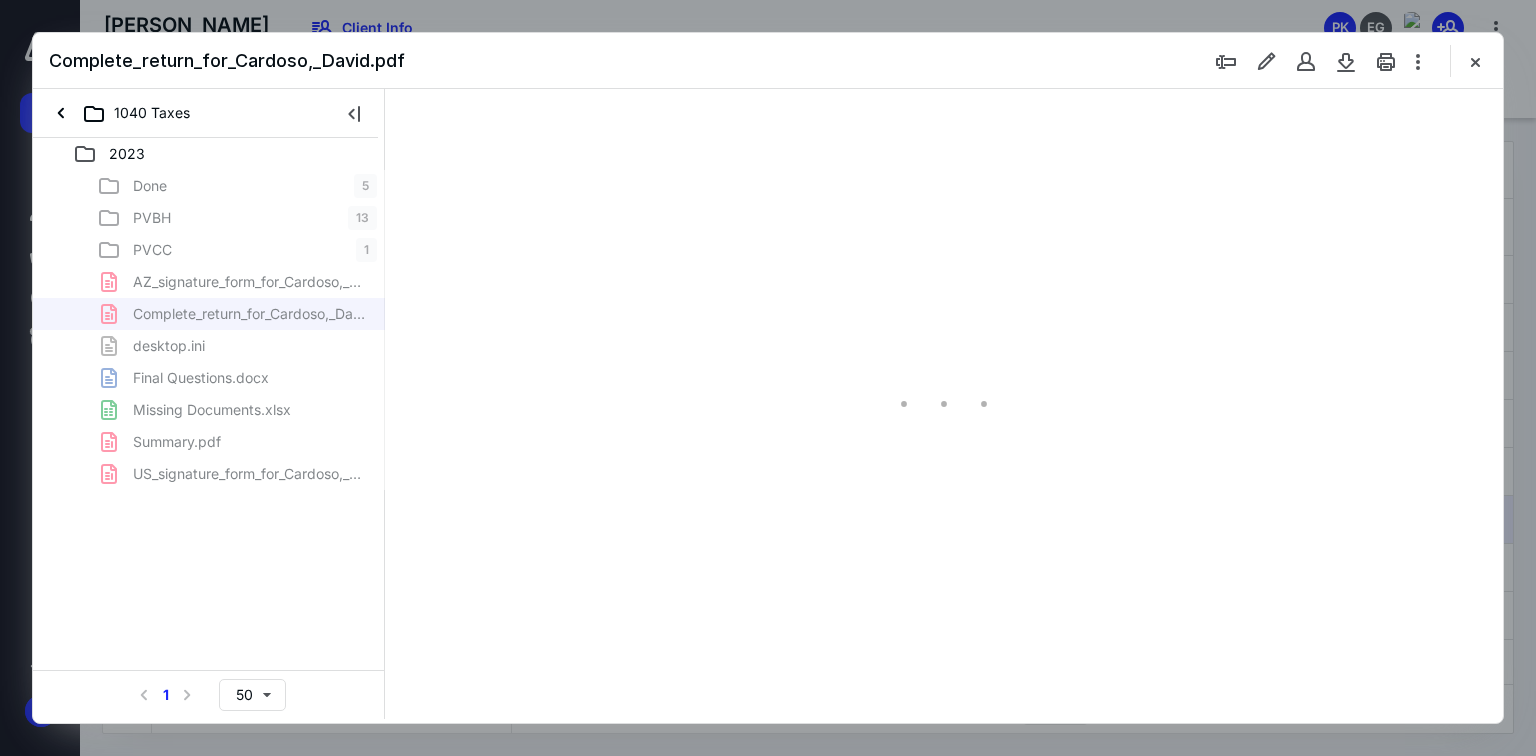 type on "70" 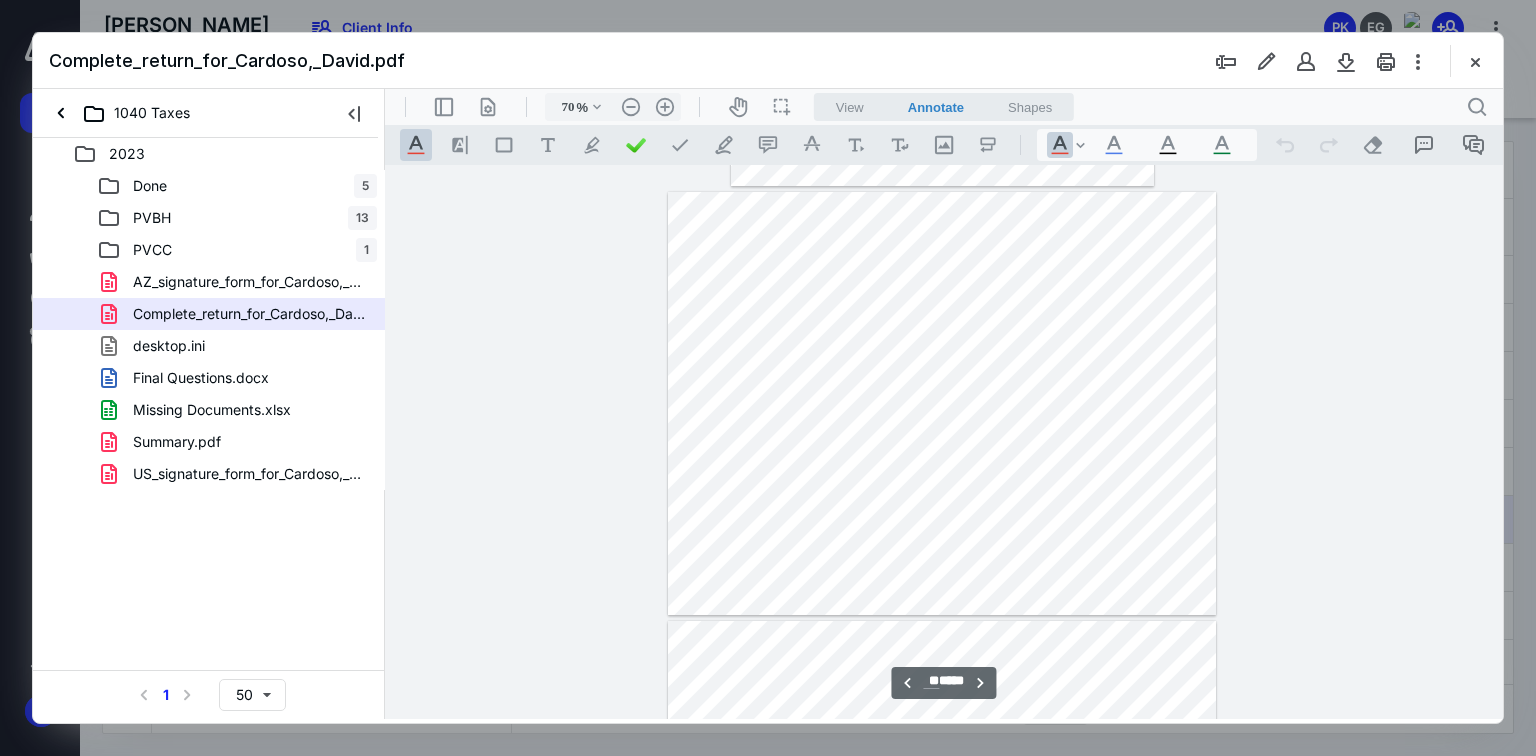 scroll, scrollTop: 11625, scrollLeft: 0, axis: vertical 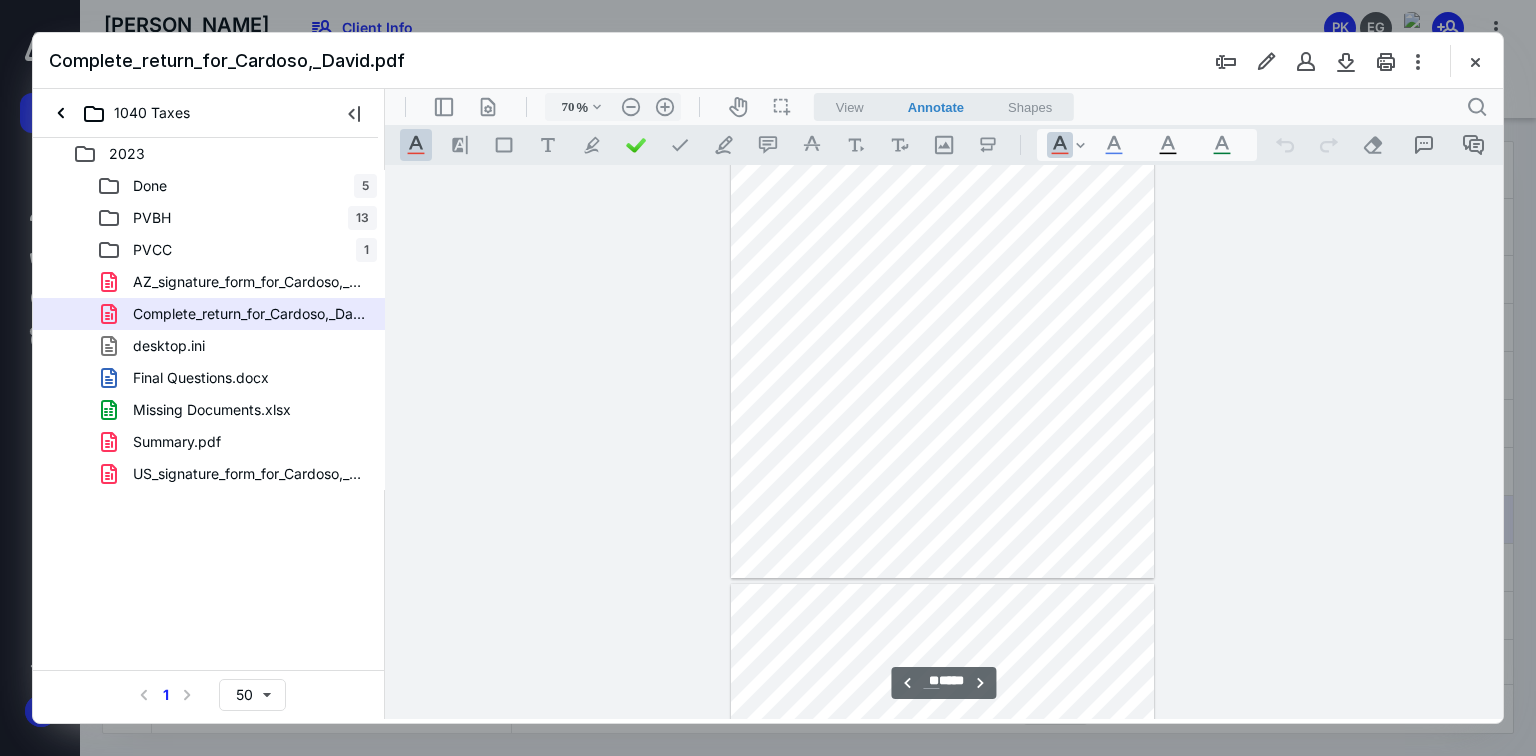 type on "**" 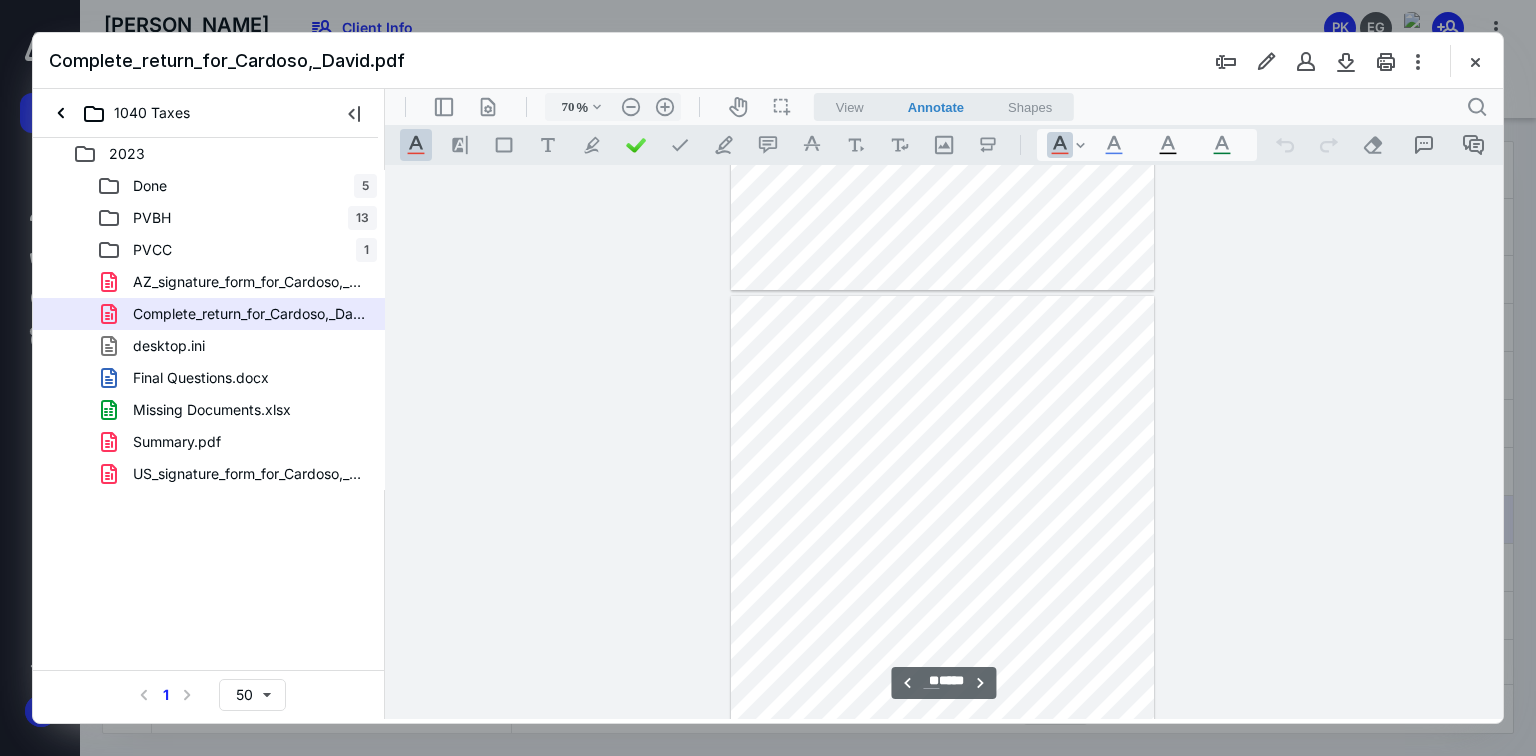 scroll, scrollTop: 41520, scrollLeft: 0, axis: vertical 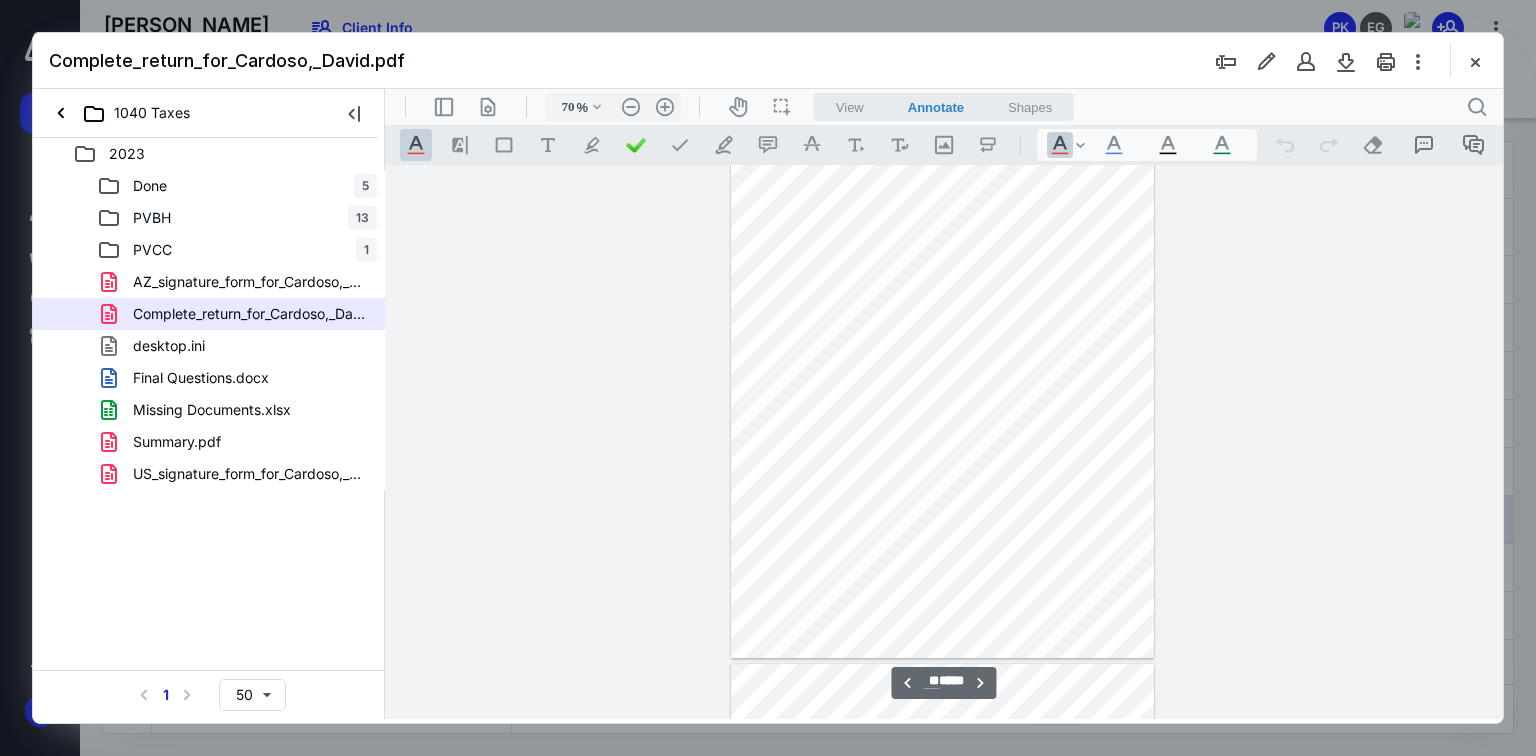 click at bounding box center [944, 442] 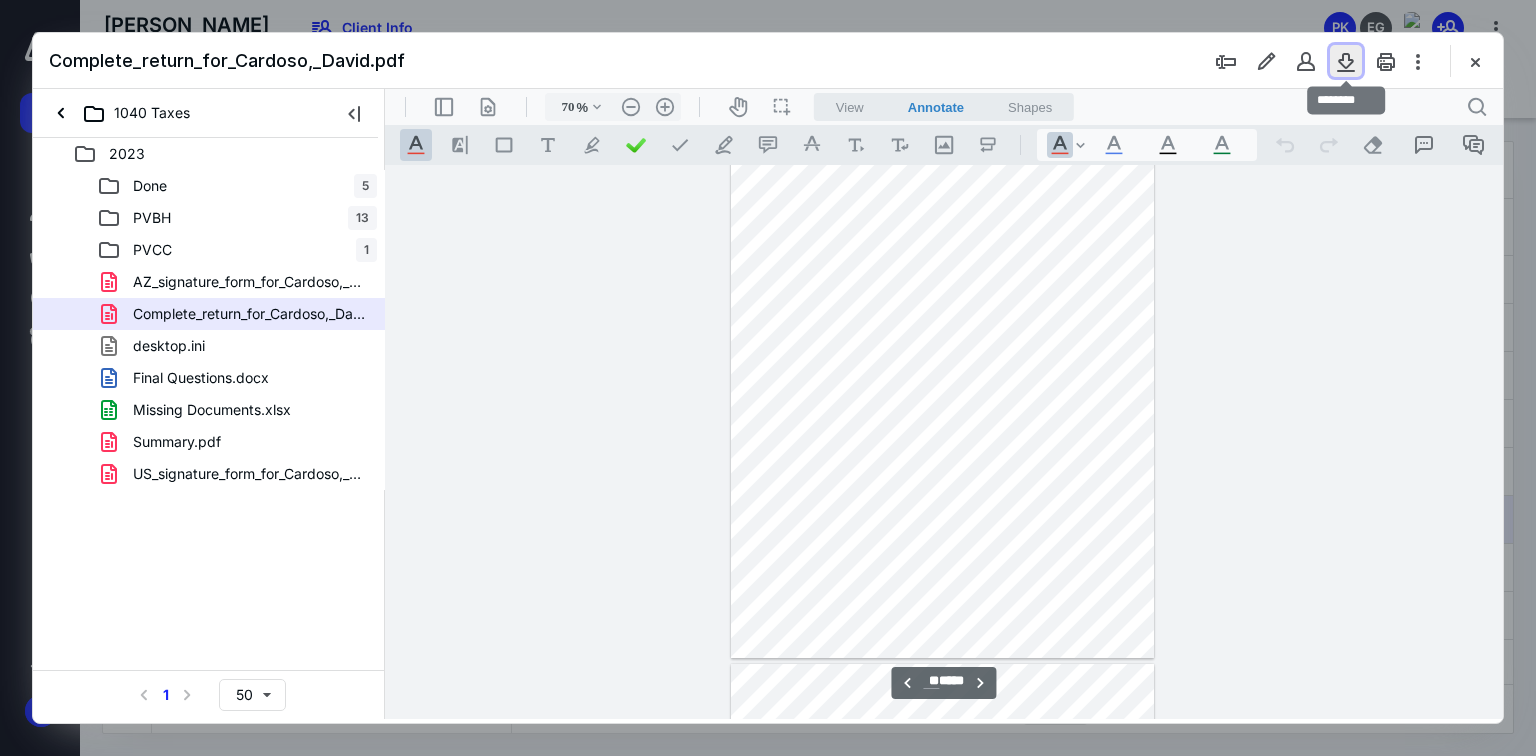 click at bounding box center [1346, 61] 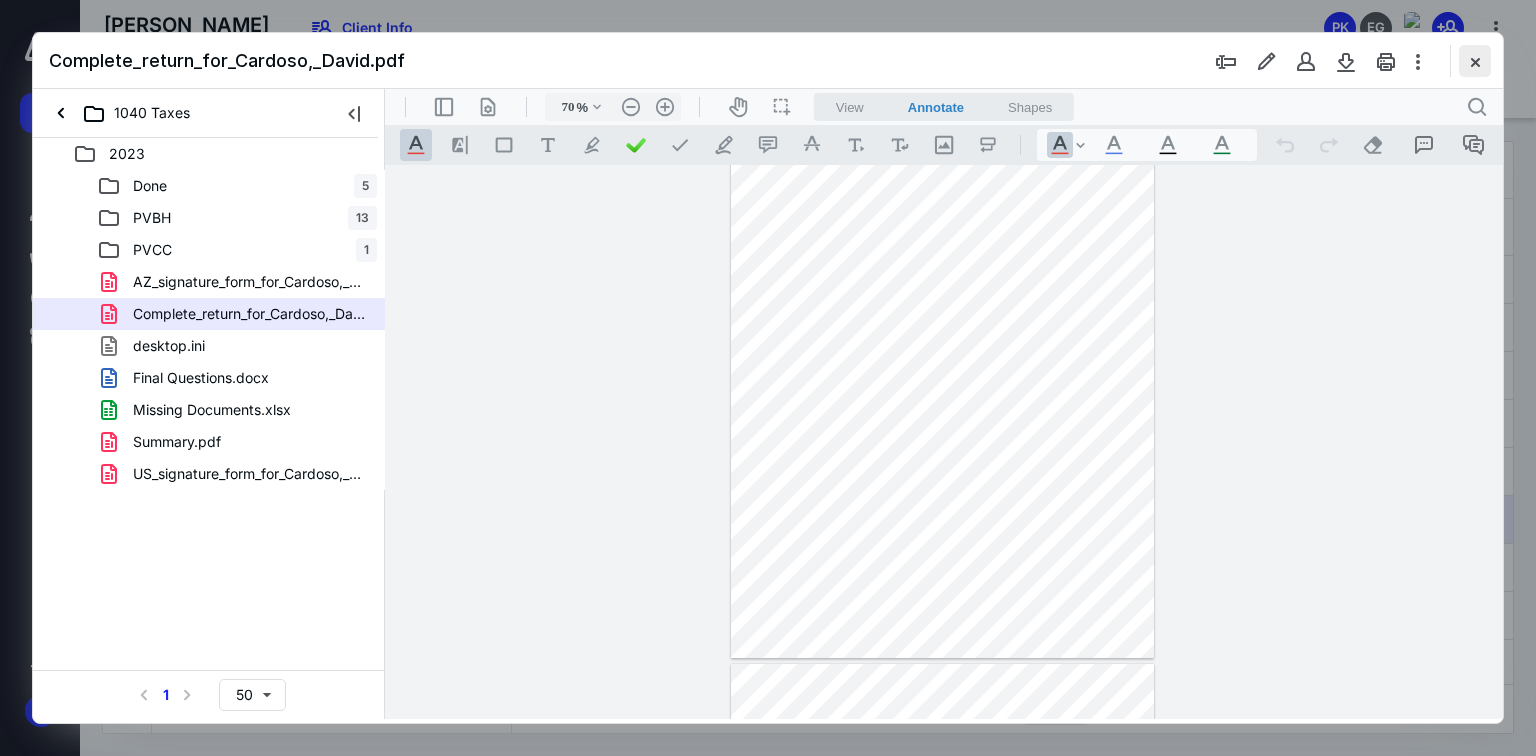 click at bounding box center (1475, 61) 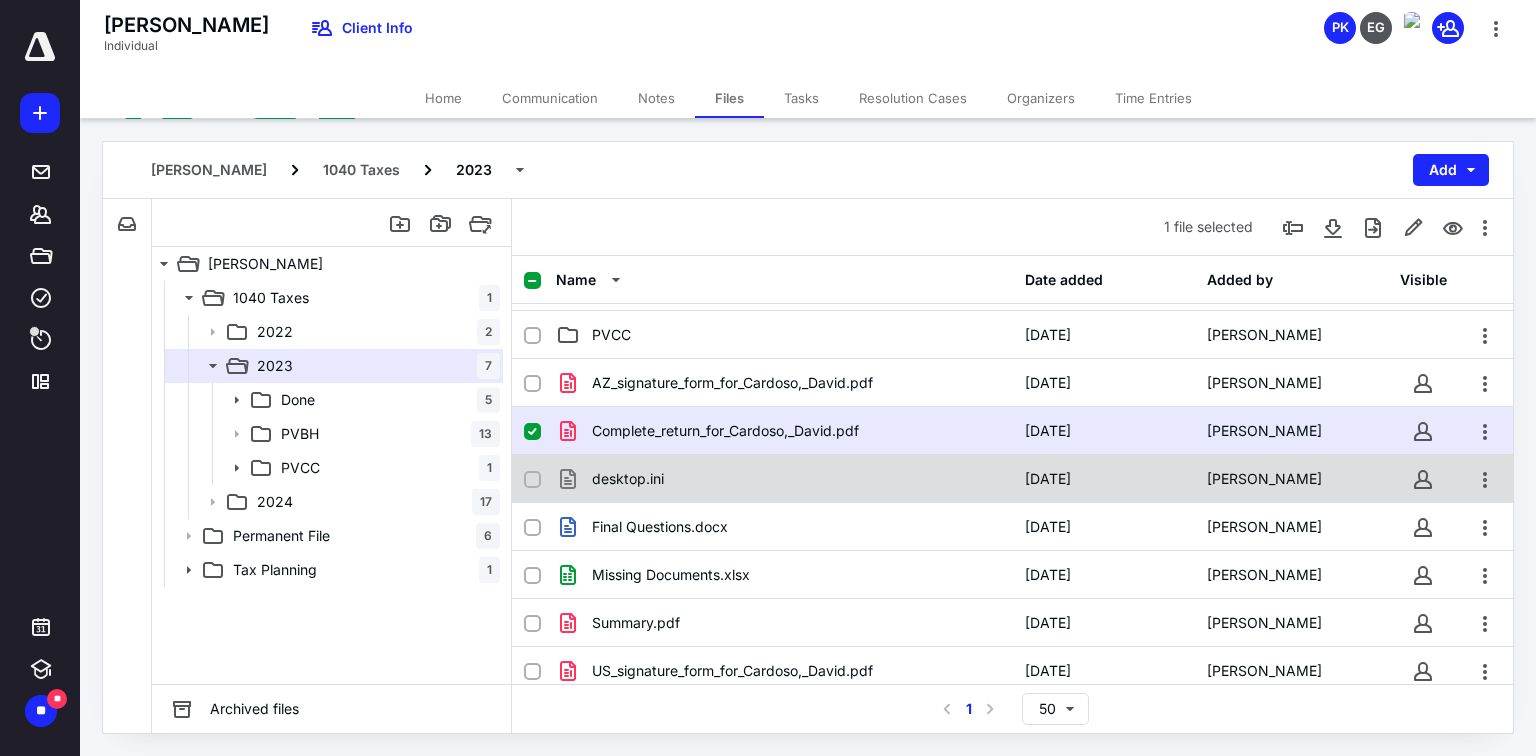 scroll, scrollTop: 97, scrollLeft: 0, axis: vertical 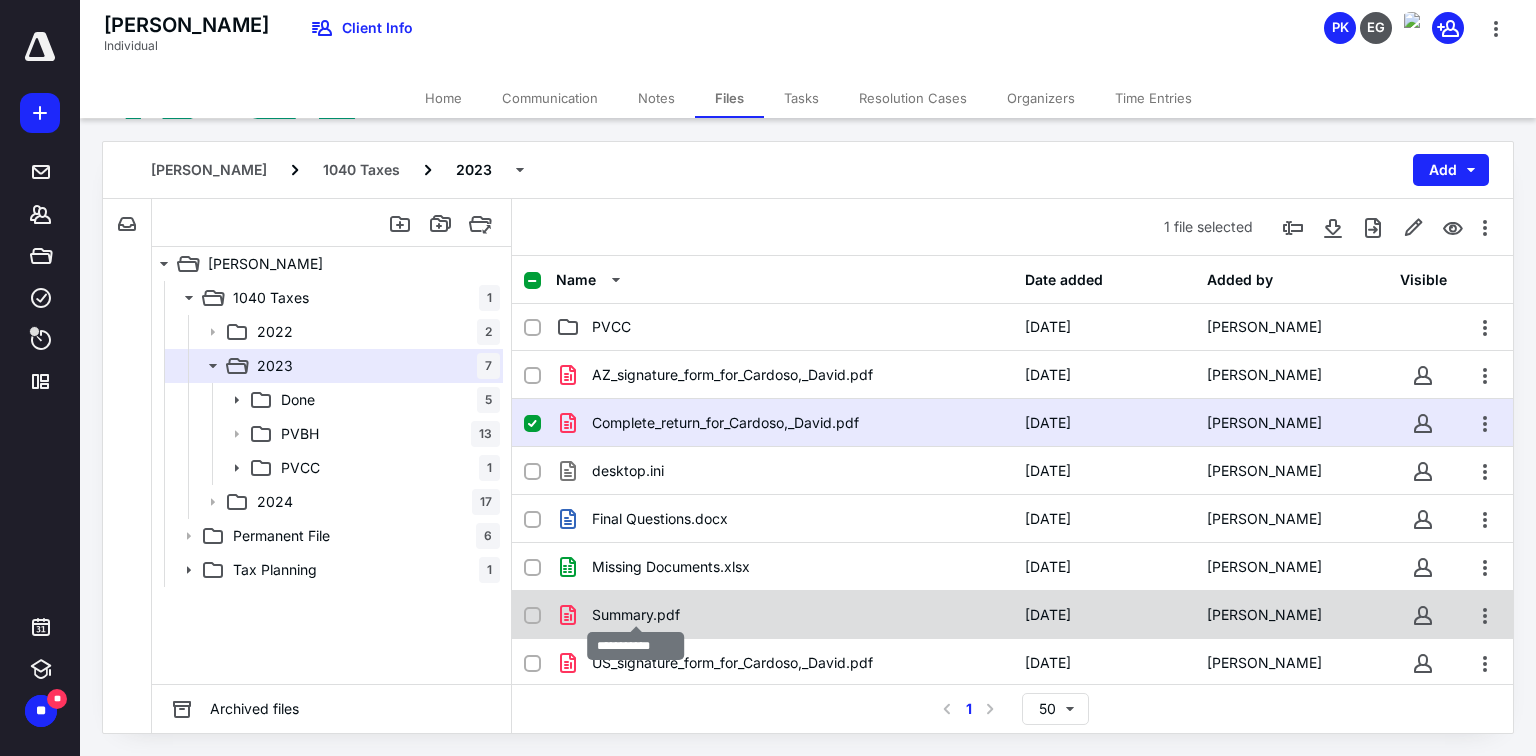click on "Summary.pdf" at bounding box center [636, 615] 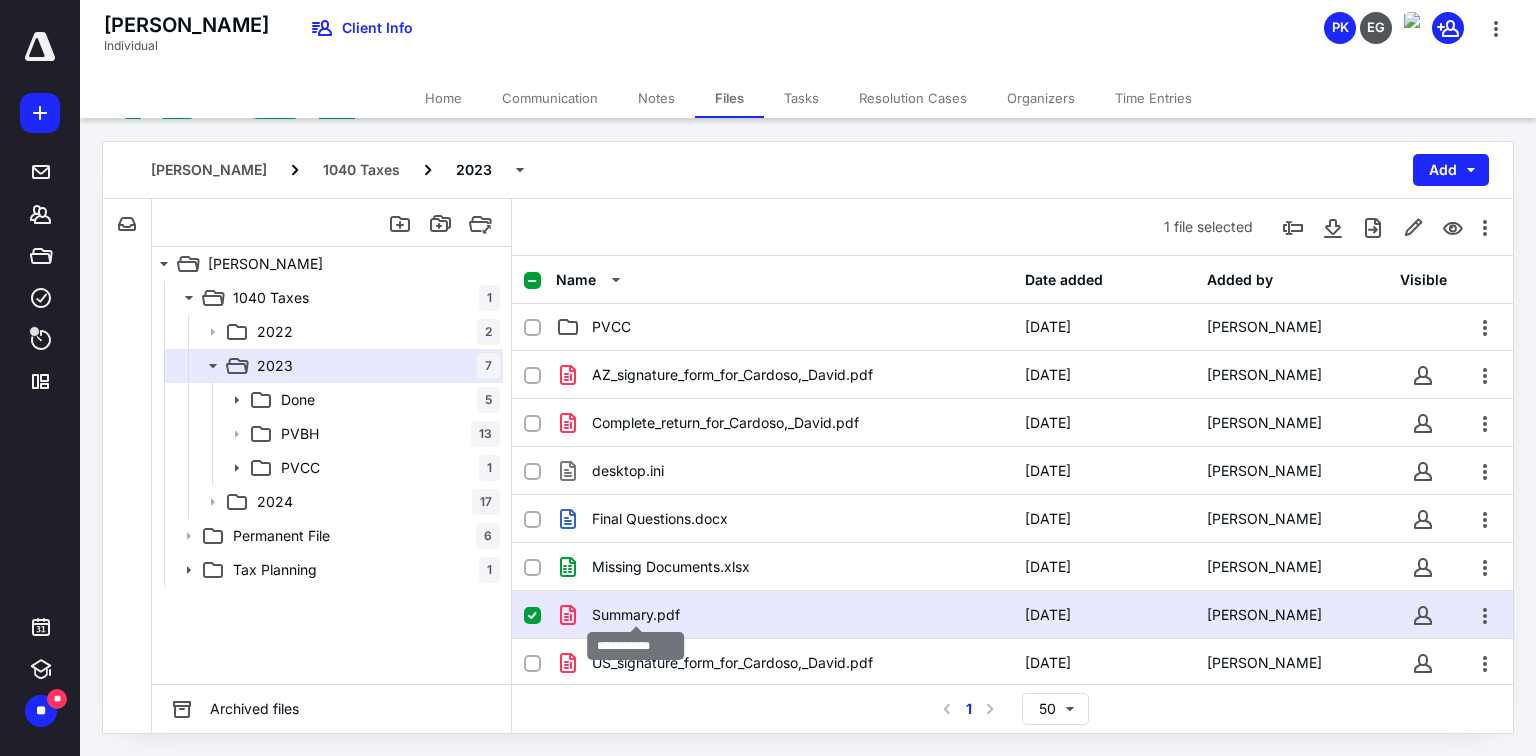 click on "Summary.pdf" at bounding box center [636, 615] 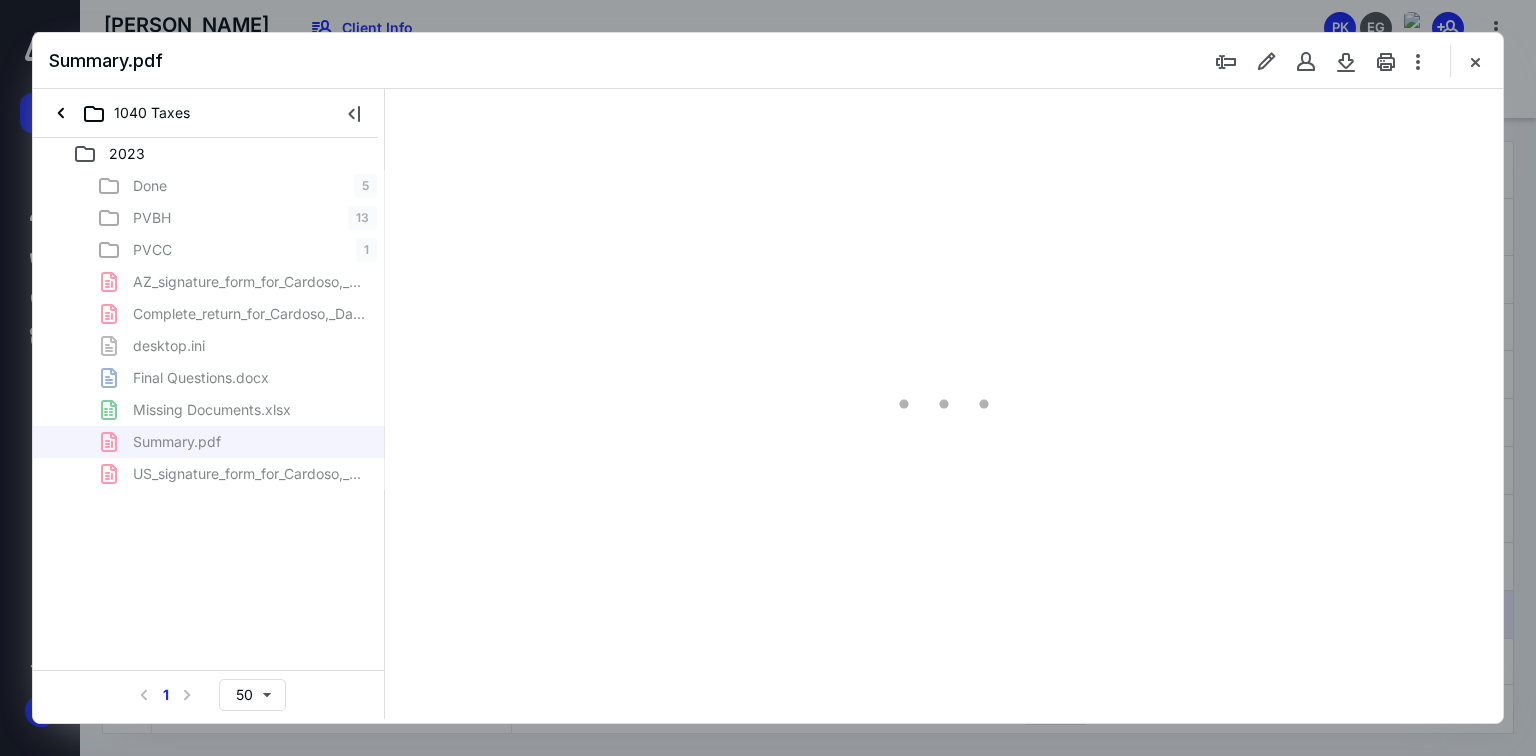 scroll, scrollTop: 0, scrollLeft: 0, axis: both 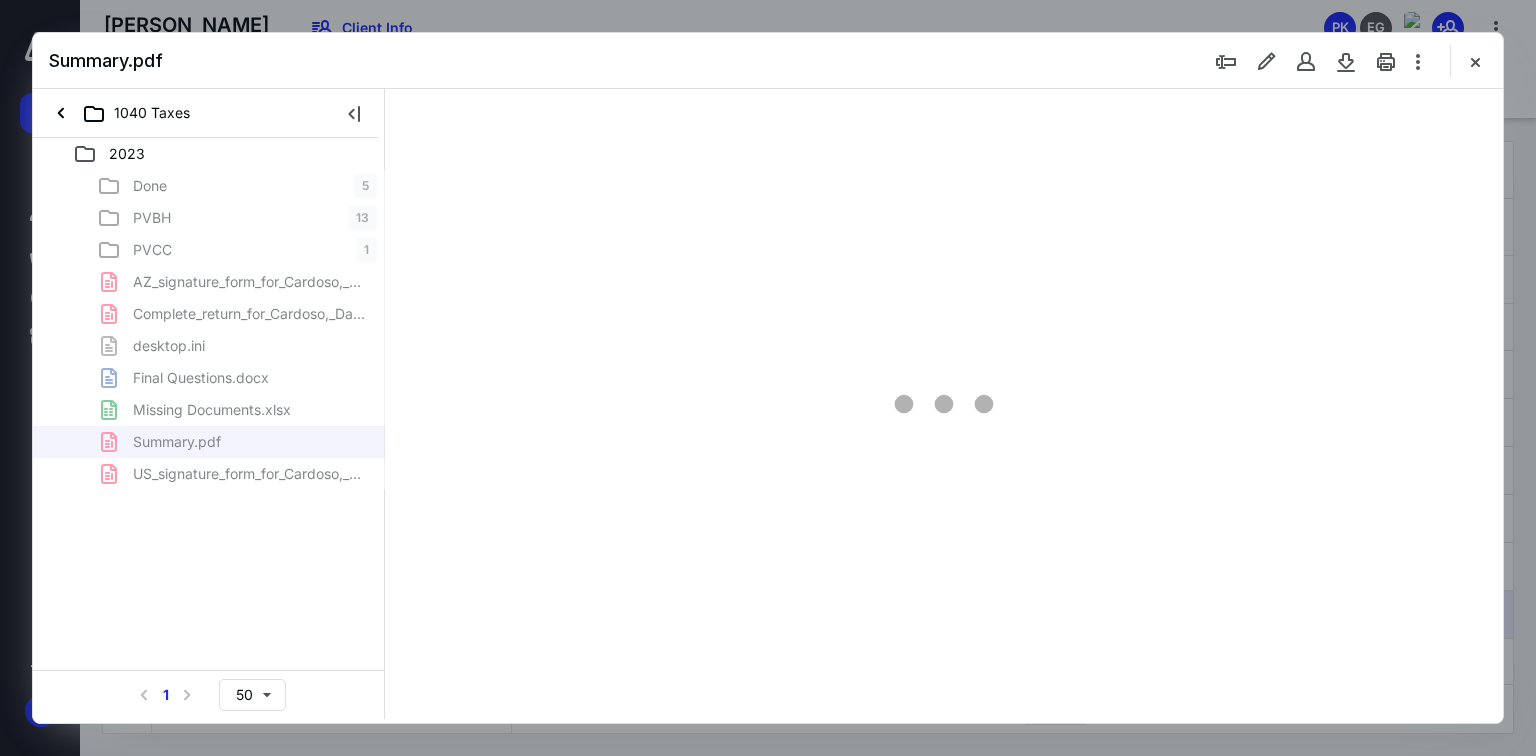 type on "70" 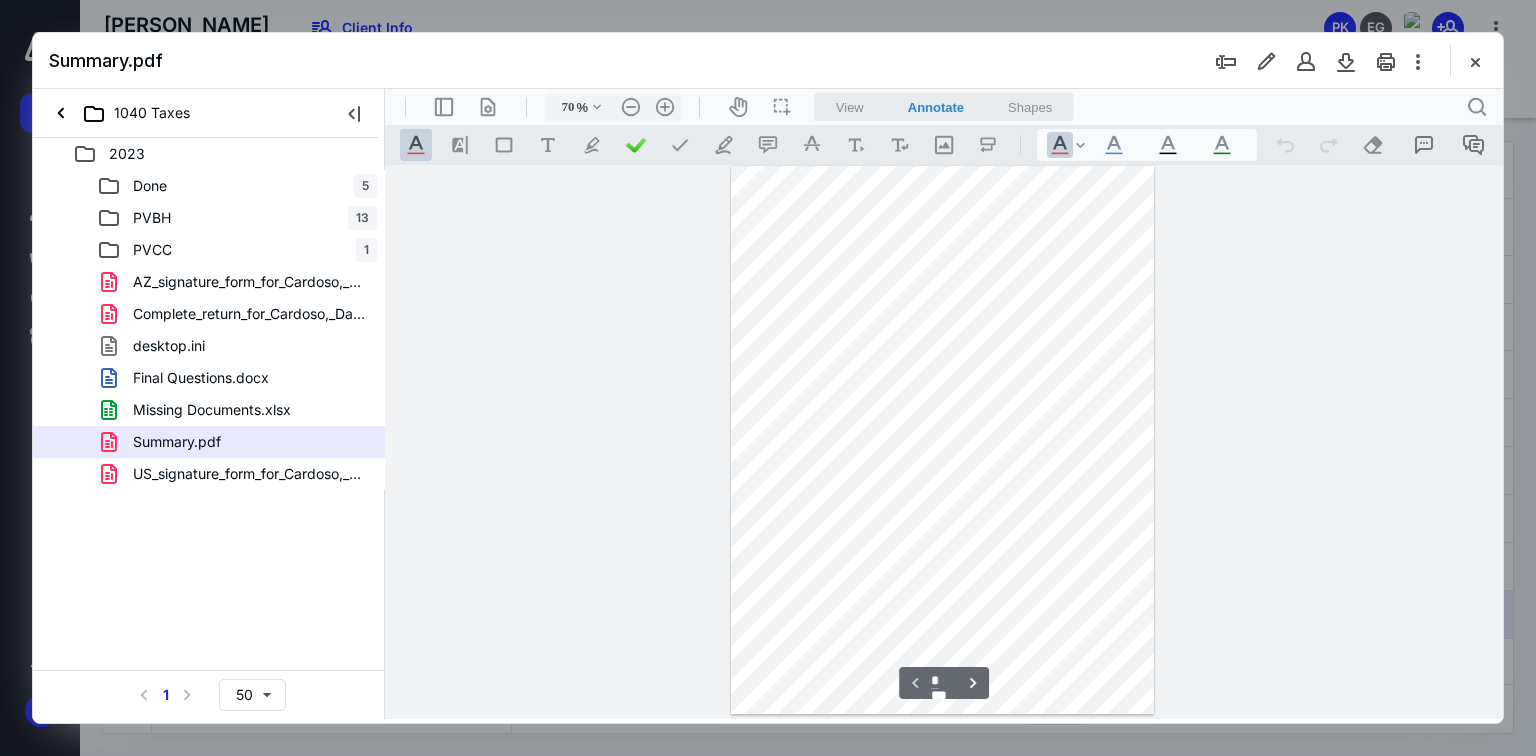 scroll, scrollTop: 0, scrollLeft: 0, axis: both 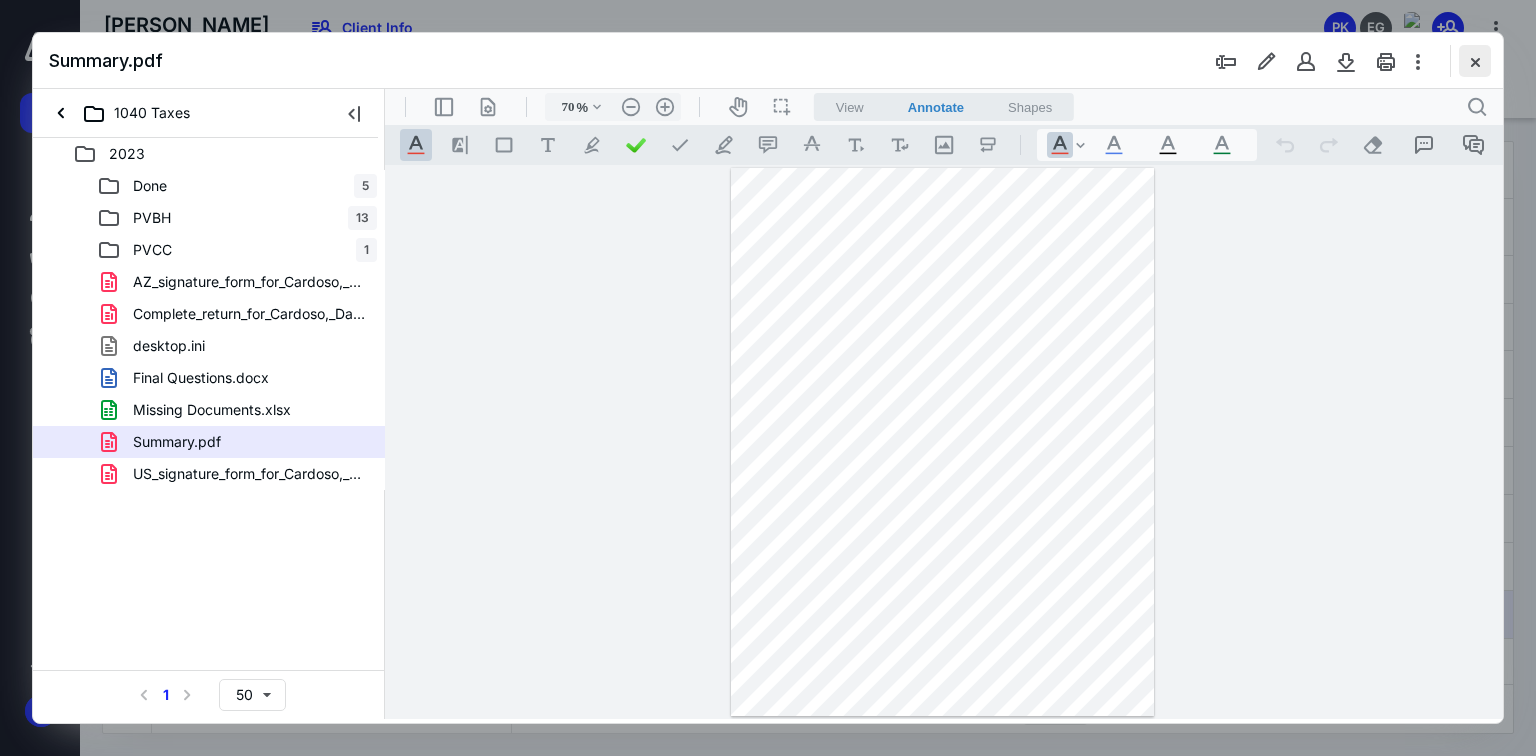 click at bounding box center (1475, 61) 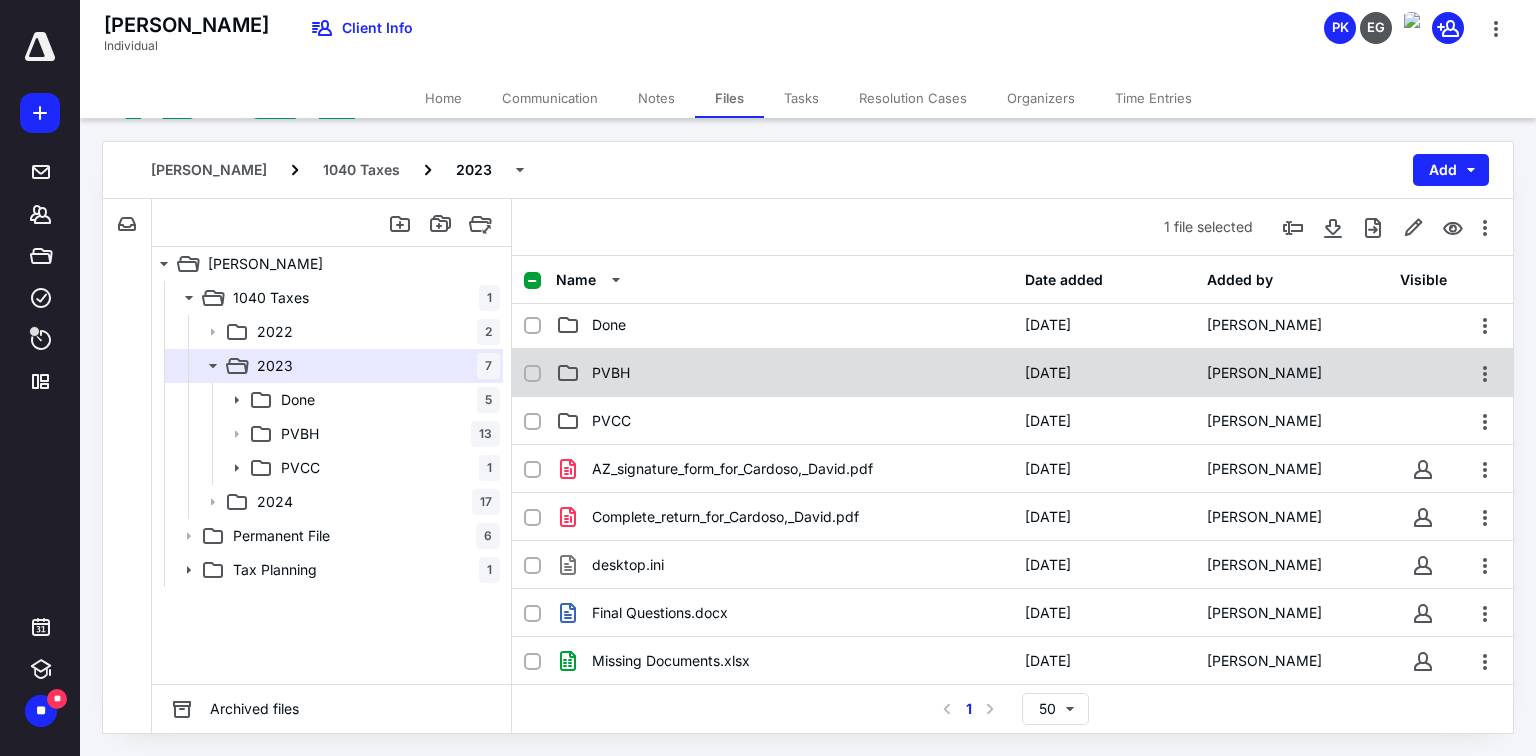 scroll, scrollTop: 0, scrollLeft: 0, axis: both 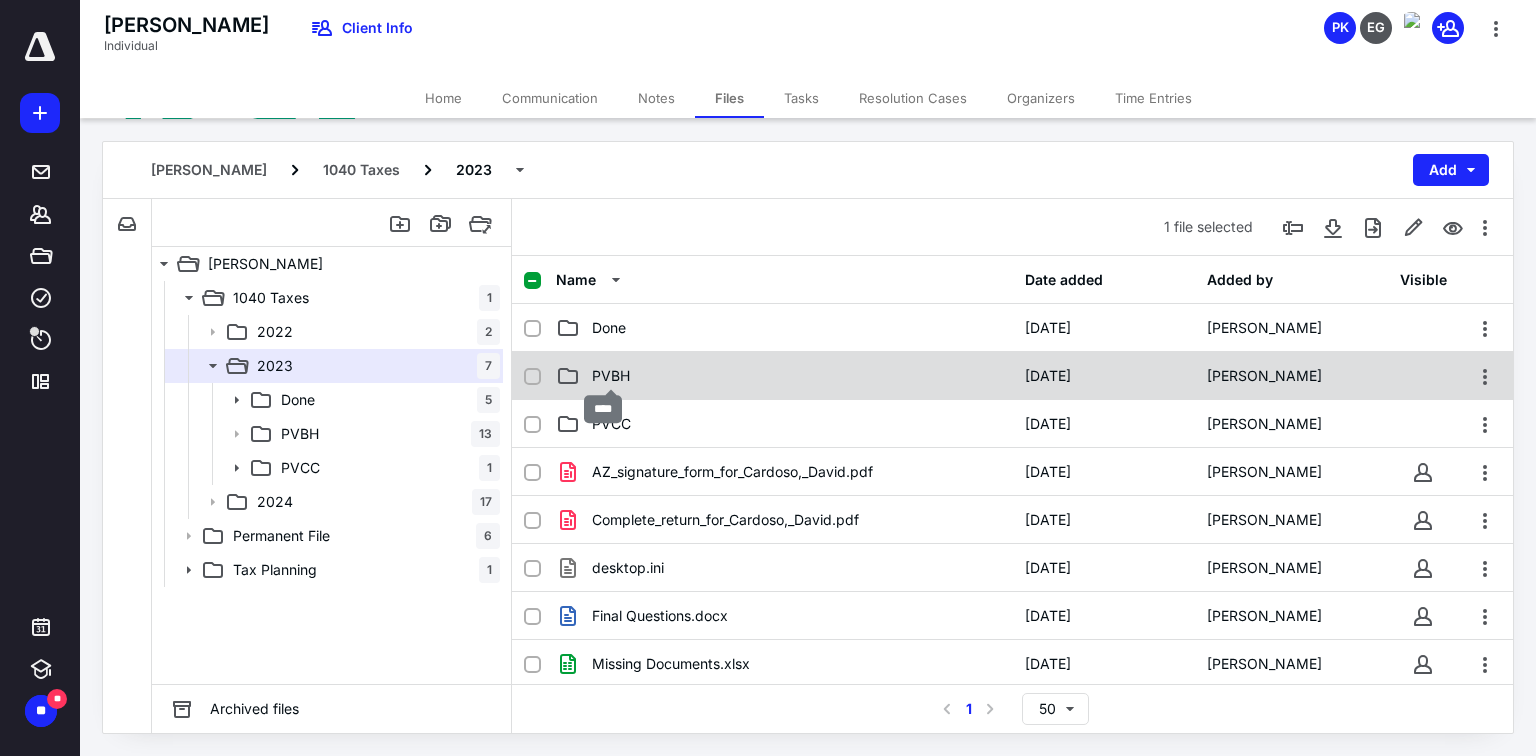 click on "PVBH" at bounding box center [611, 376] 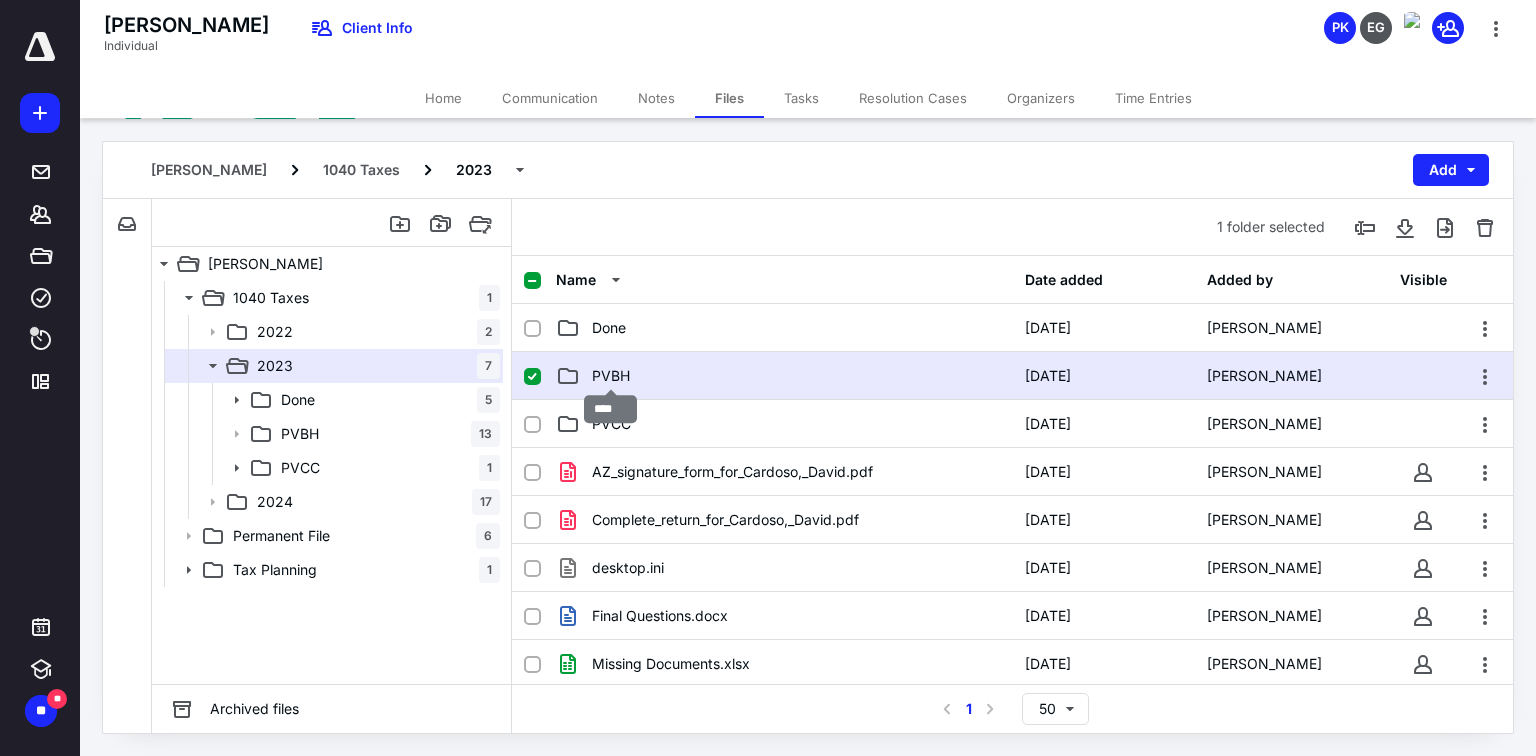 click on "PVBH" at bounding box center [611, 376] 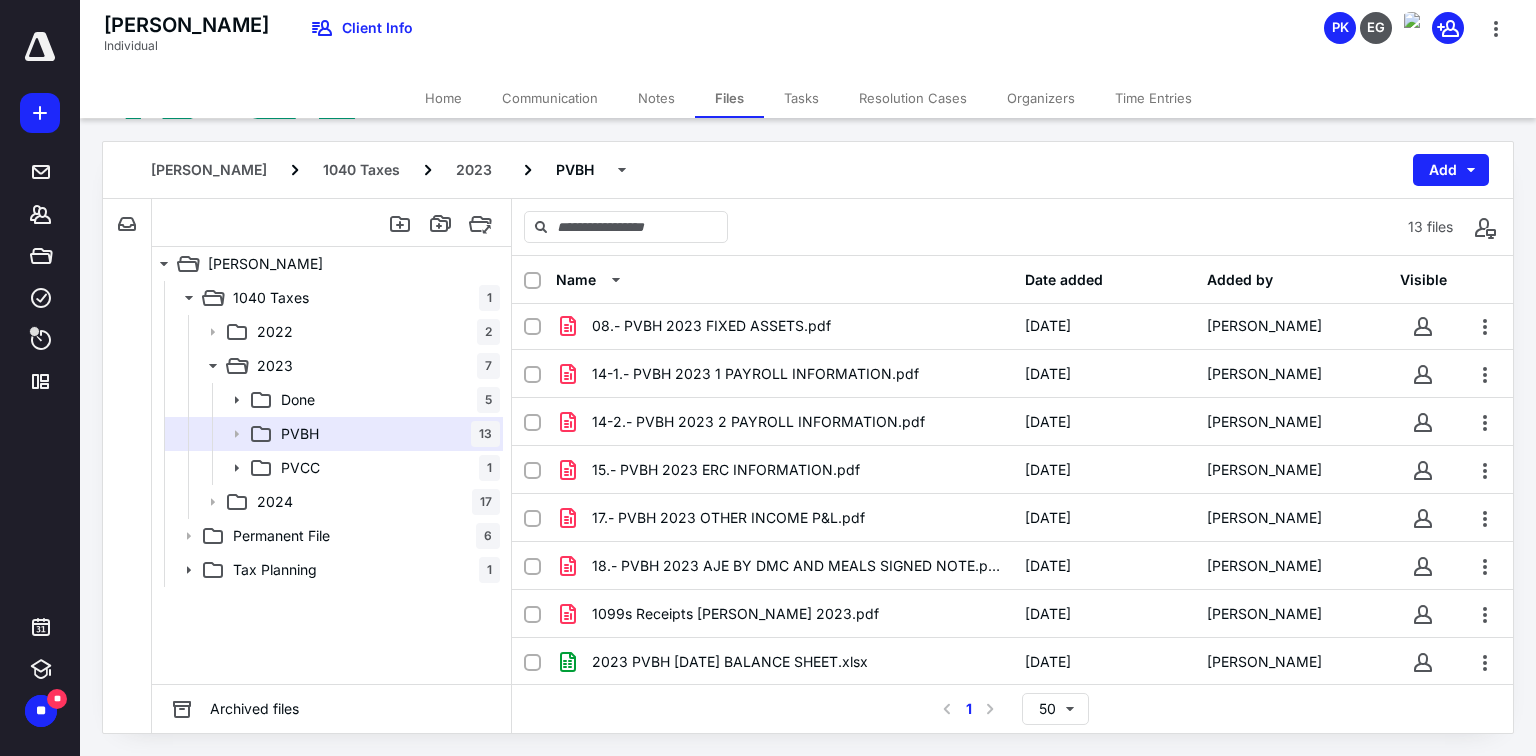 scroll, scrollTop: 0, scrollLeft: 0, axis: both 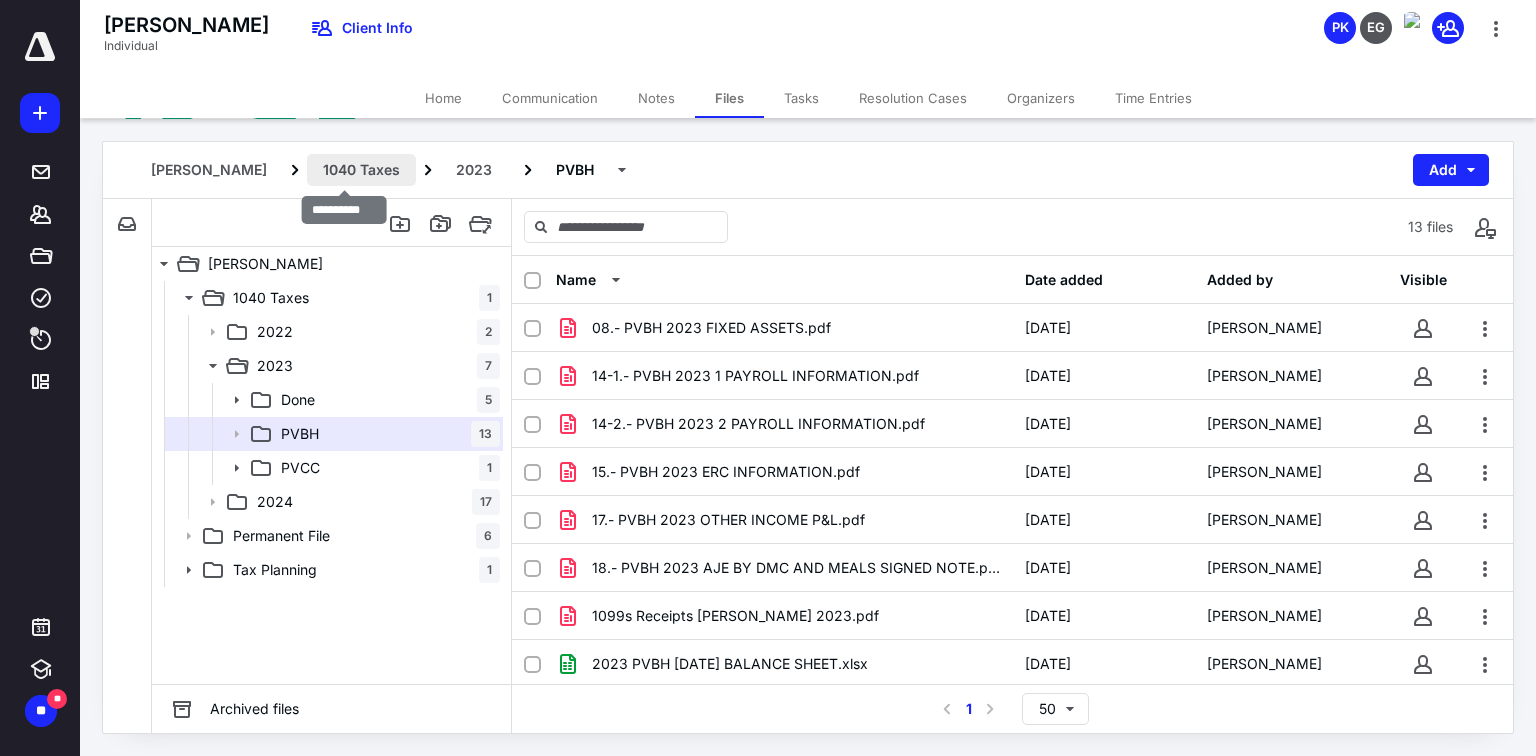 click on "1040 Taxes" at bounding box center (361, 170) 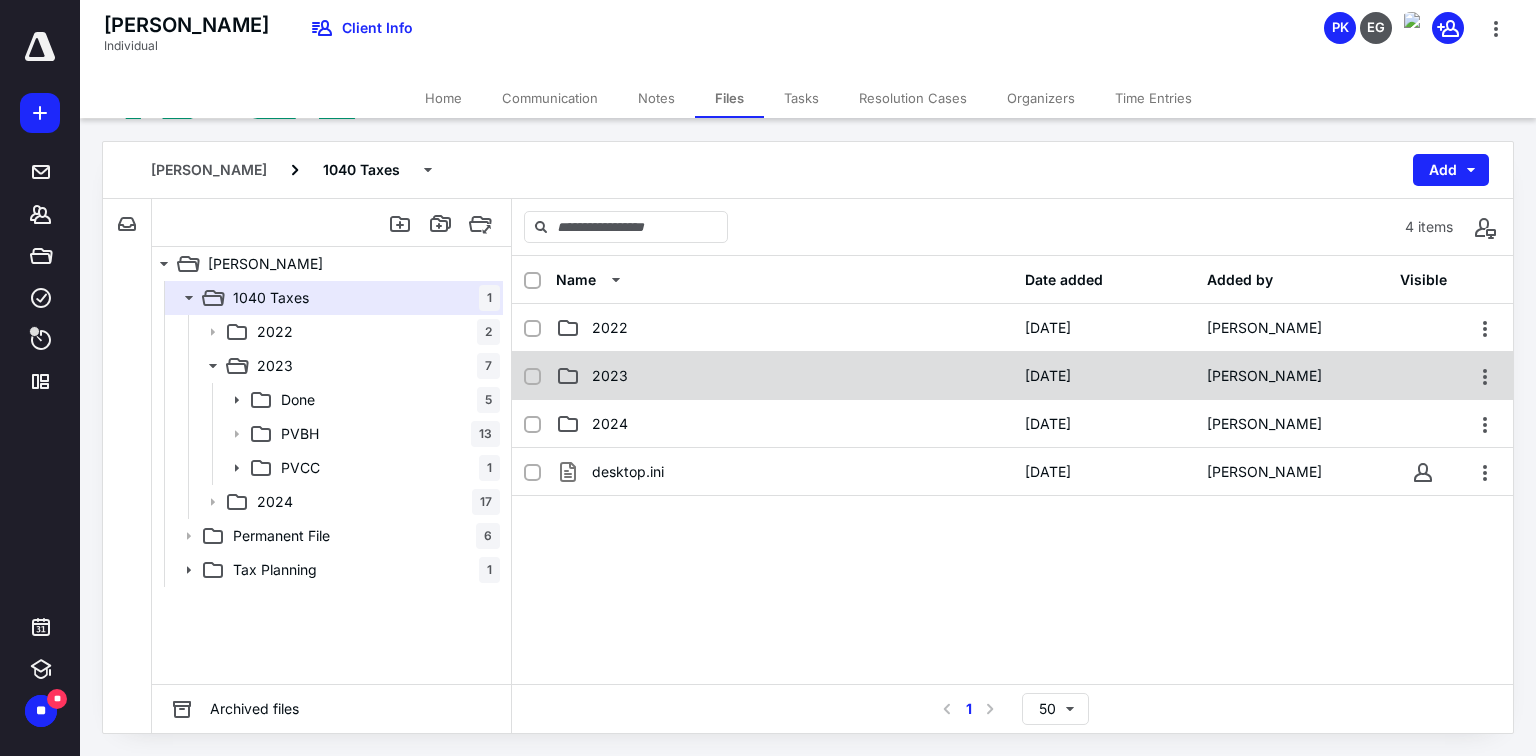 click 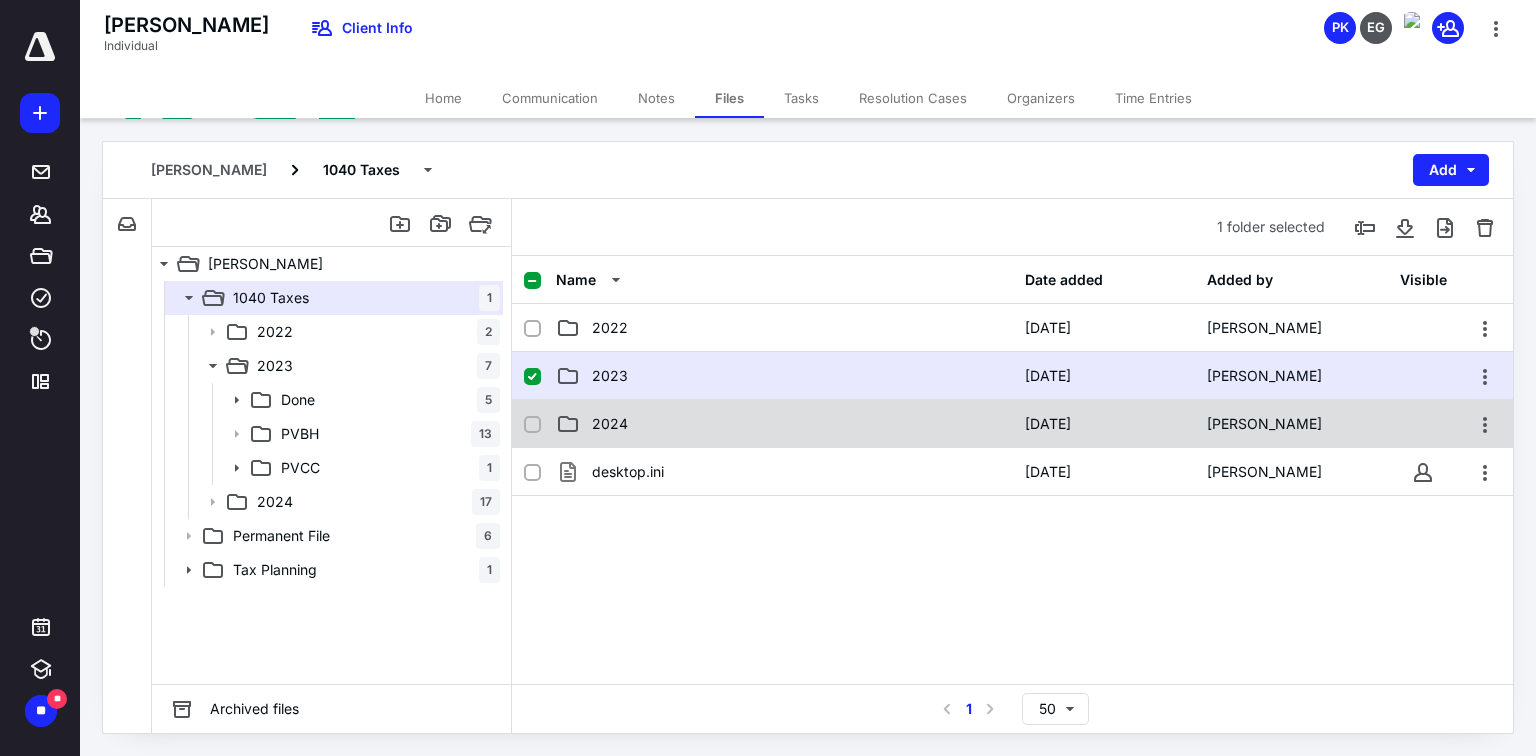 click 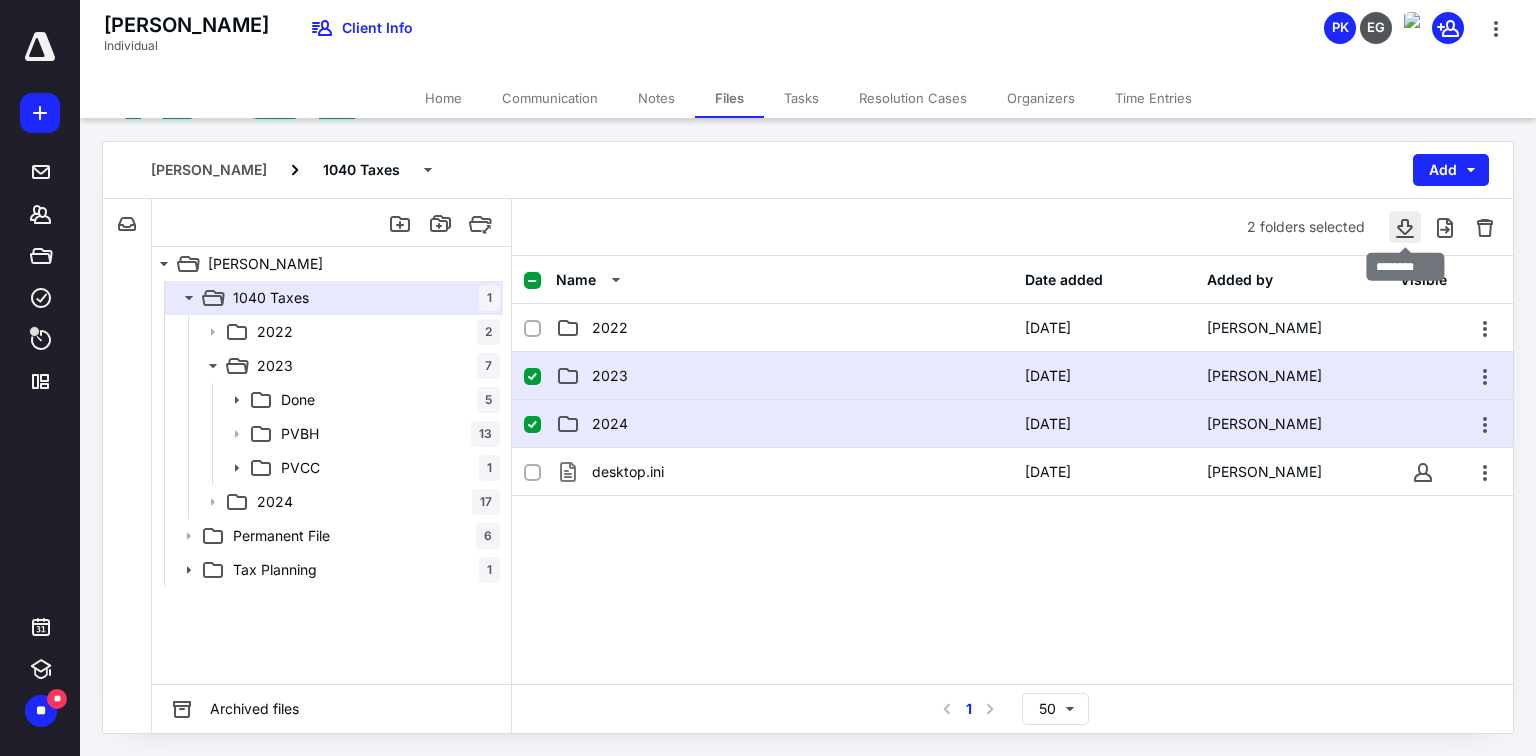 click at bounding box center [1405, 227] 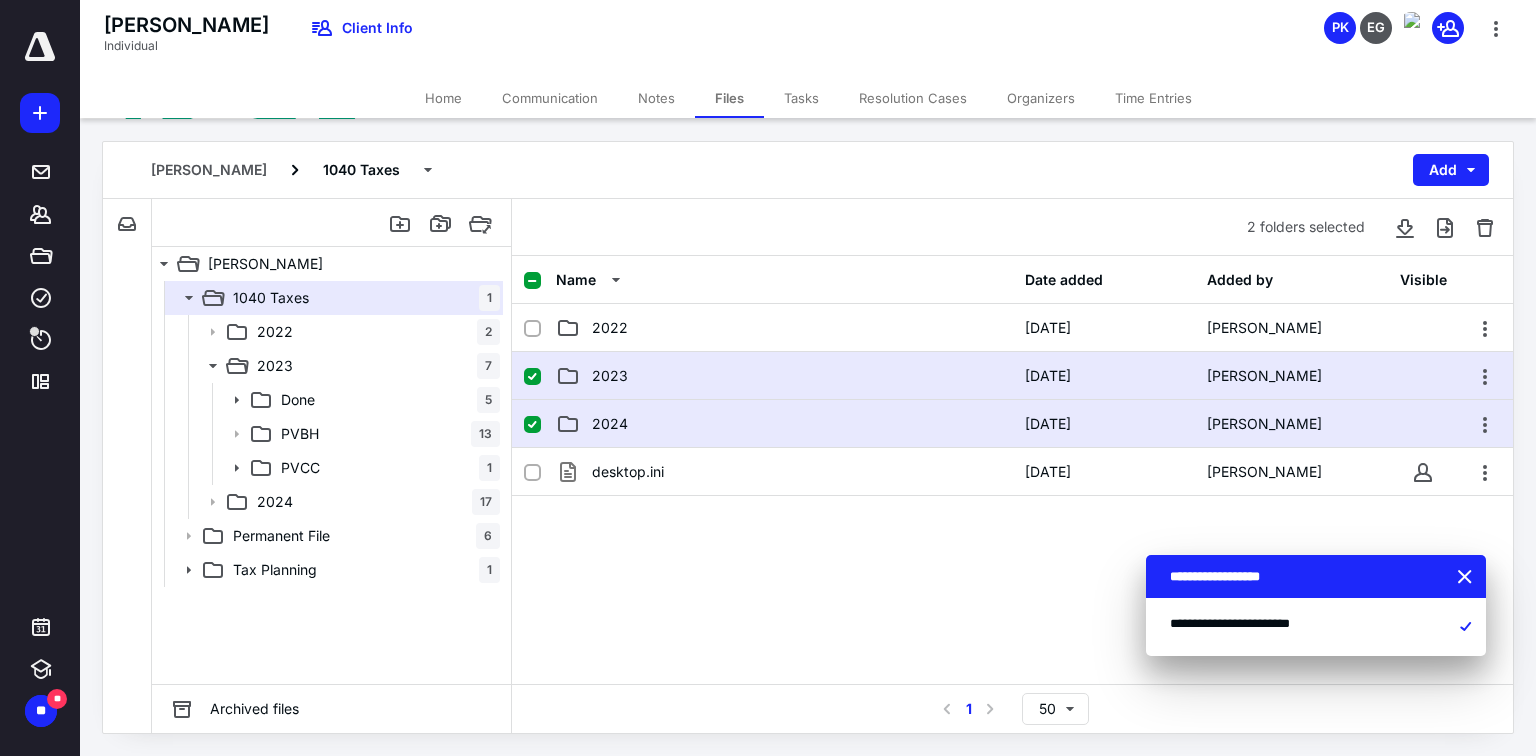 click at bounding box center [1467, 578] 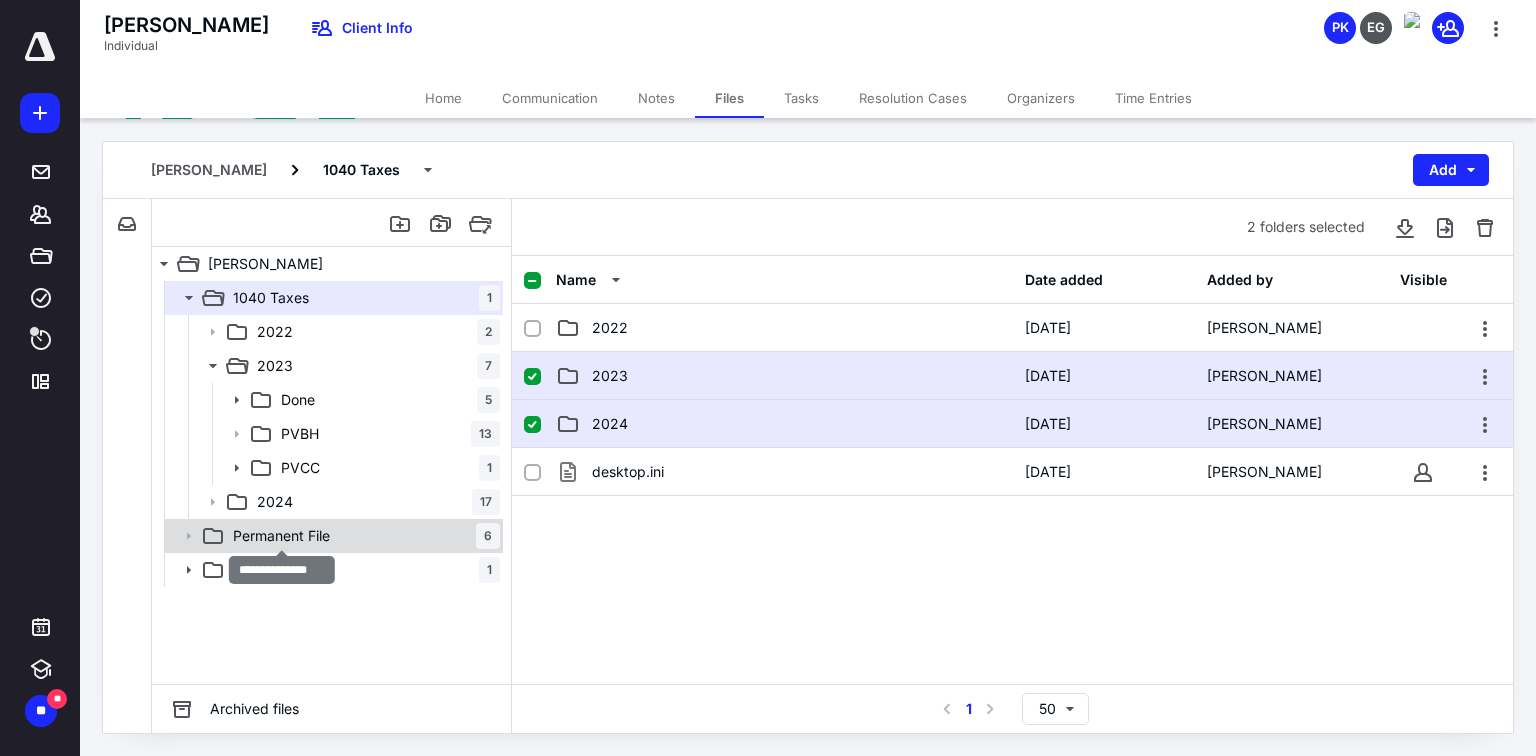 click on "Permanent File" at bounding box center (281, 536) 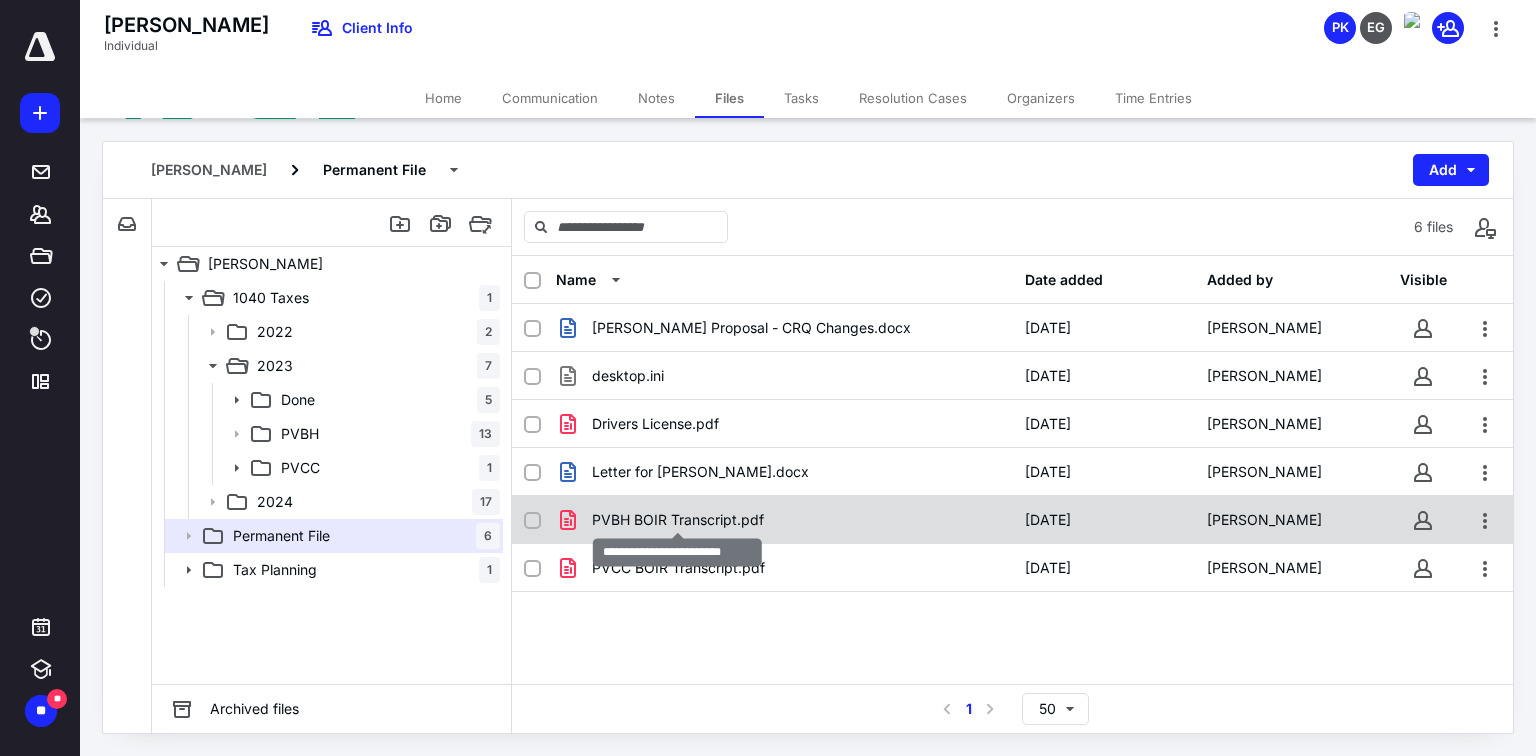 click on "PVBH BOIR Transcript.pdf" at bounding box center (678, 520) 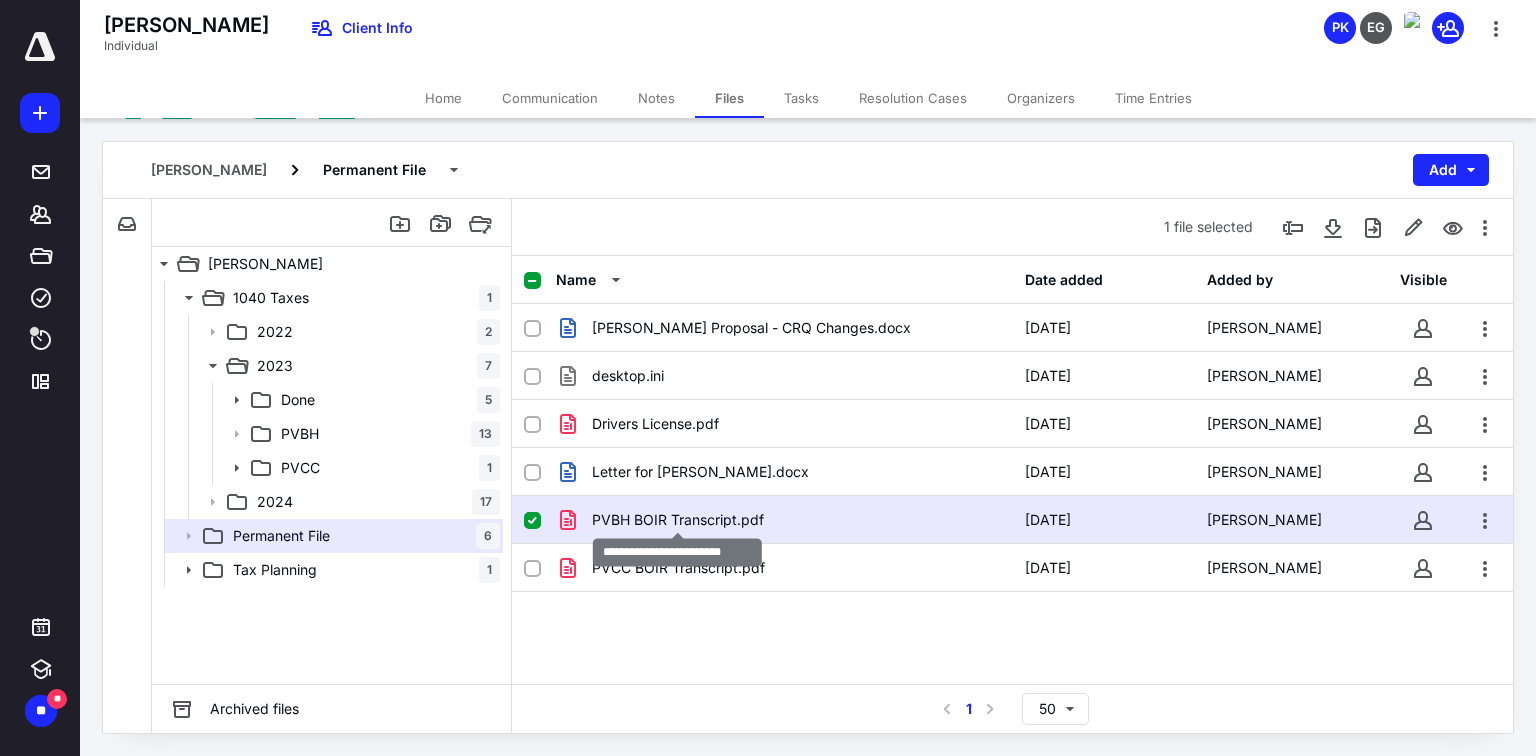 click on "PVBH BOIR Transcript.pdf" at bounding box center [678, 520] 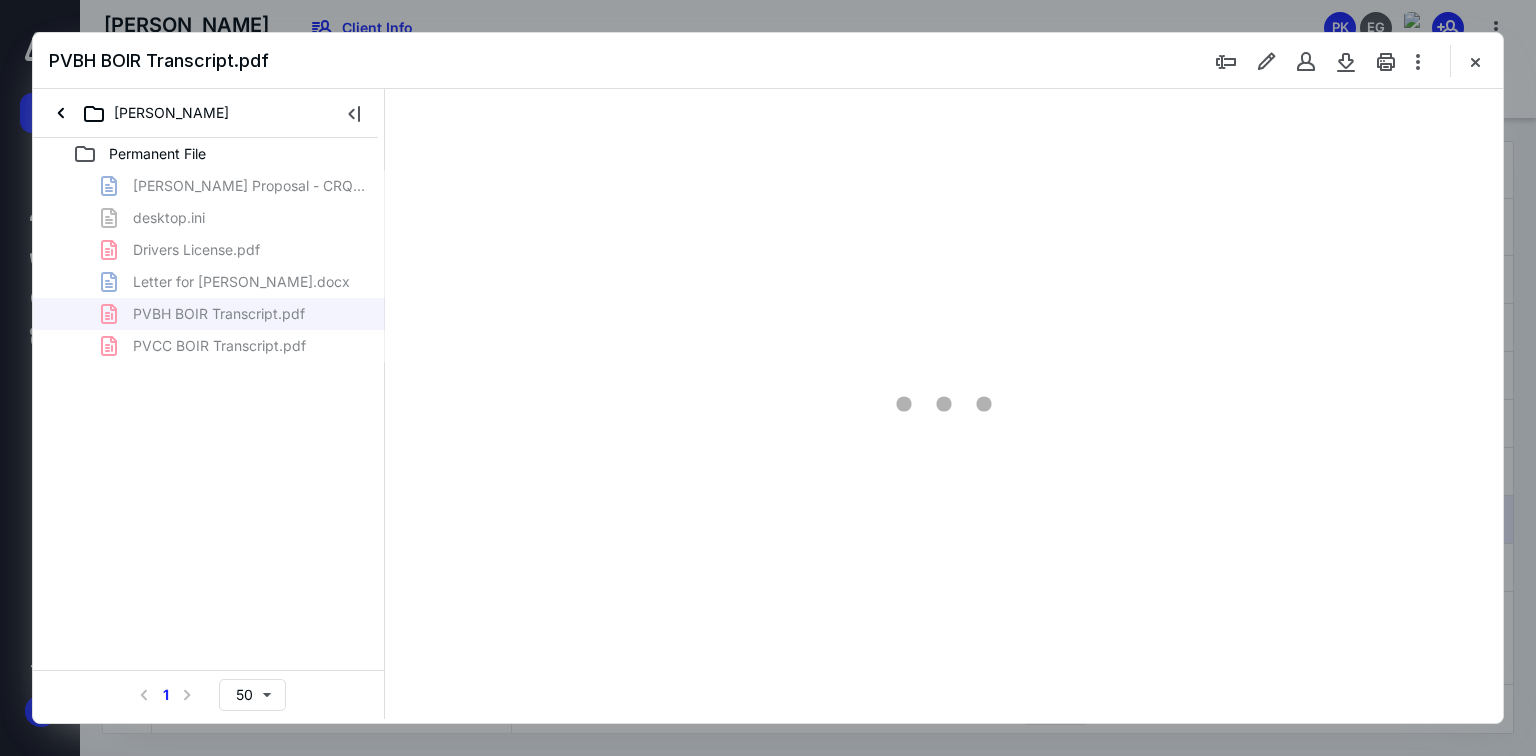 scroll, scrollTop: 0, scrollLeft: 0, axis: both 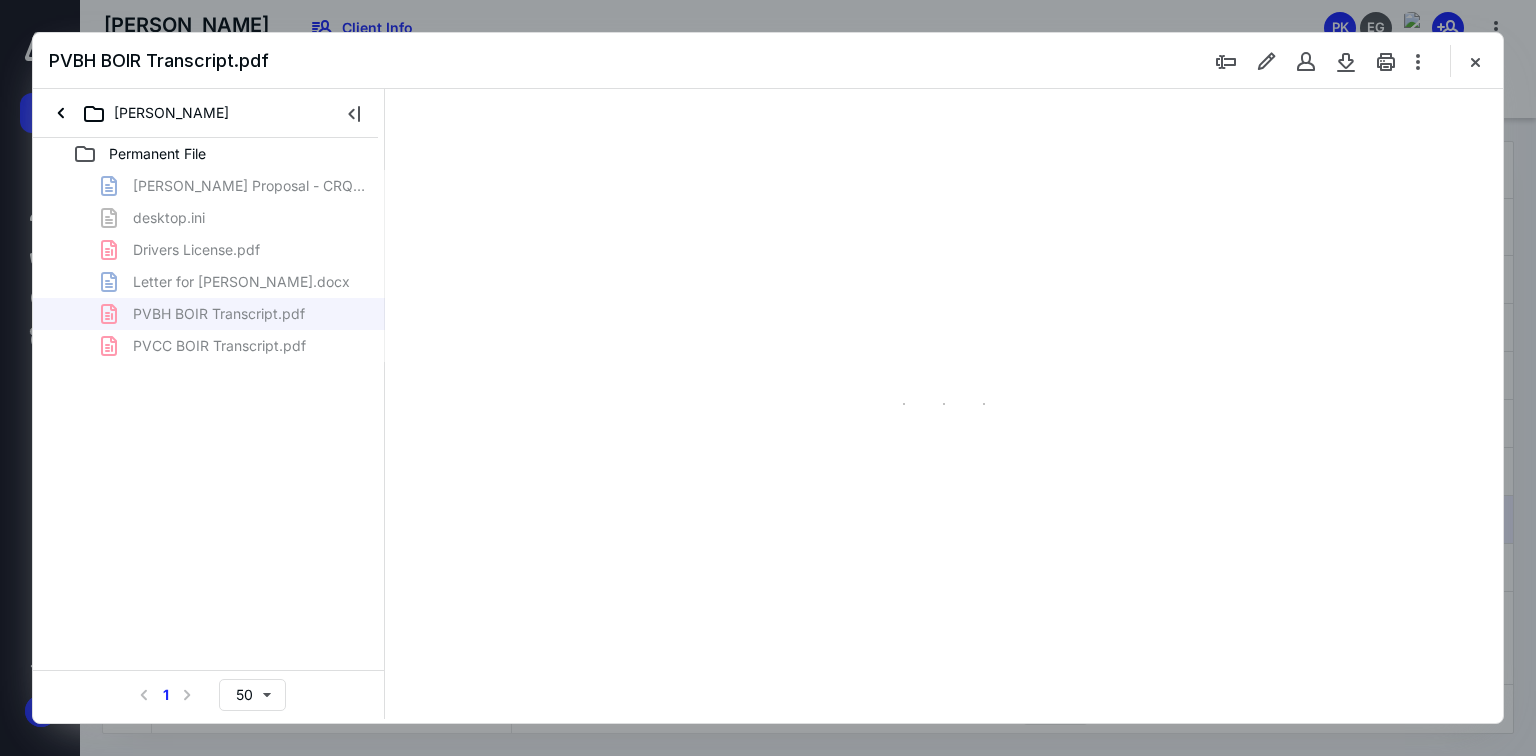 type on "70" 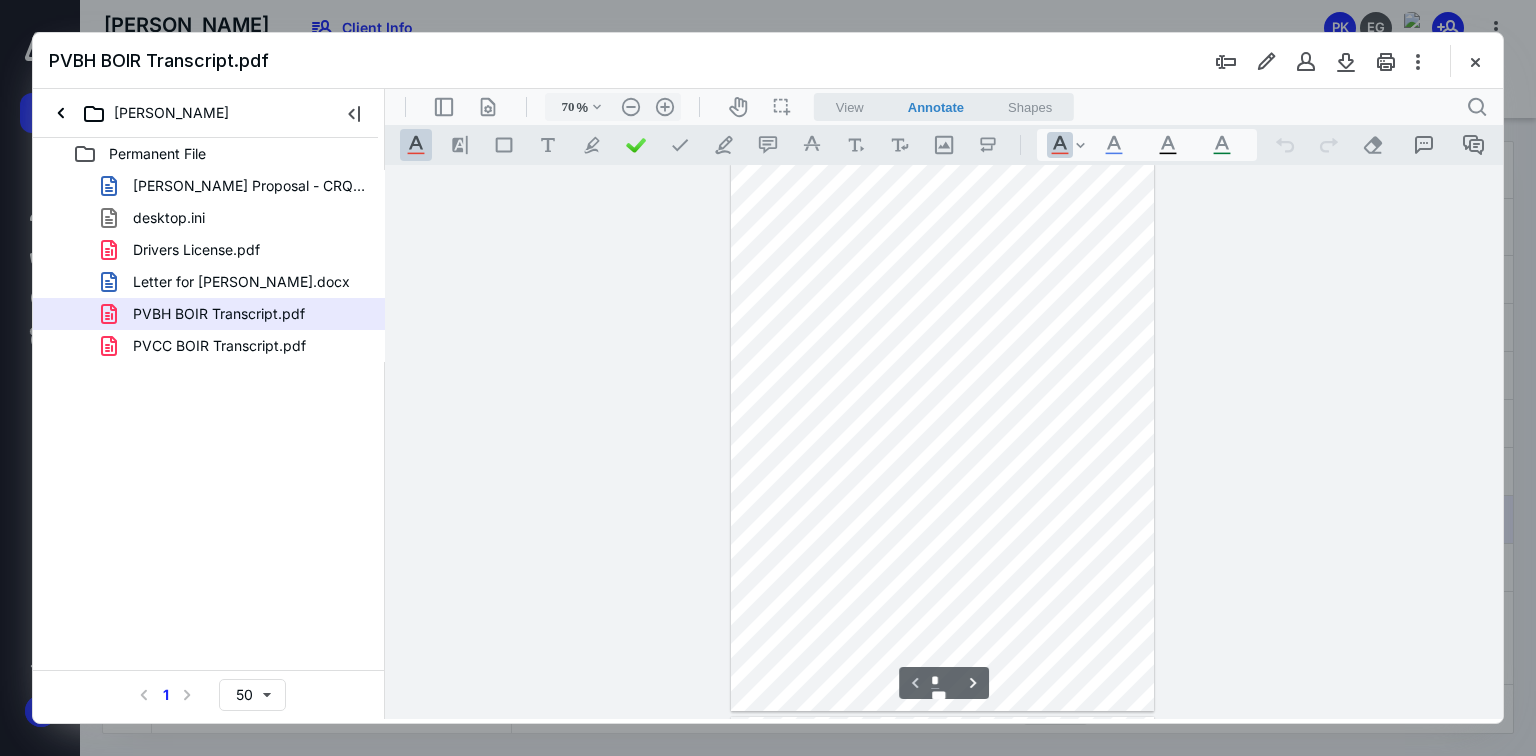 scroll, scrollTop: 0, scrollLeft: 0, axis: both 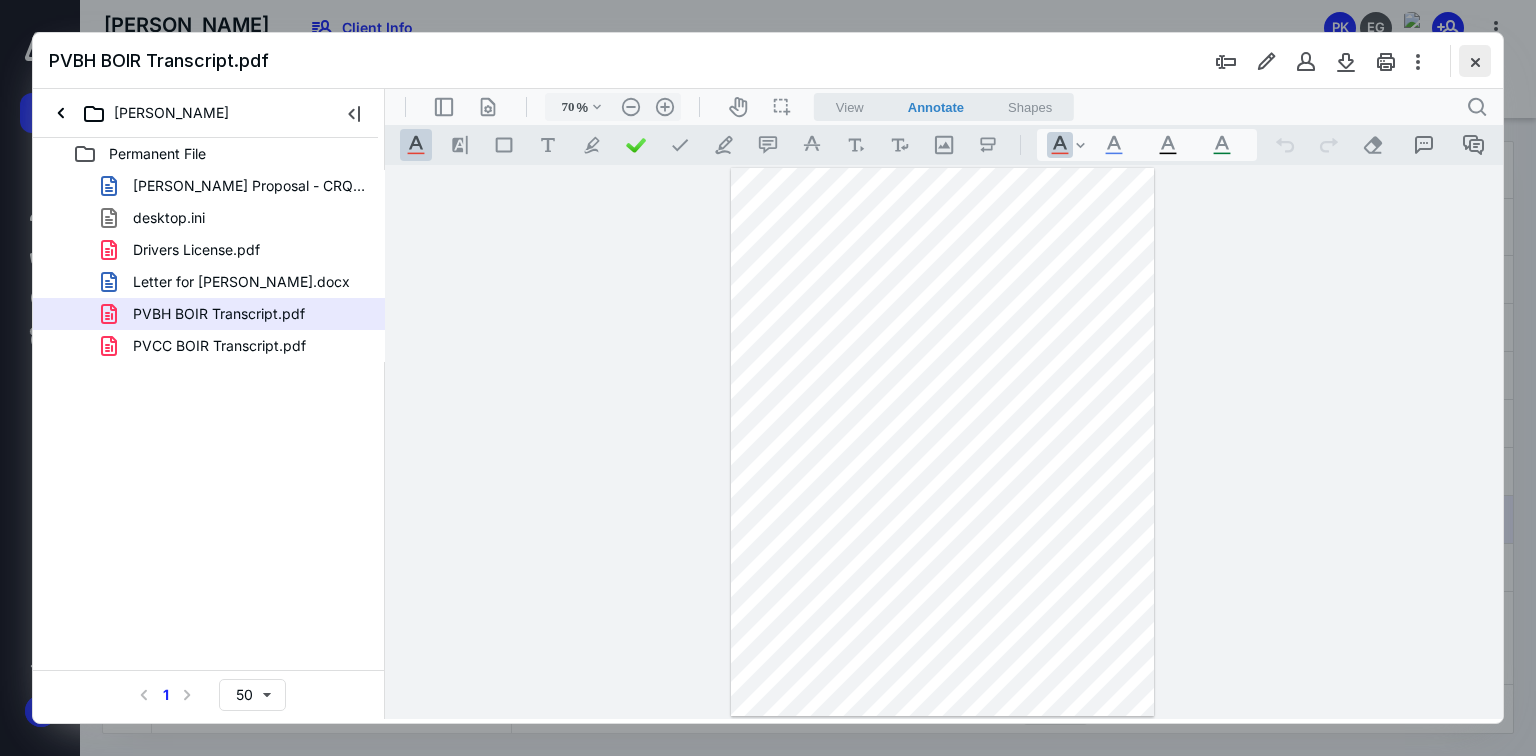 click at bounding box center [1475, 61] 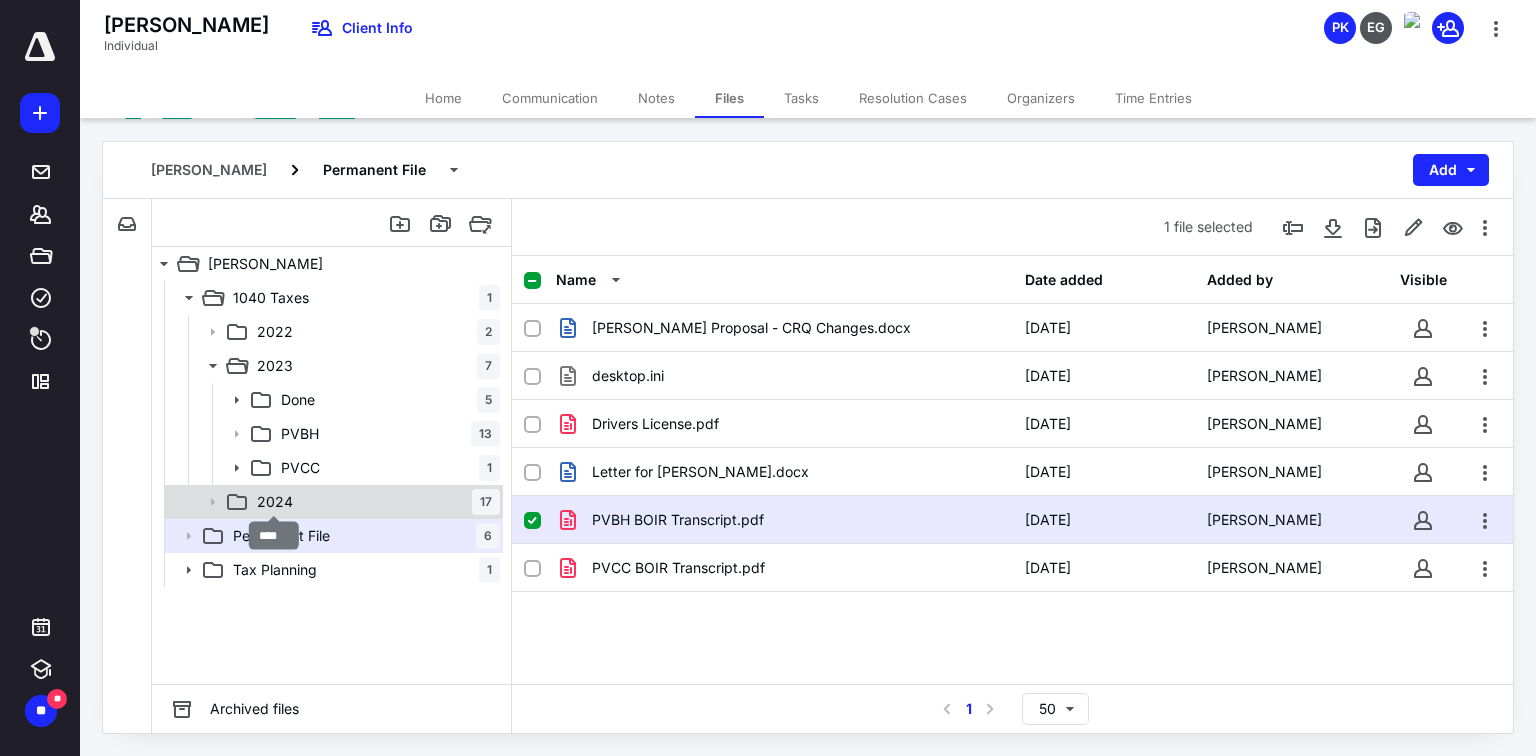 click on "2024" at bounding box center [275, 502] 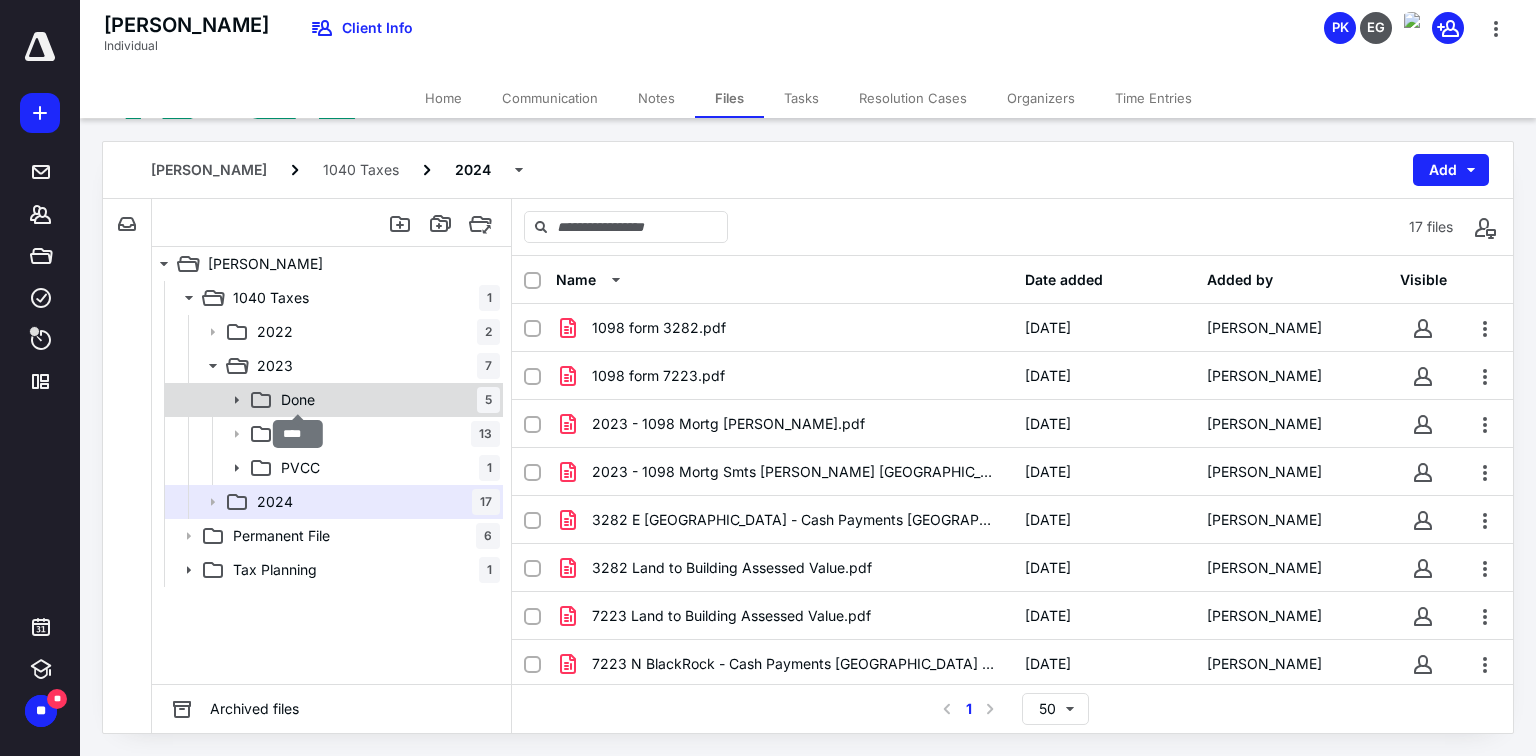 click on "Done" at bounding box center (298, 400) 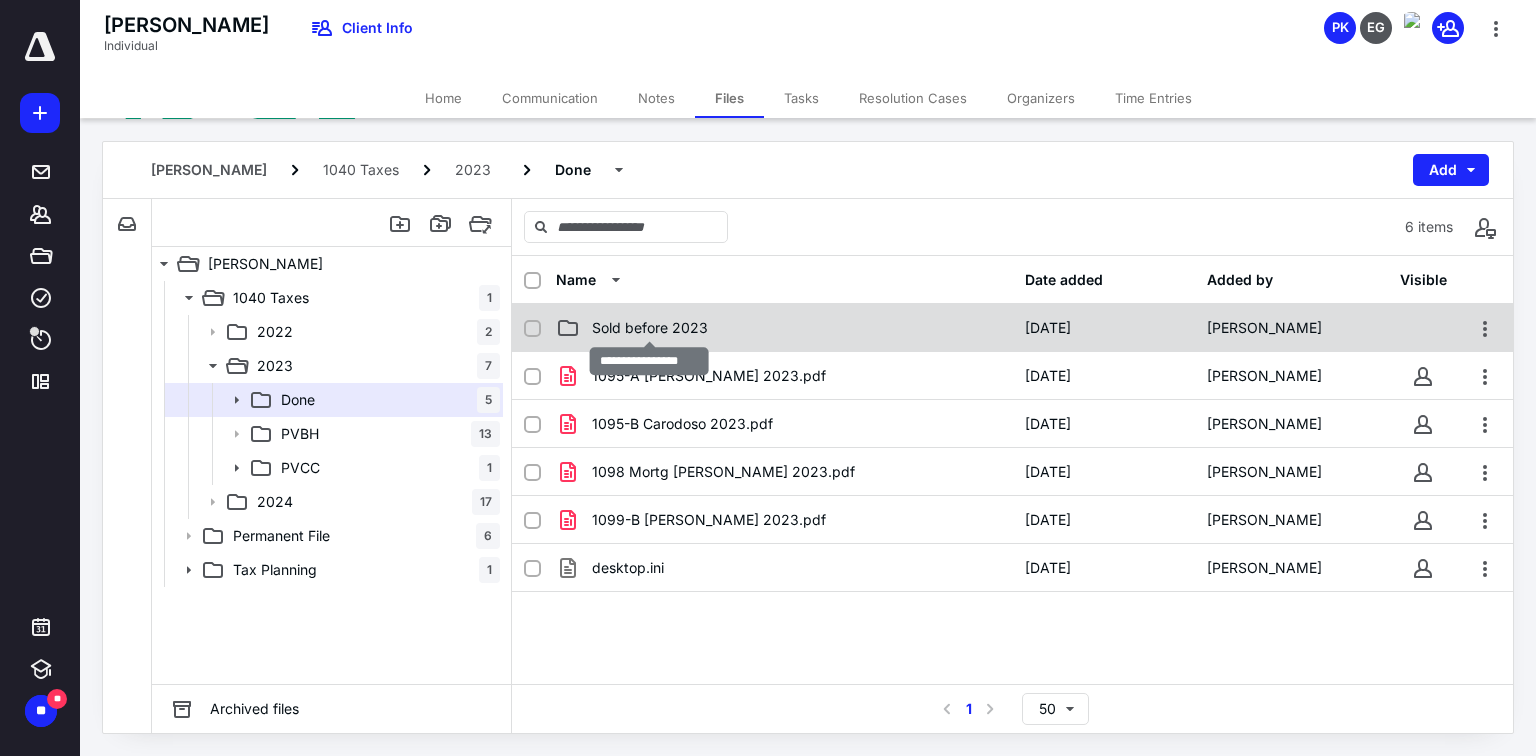 click on "Sold before 2023" at bounding box center [650, 328] 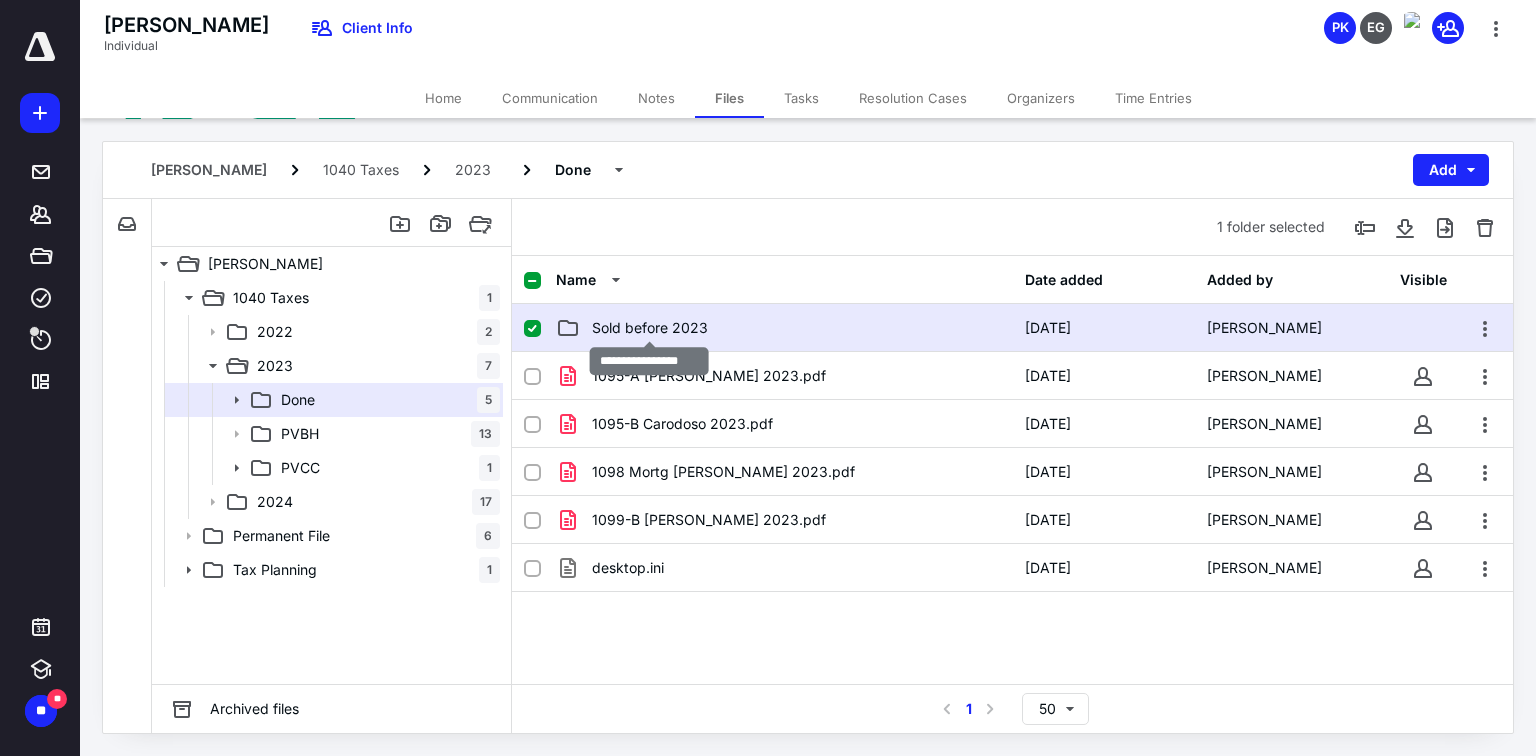 click on "Sold before 2023" at bounding box center (650, 328) 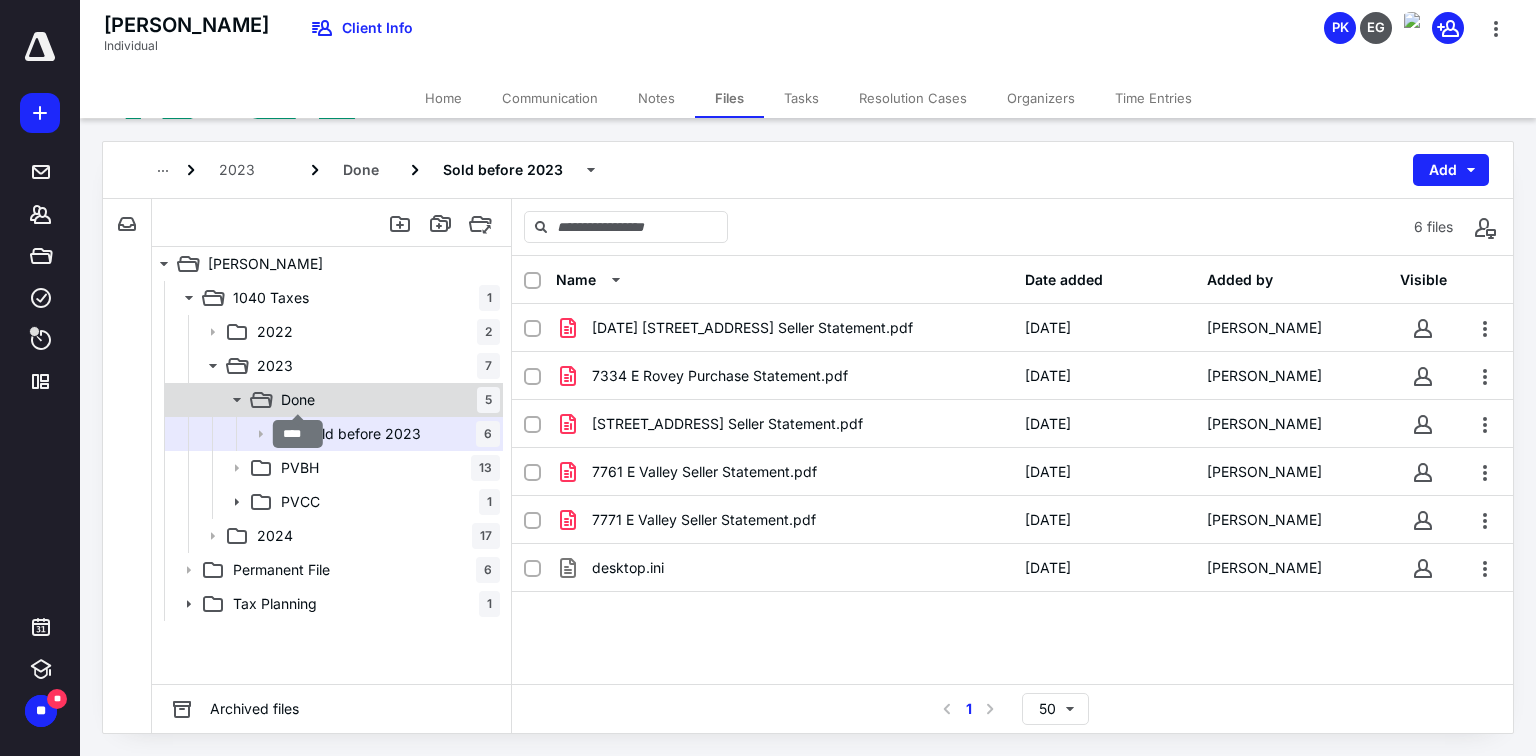 click on "Done" at bounding box center [298, 400] 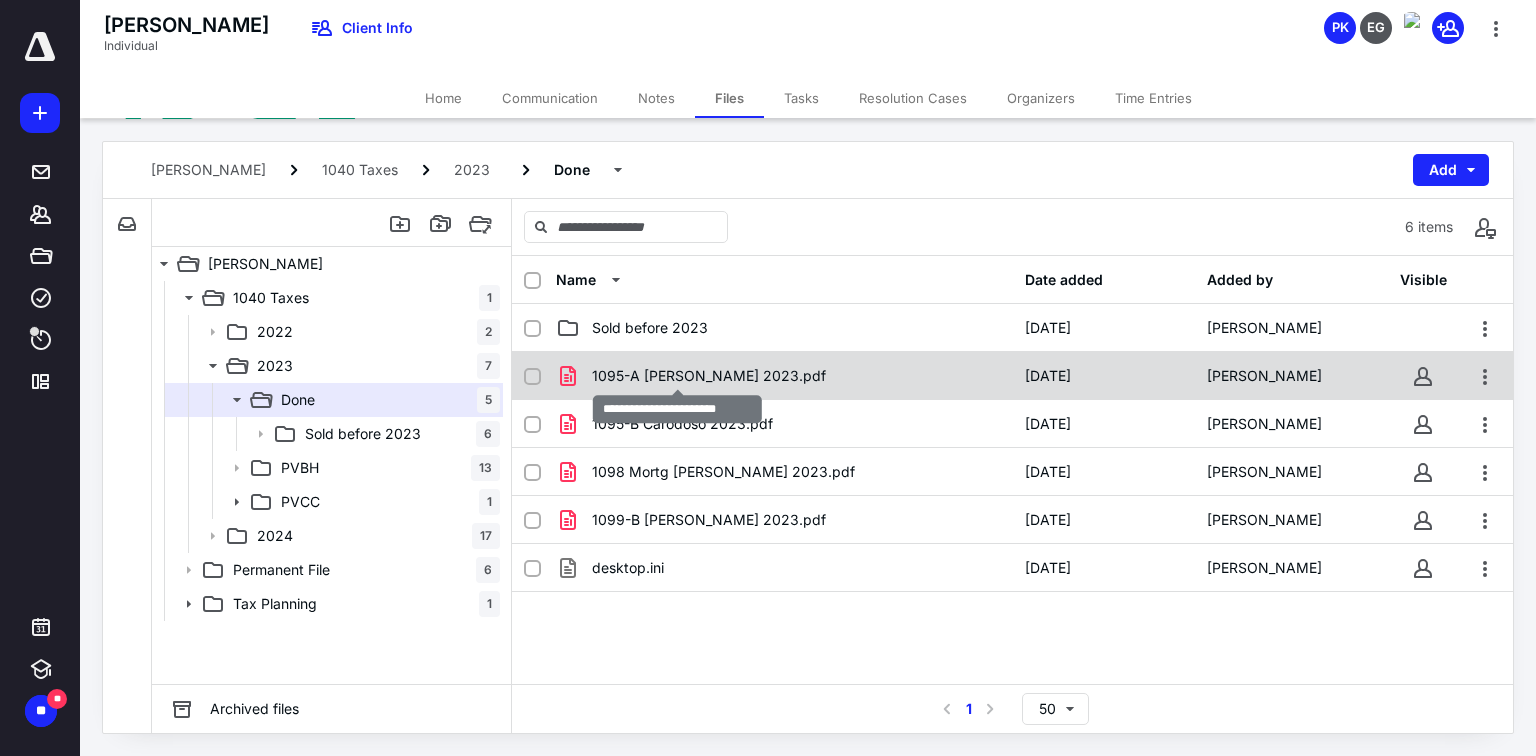 click on "1095-A [PERSON_NAME] 2023.pdf" at bounding box center (709, 376) 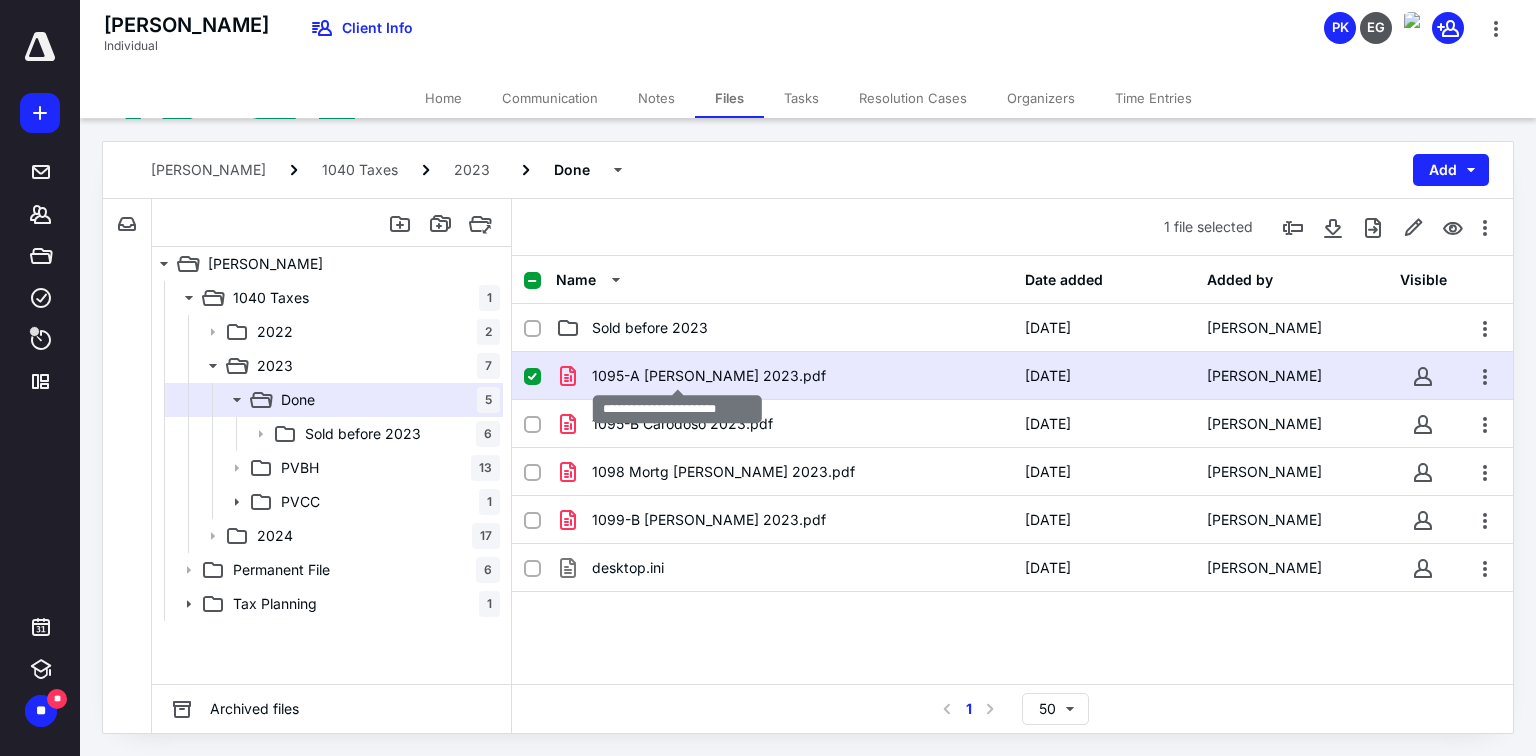 click on "1095-A [PERSON_NAME] 2023.pdf" at bounding box center (709, 376) 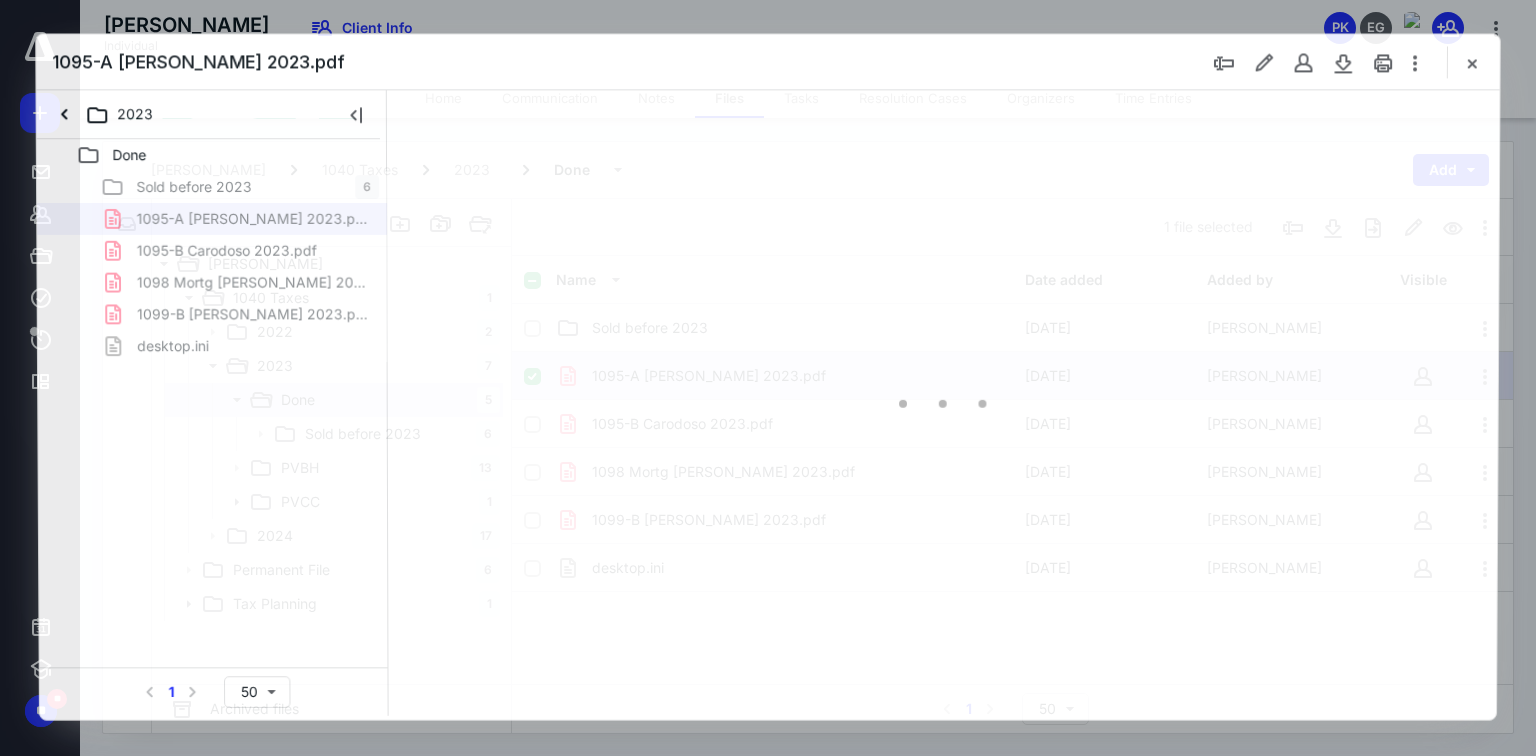scroll, scrollTop: 0, scrollLeft: 0, axis: both 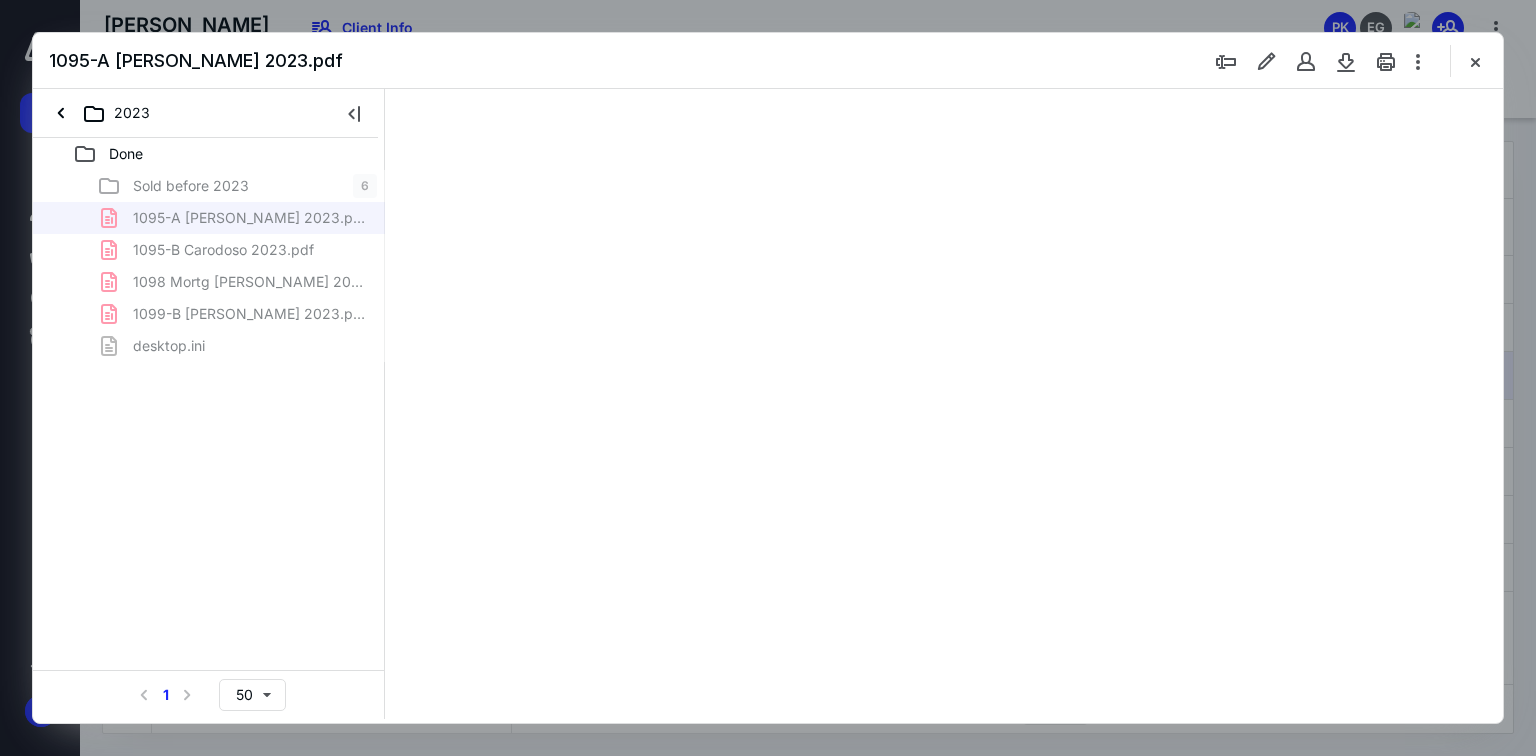 type on "70" 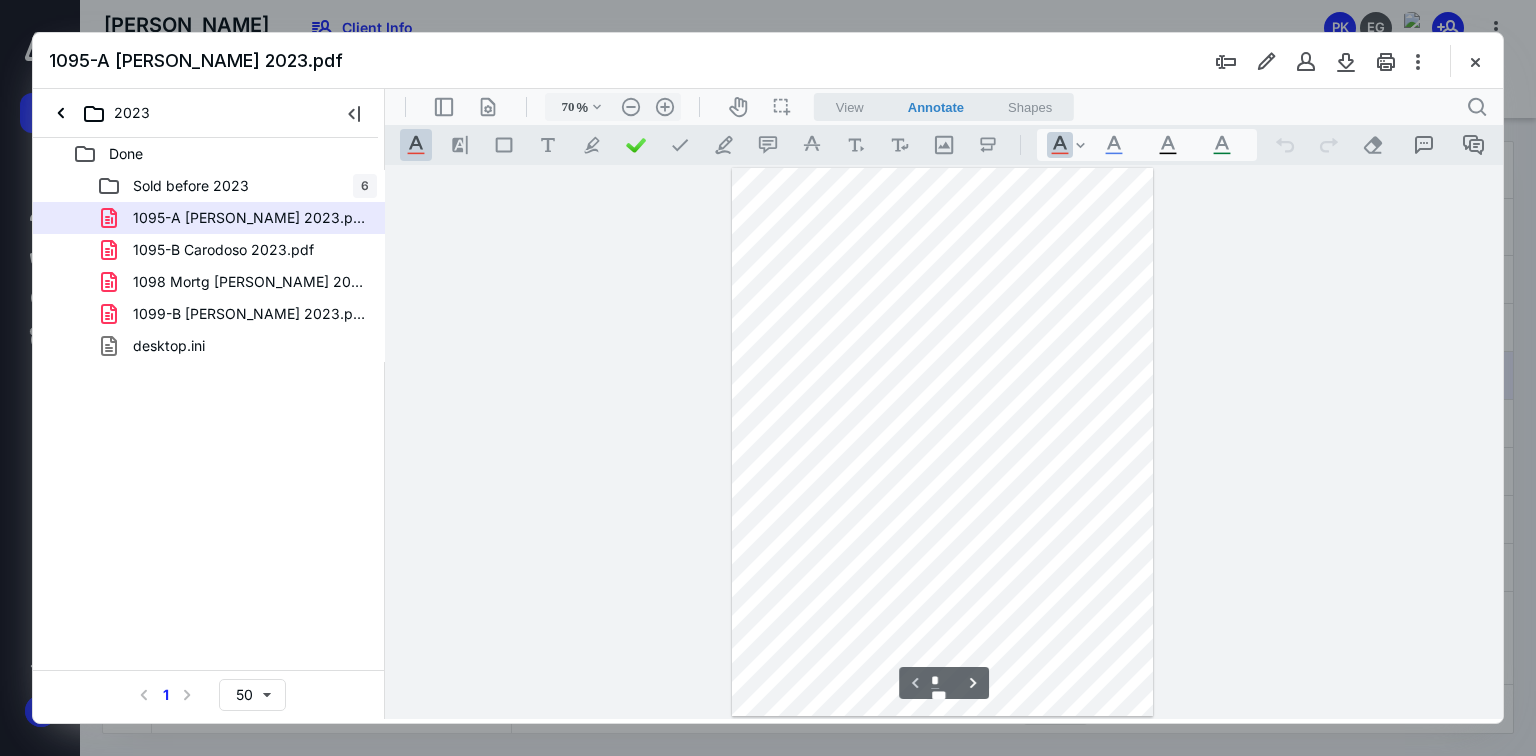 scroll, scrollTop: 0, scrollLeft: 0, axis: both 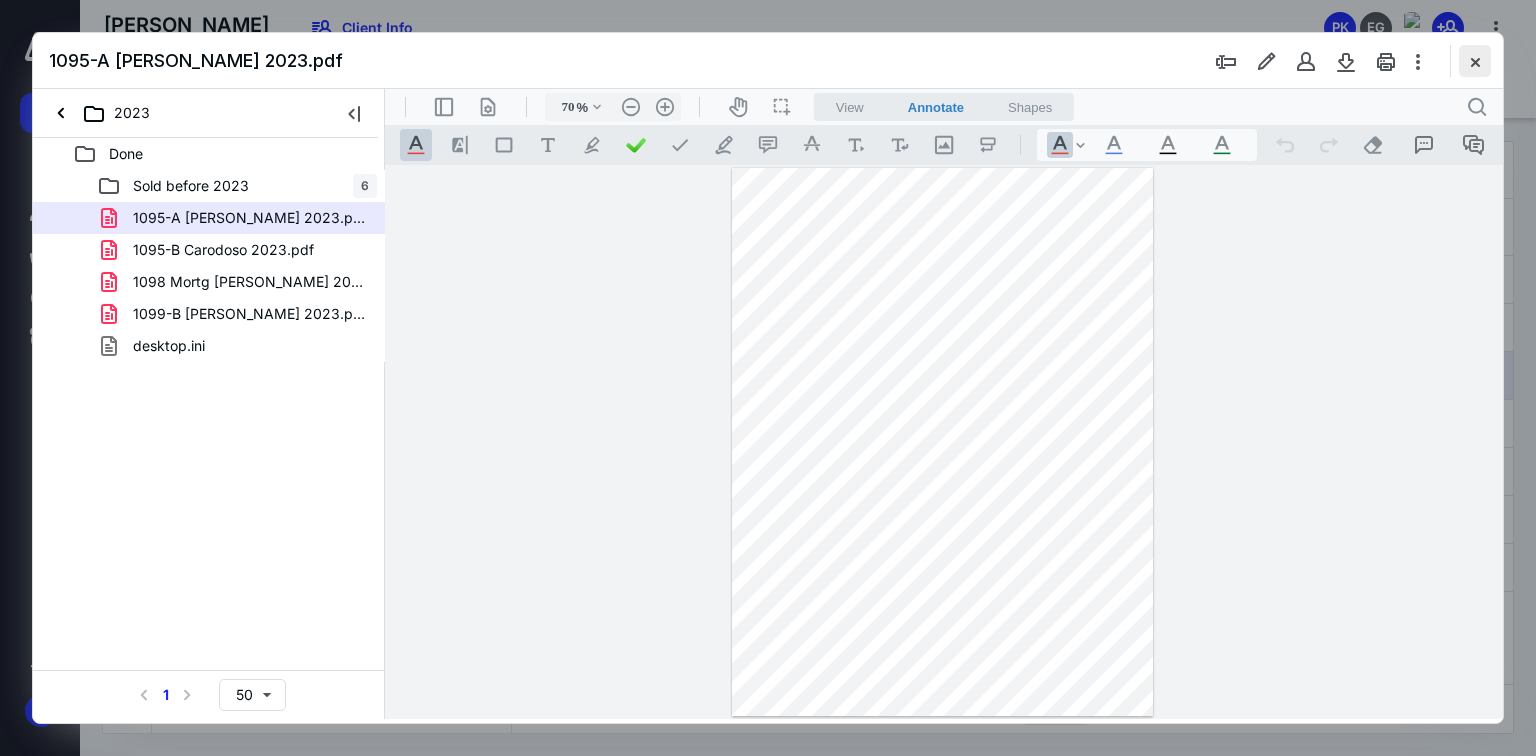 click at bounding box center (1475, 61) 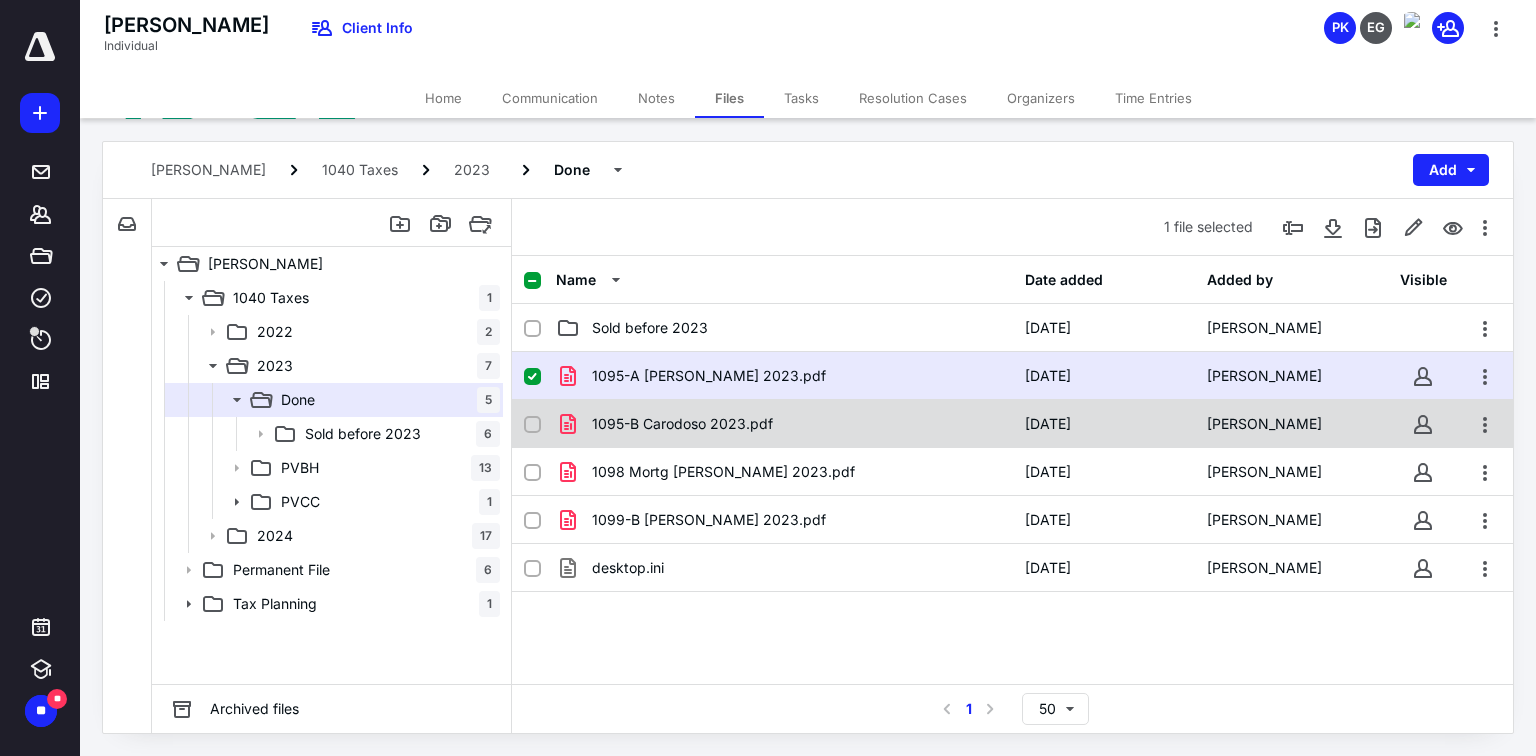 click on "1095-B Carodoso 2023.pdf" at bounding box center (682, 424) 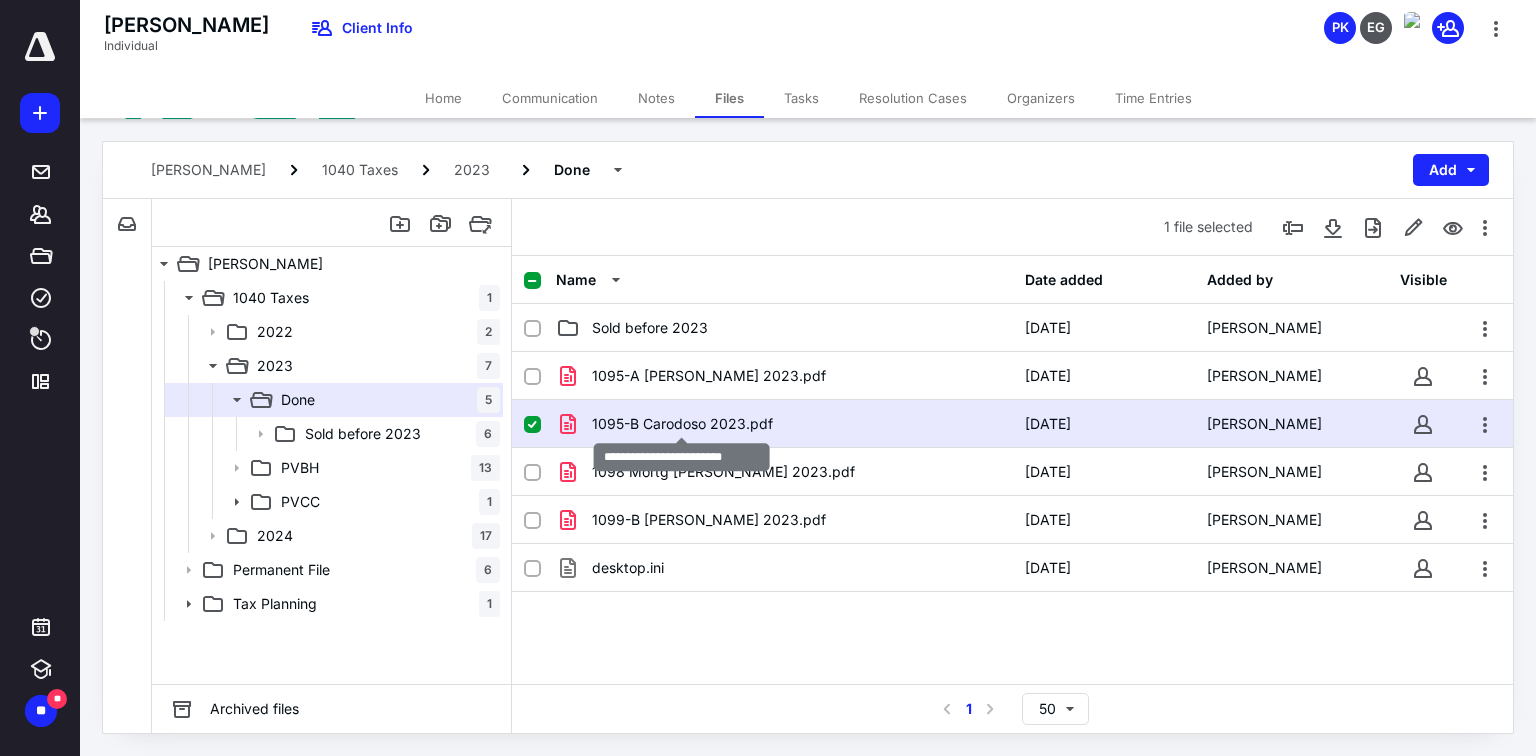 click on "1095-B Carodoso 2023.pdf" at bounding box center [682, 424] 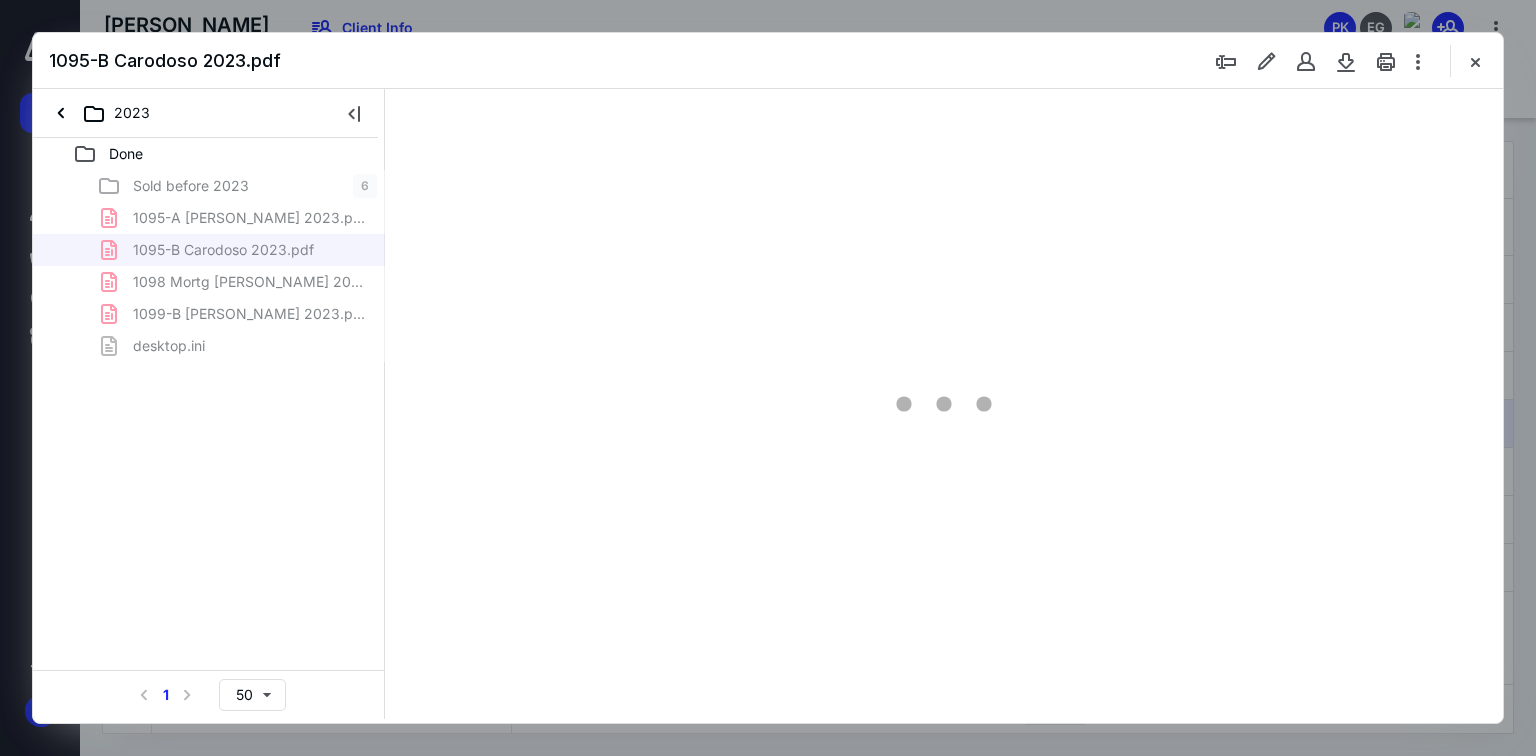 scroll, scrollTop: 0, scrollLeft: 0, axis: both 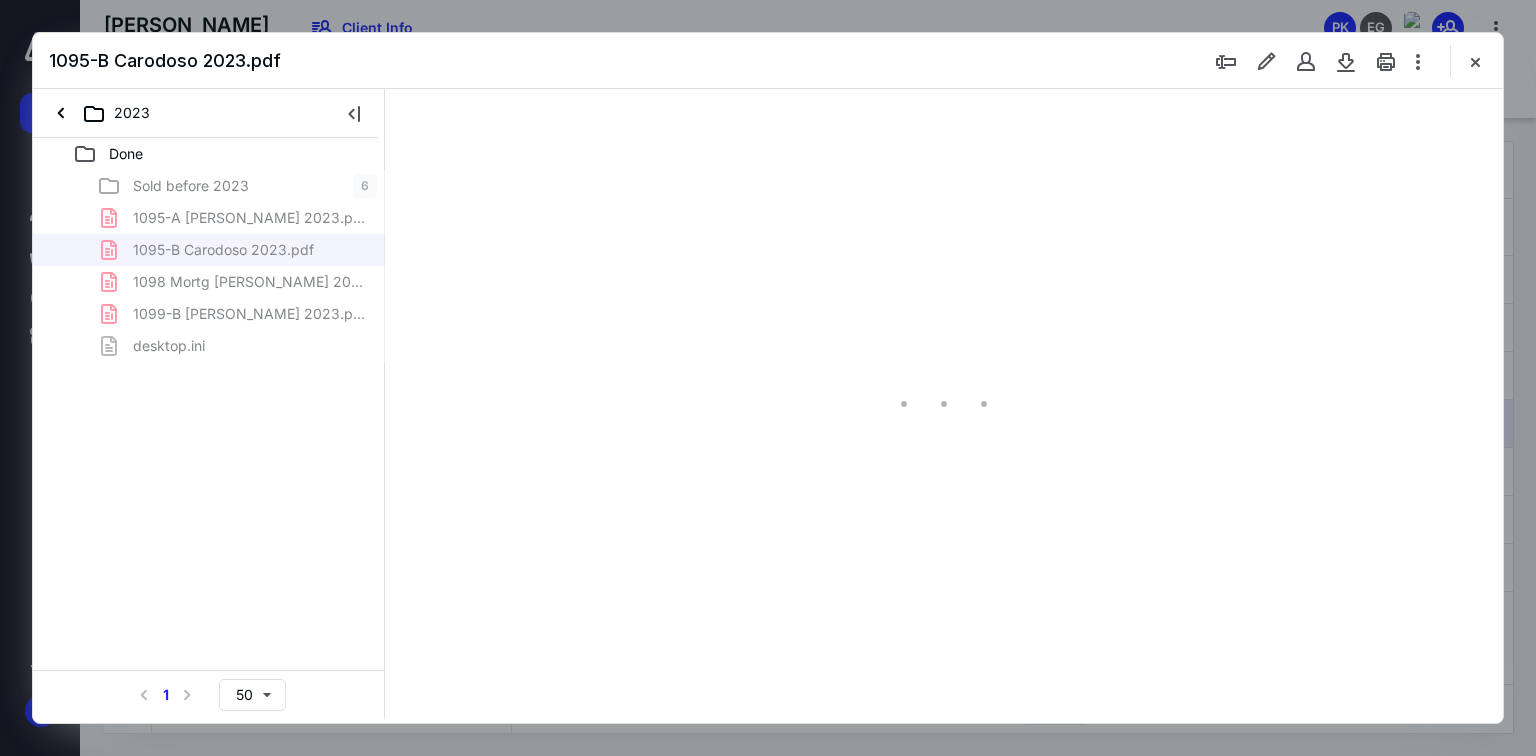 type on "91" 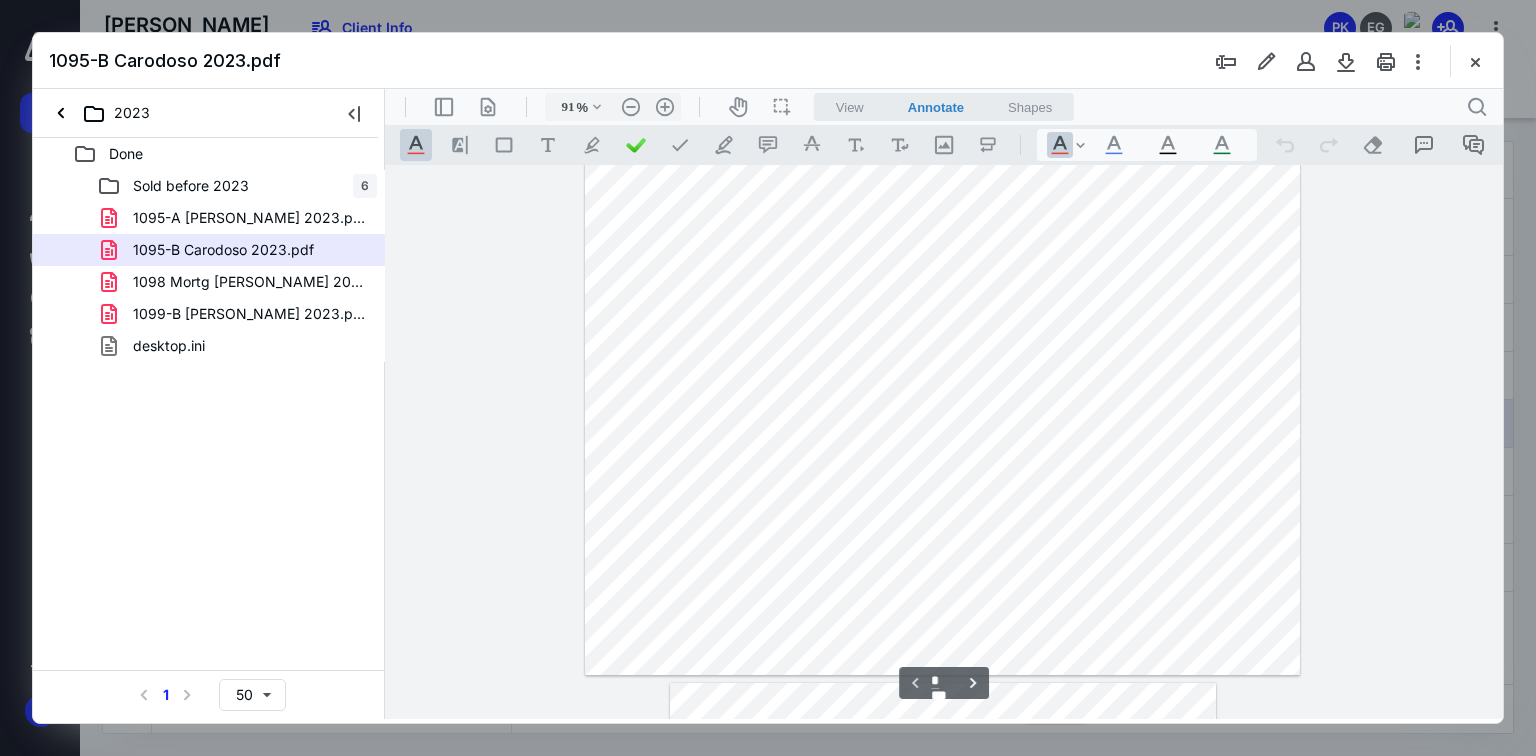 scroll, scrollTop: 0, scrollLeft: 0, axis: both 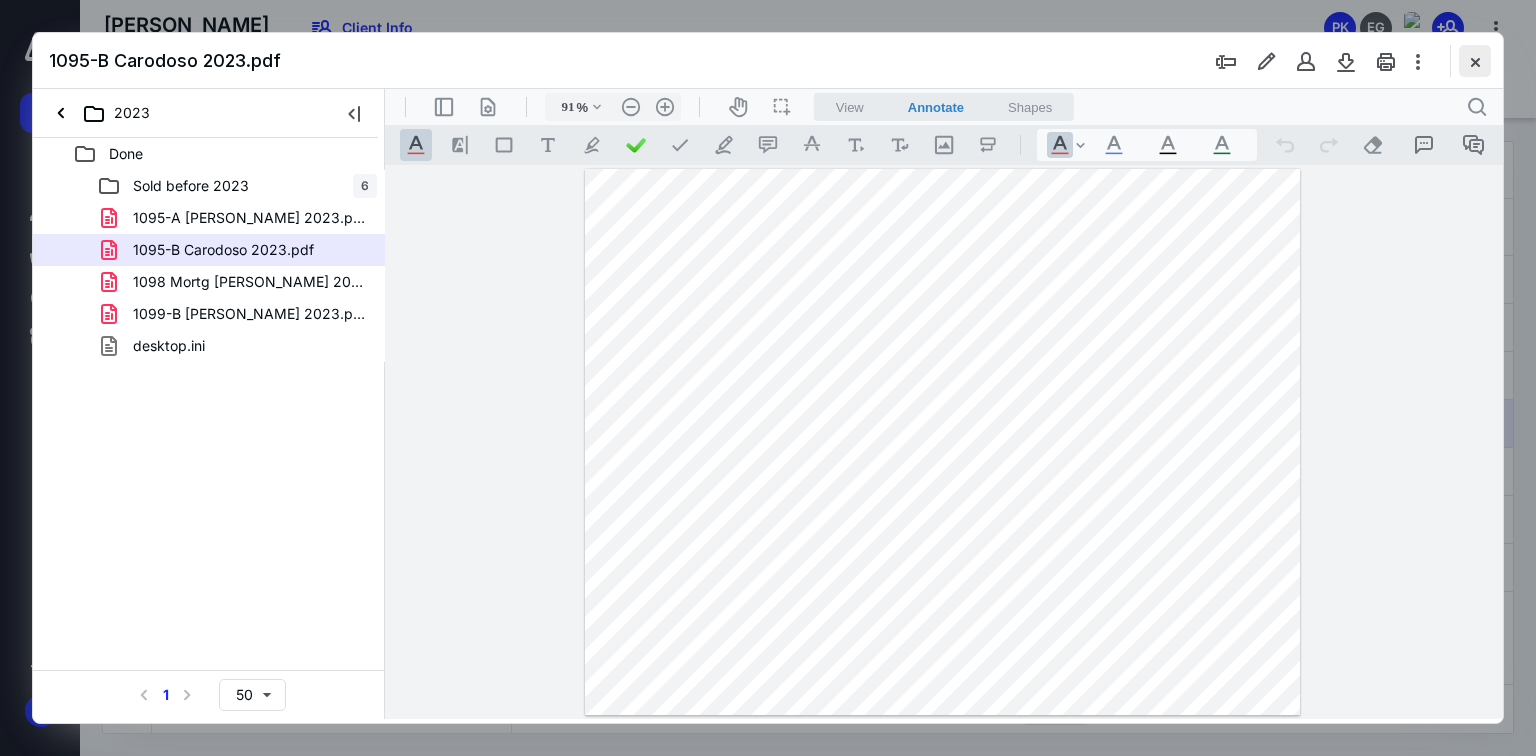click at bounding box center (1475, 61) 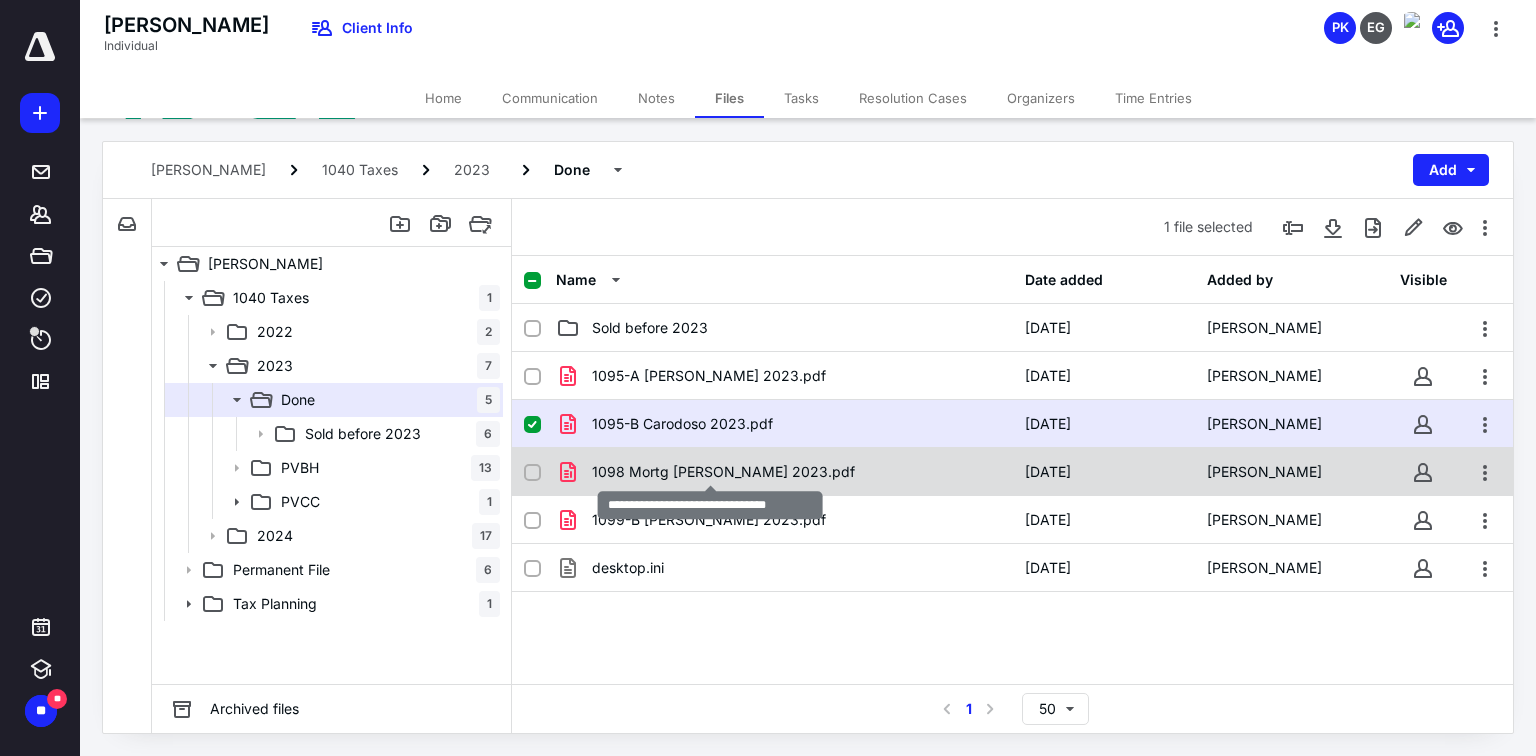 click on "1098 Mortg [PERSON_NAME] 2023.pdf" at bounding box center (723, 472) 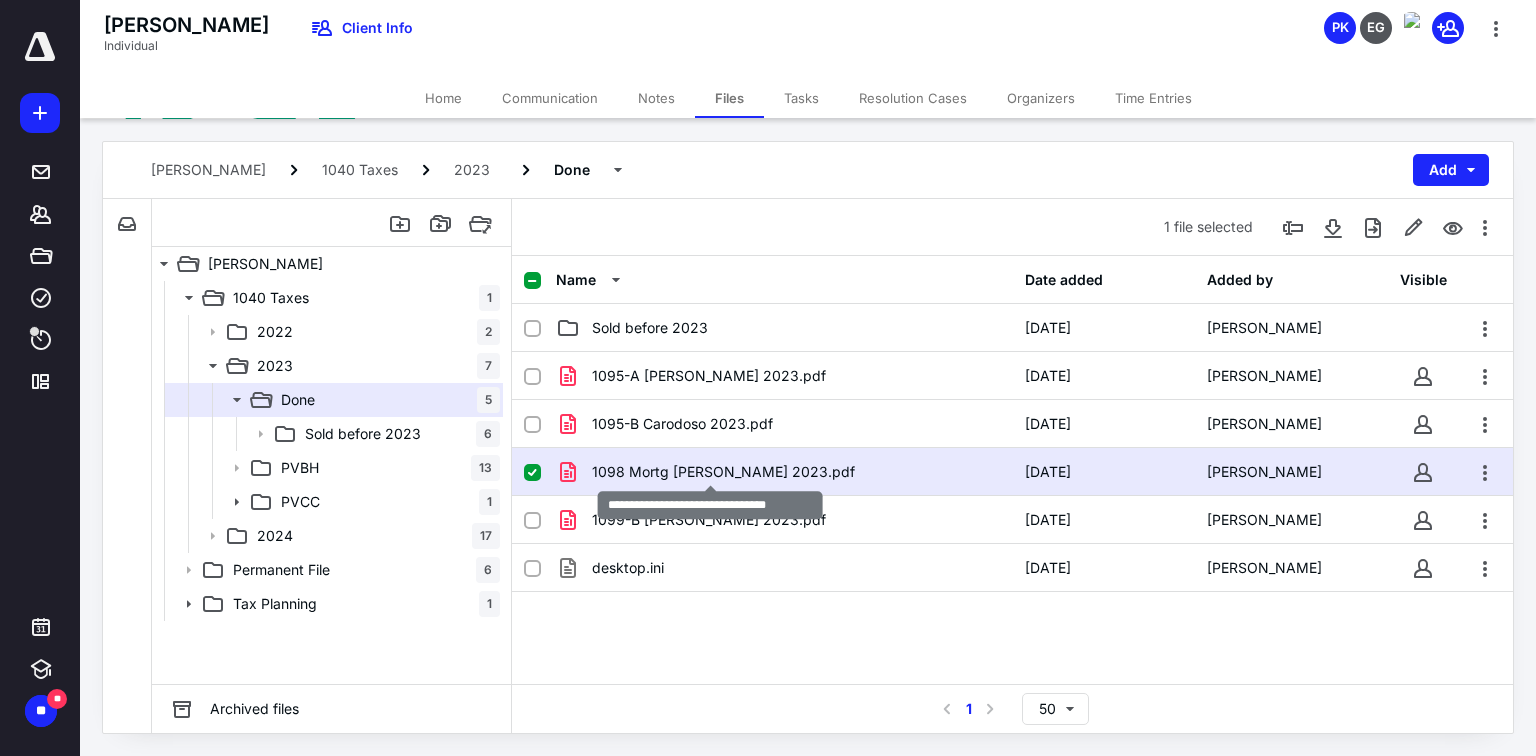 click on "1098 Mortg [PERSON_NAME] 2023.pdf" at bounding box center [723, 472] 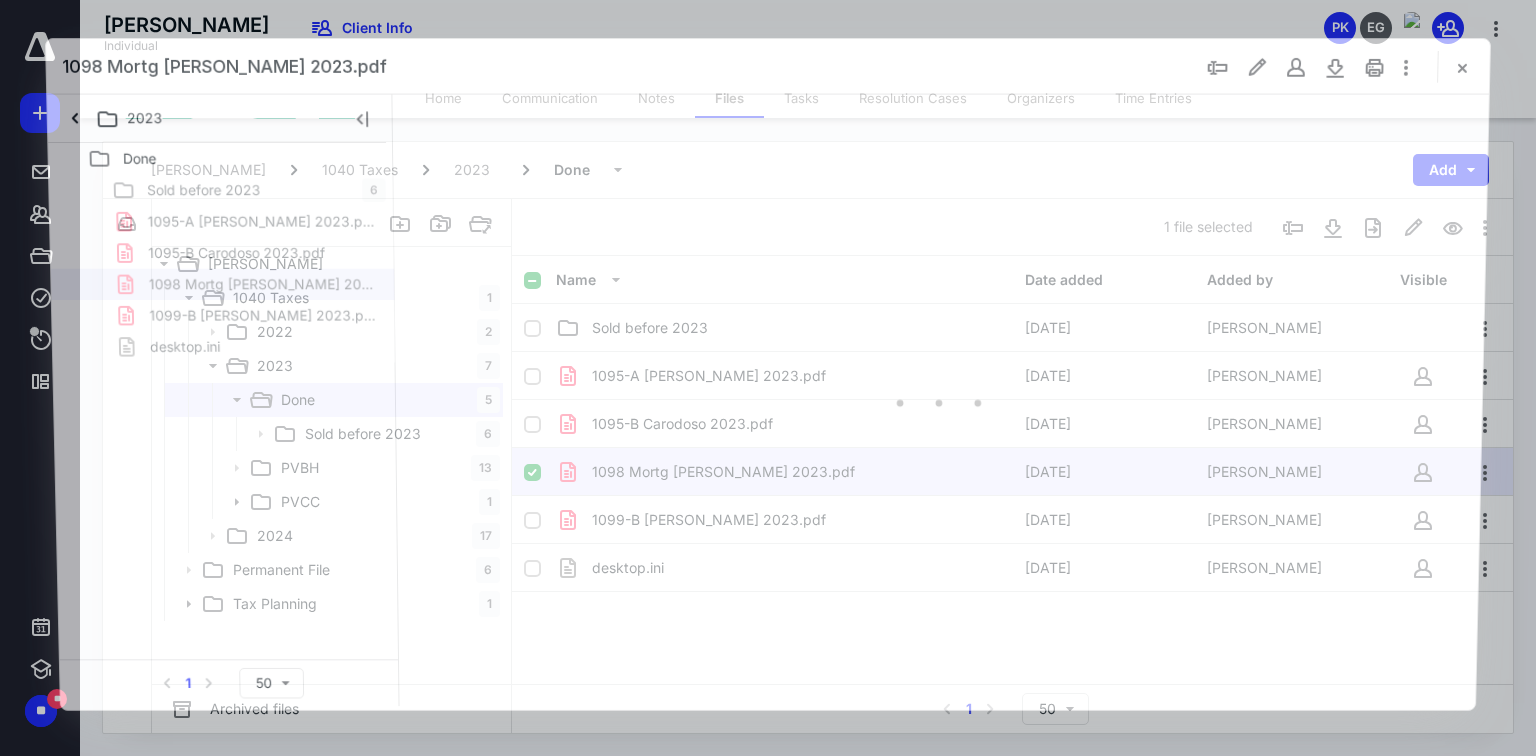 scroll, scrollTop: 0, scrollLeft: 0, axis: both 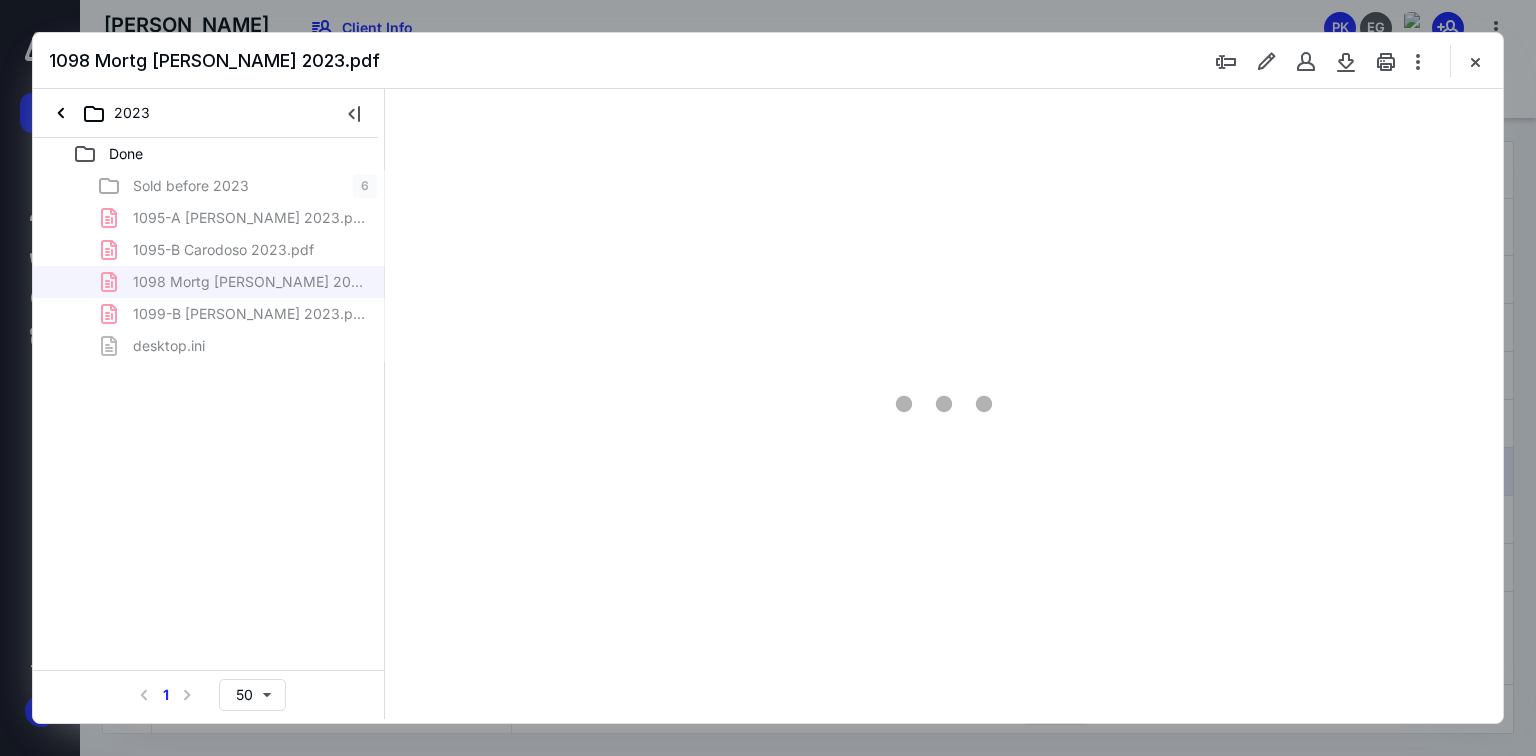 type on "70" 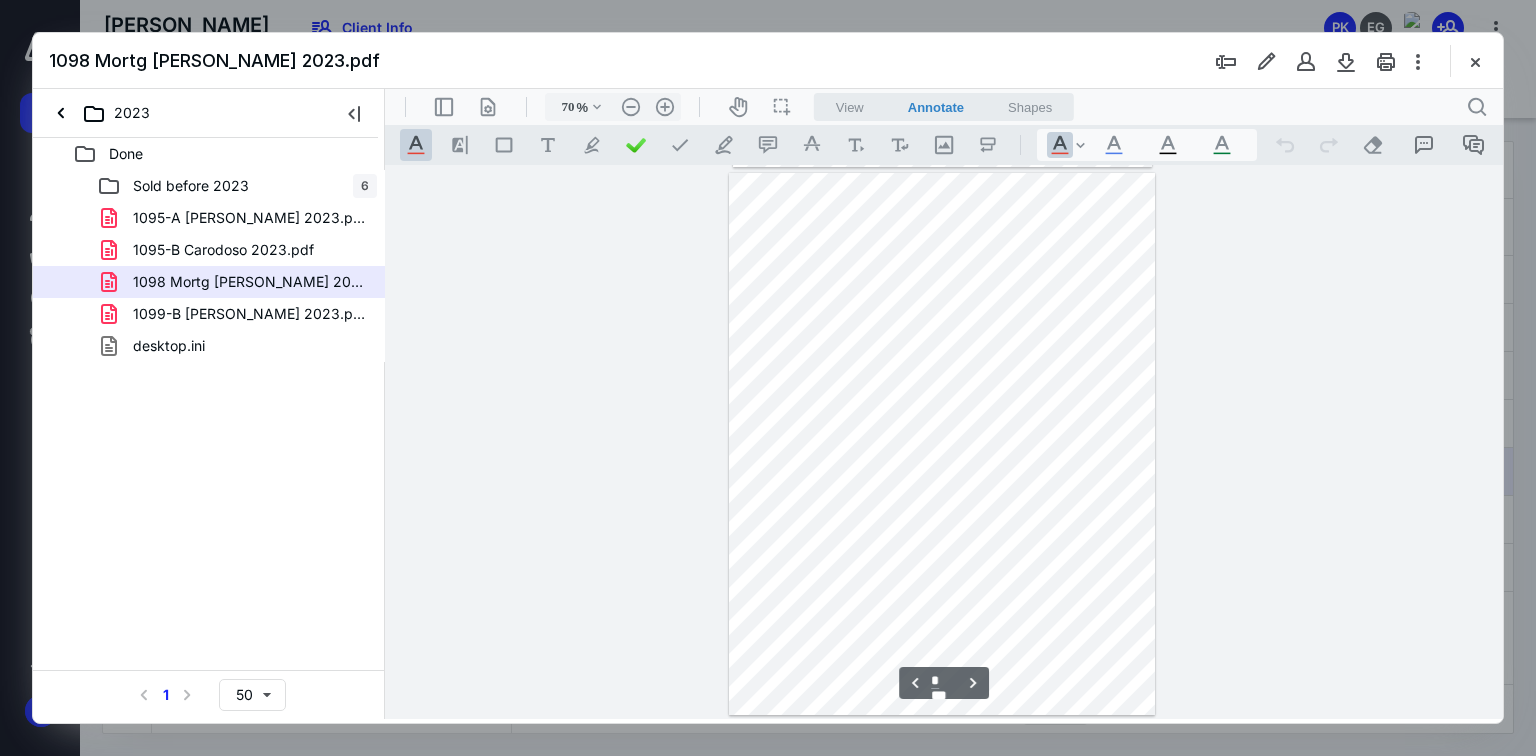 scroll, scrollTop: 1226, scrollLeft: 0, axis: vertical 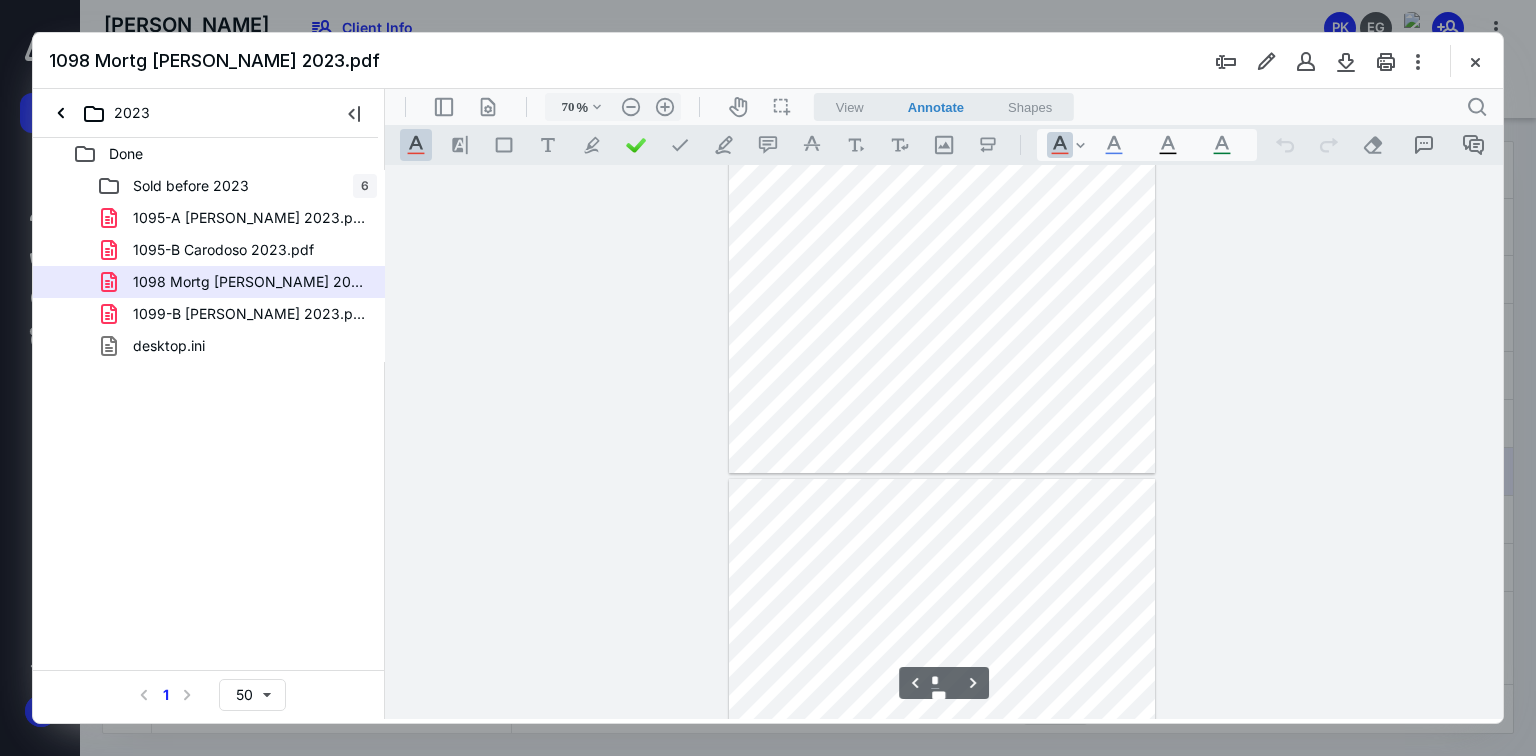 type on "*" 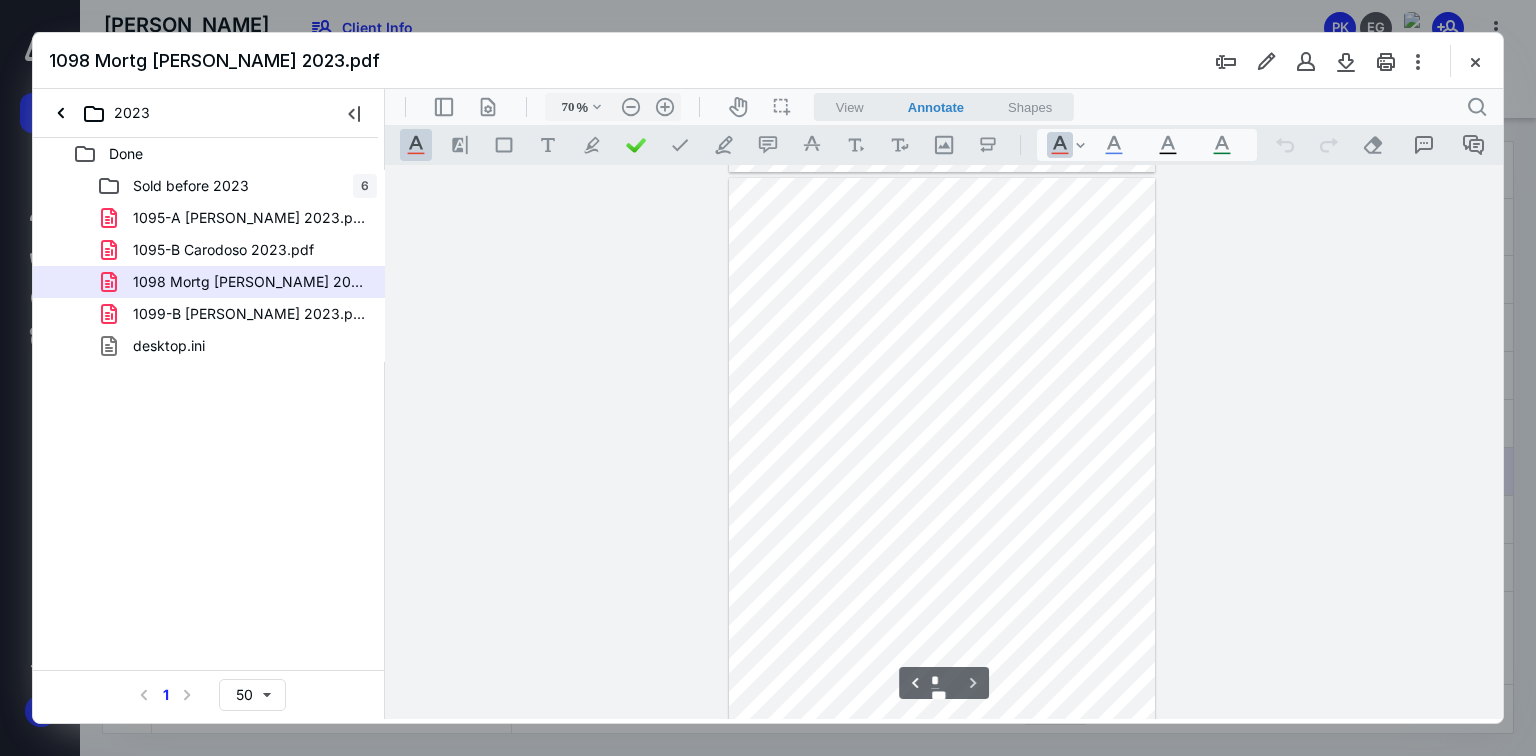 scroll, scrollTop: 1649, scrollLeft: 0, axis: vertical 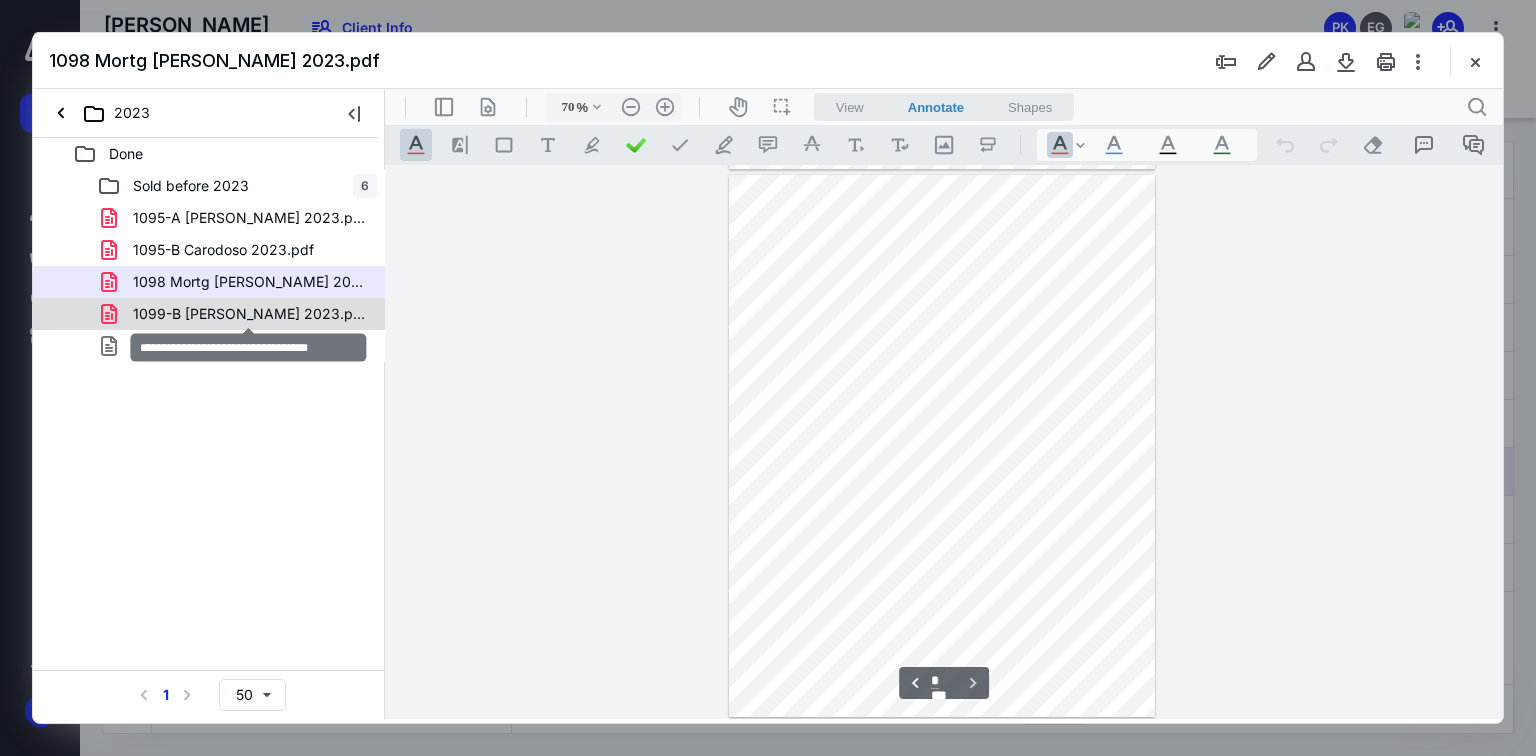 click on "1099-B [PERSON_NAME] 2023.pdf" at bounding box center (249, 314) 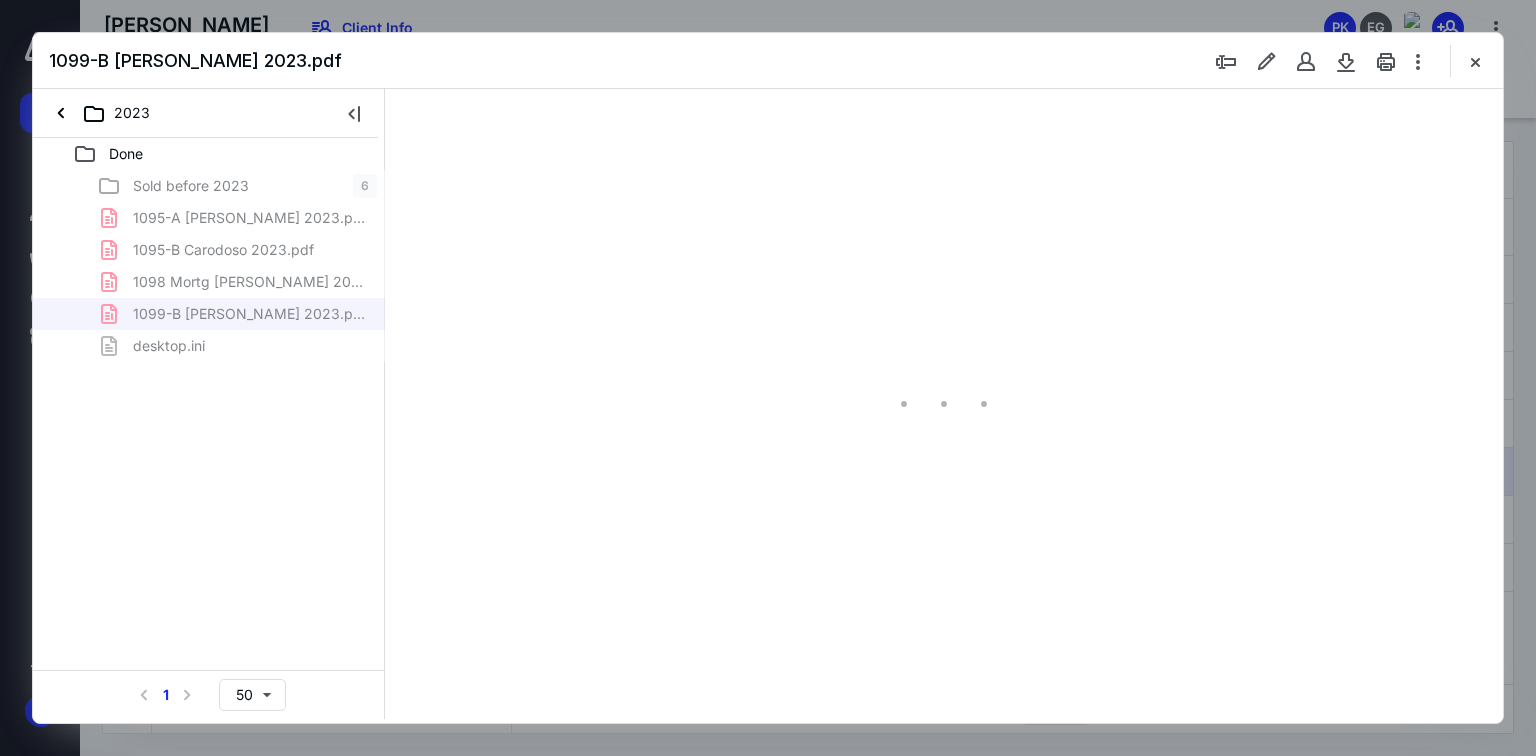 type on "71" 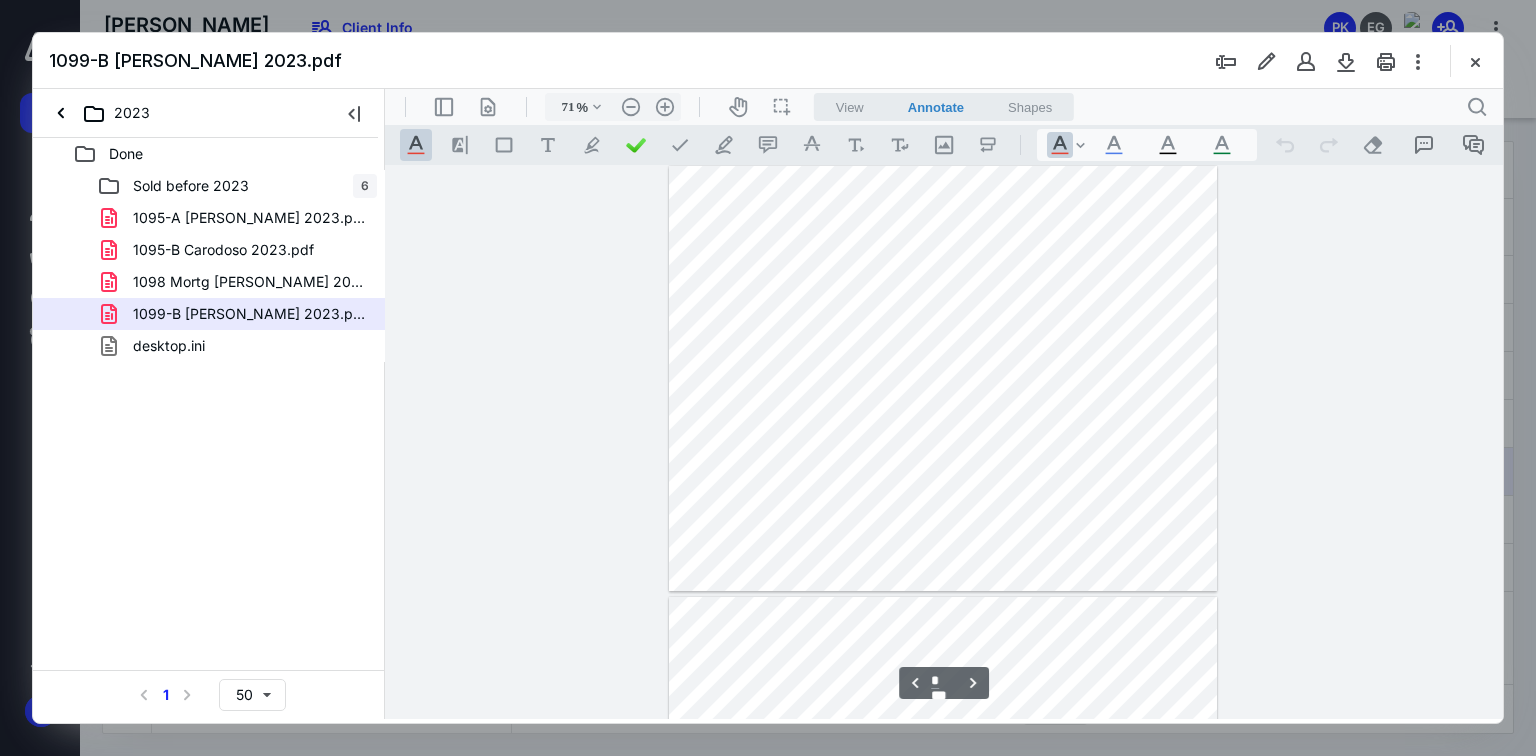 scroll, scrollTop: 2052, scrollLeft: 0, axis: vertical 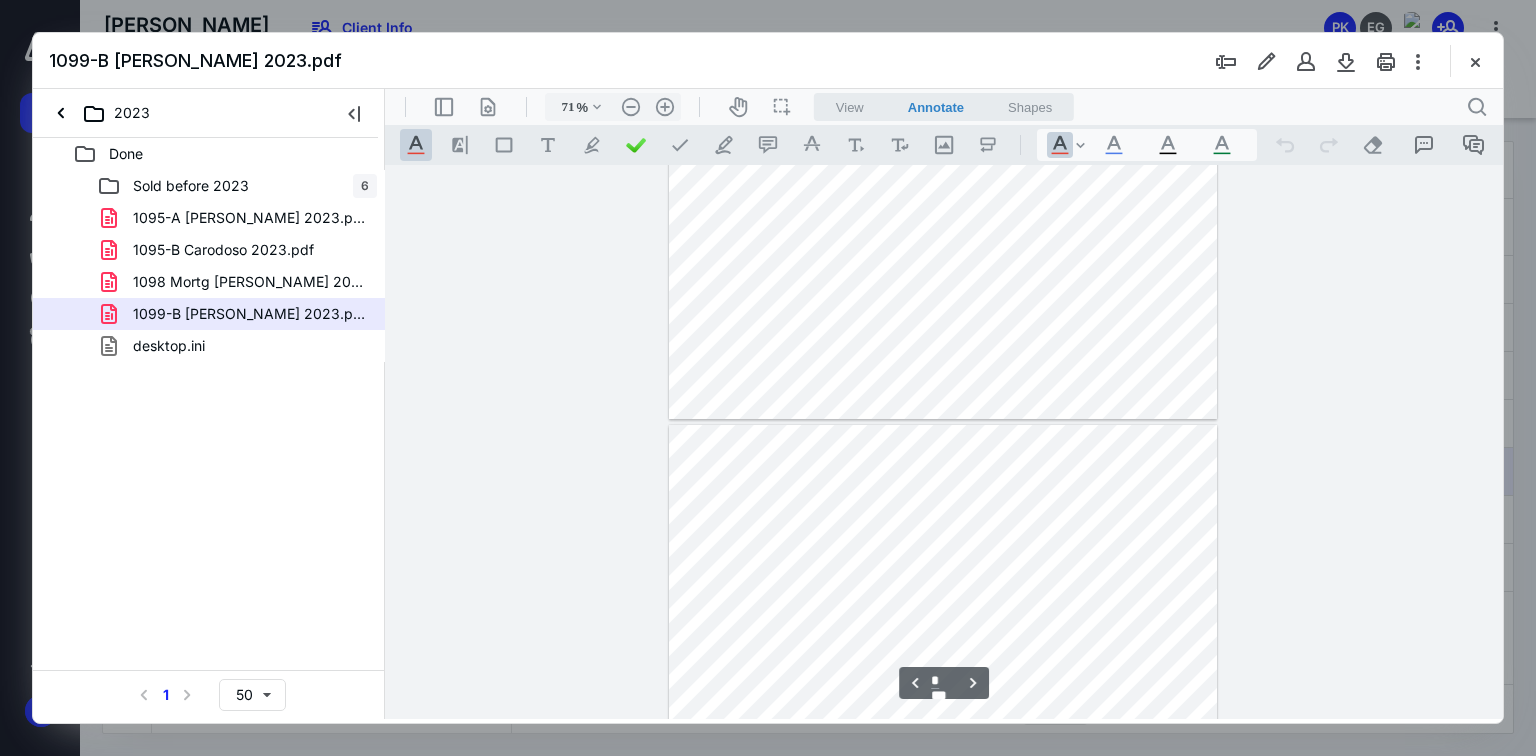 type on "*" 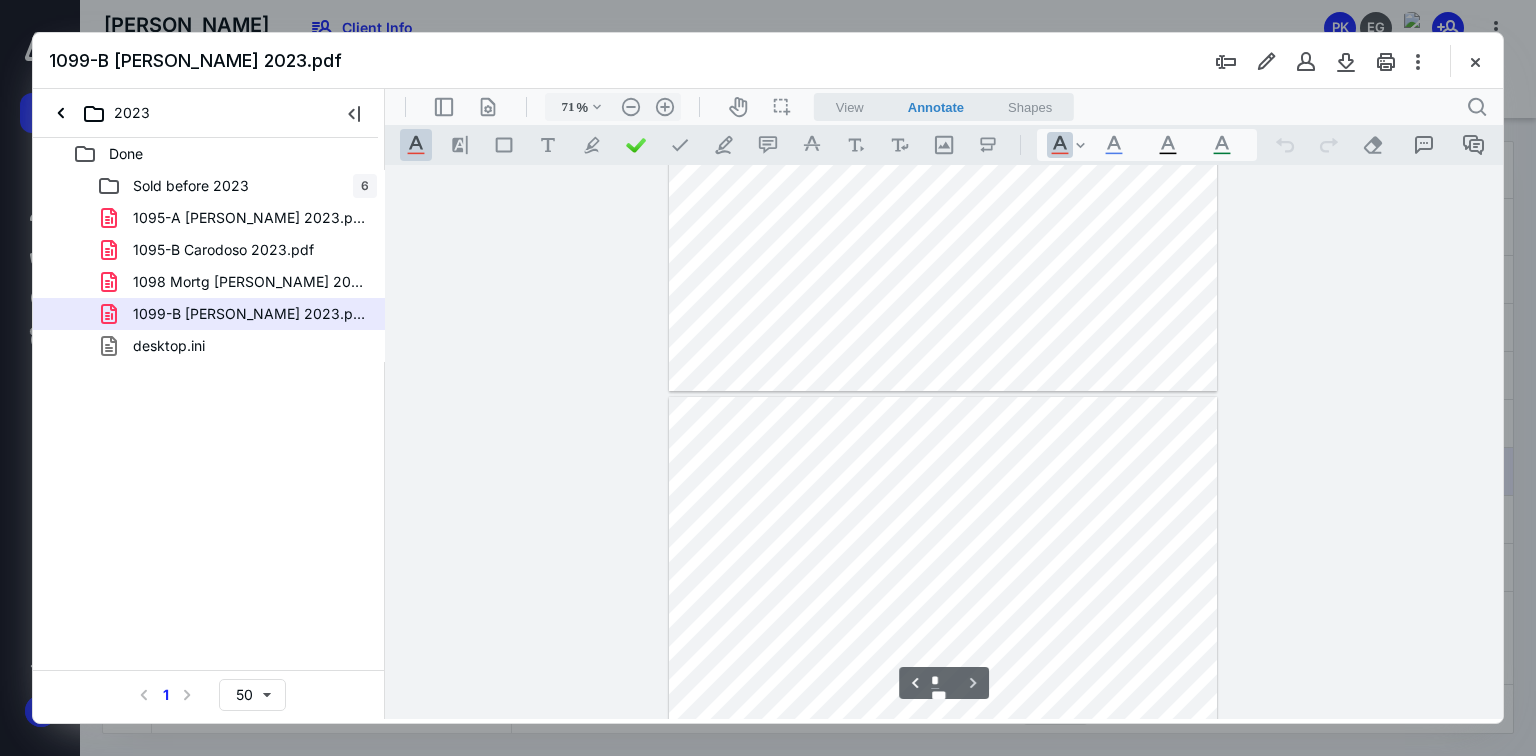 scroll, scrollTop: 2281, scrollLeft: 0, axis: vertical 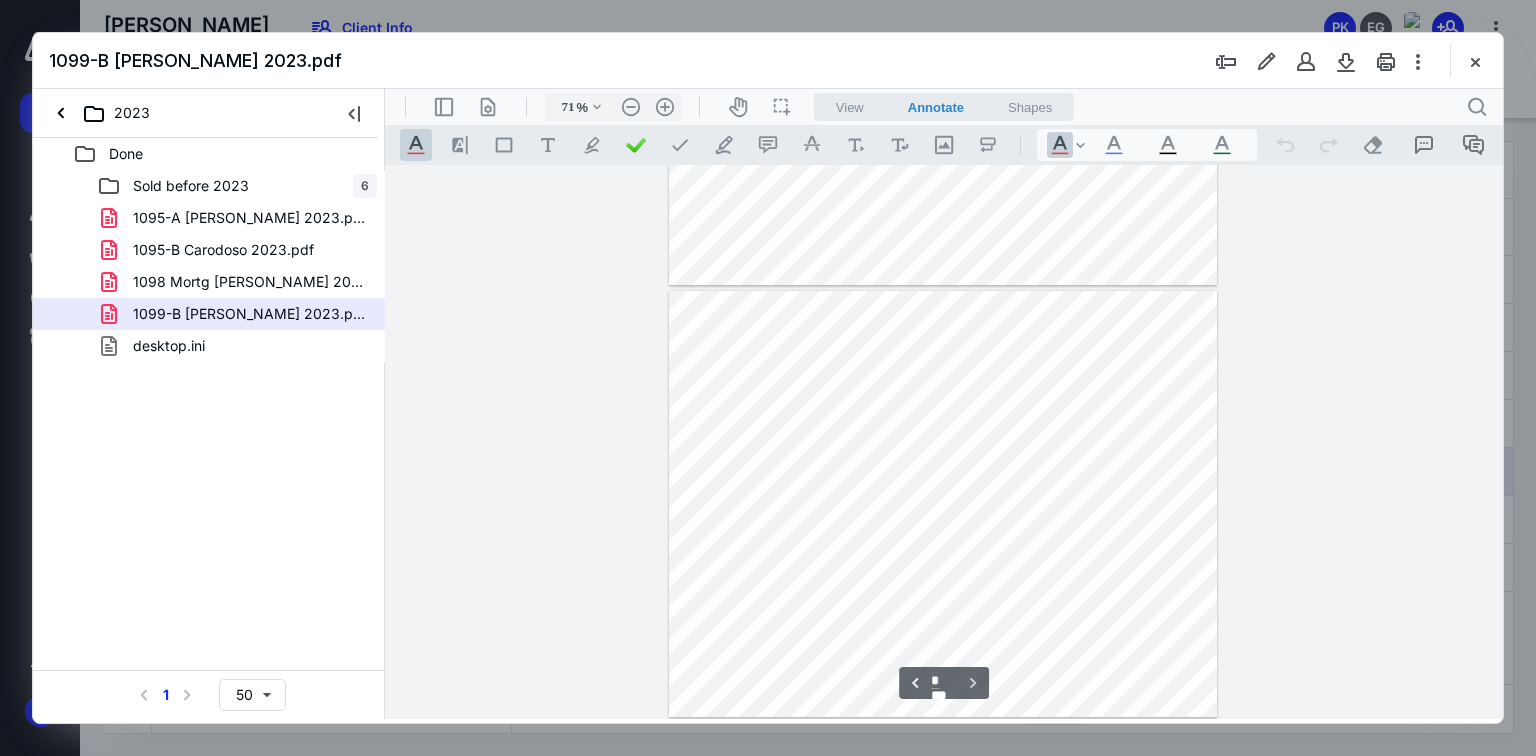 drag, startPoint x: 1500, startPoint y: 572, endPoint x: 1903, endPoint y: 540, distance: 404.26846 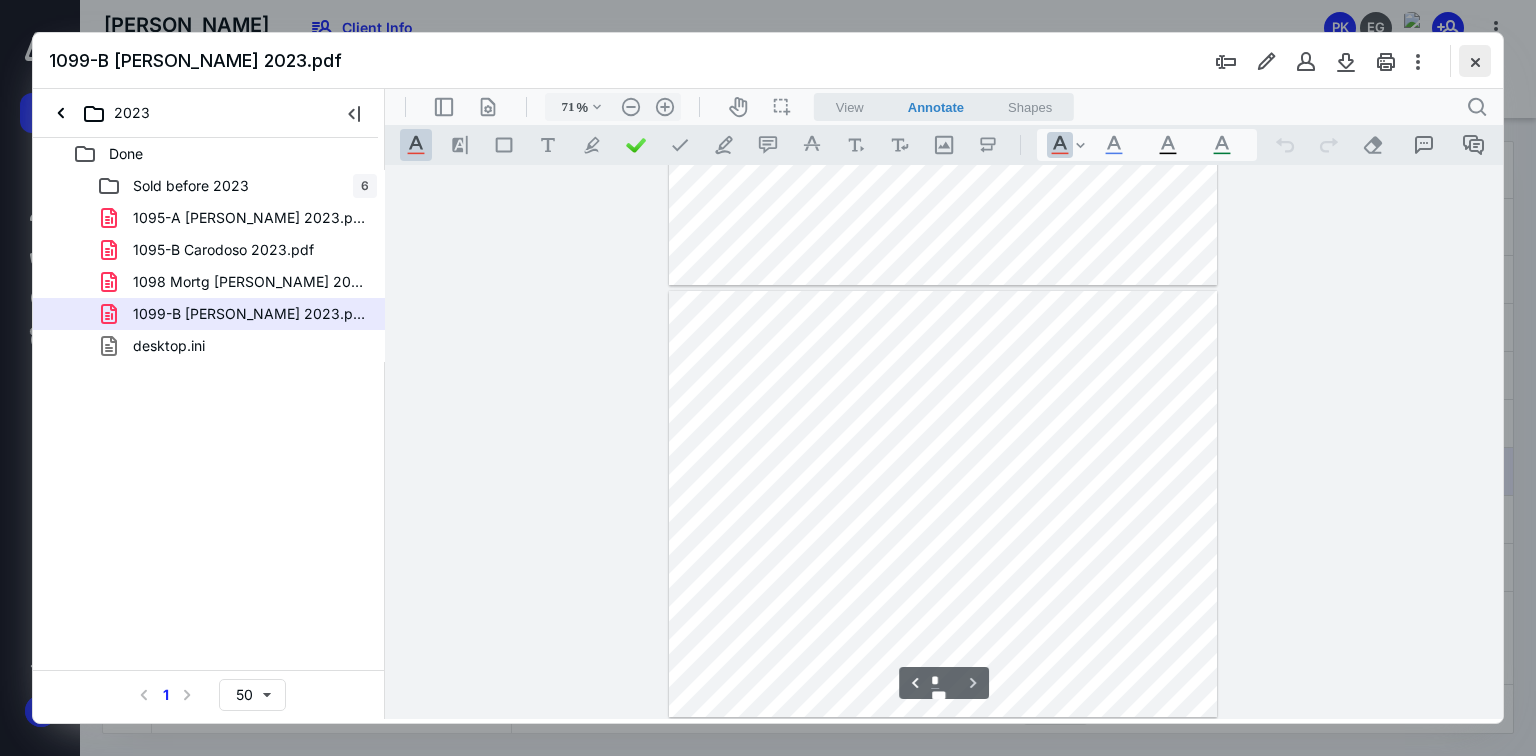click at bounding box center (1475, 61) 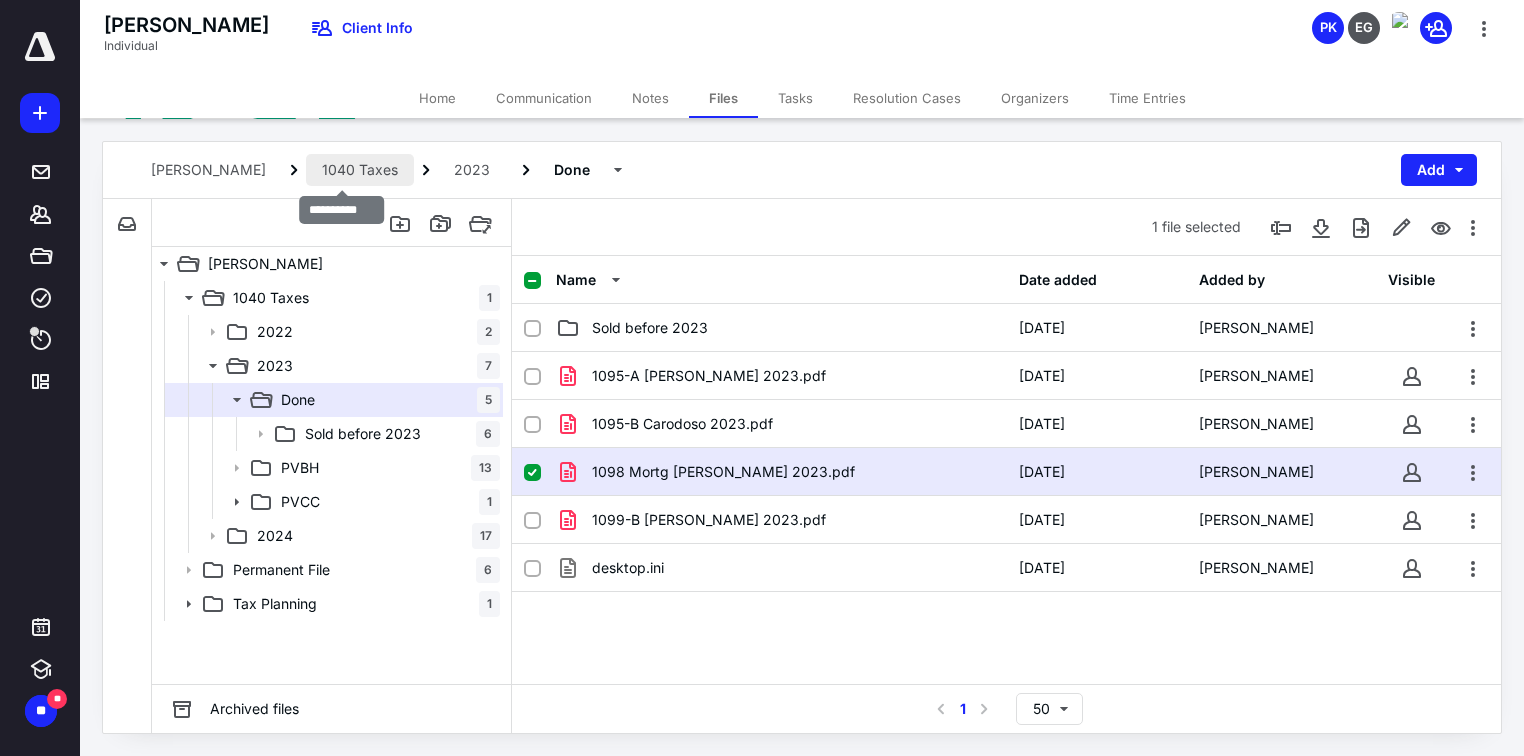 click on "1040 Taxes" at bounding box center [360, 170] 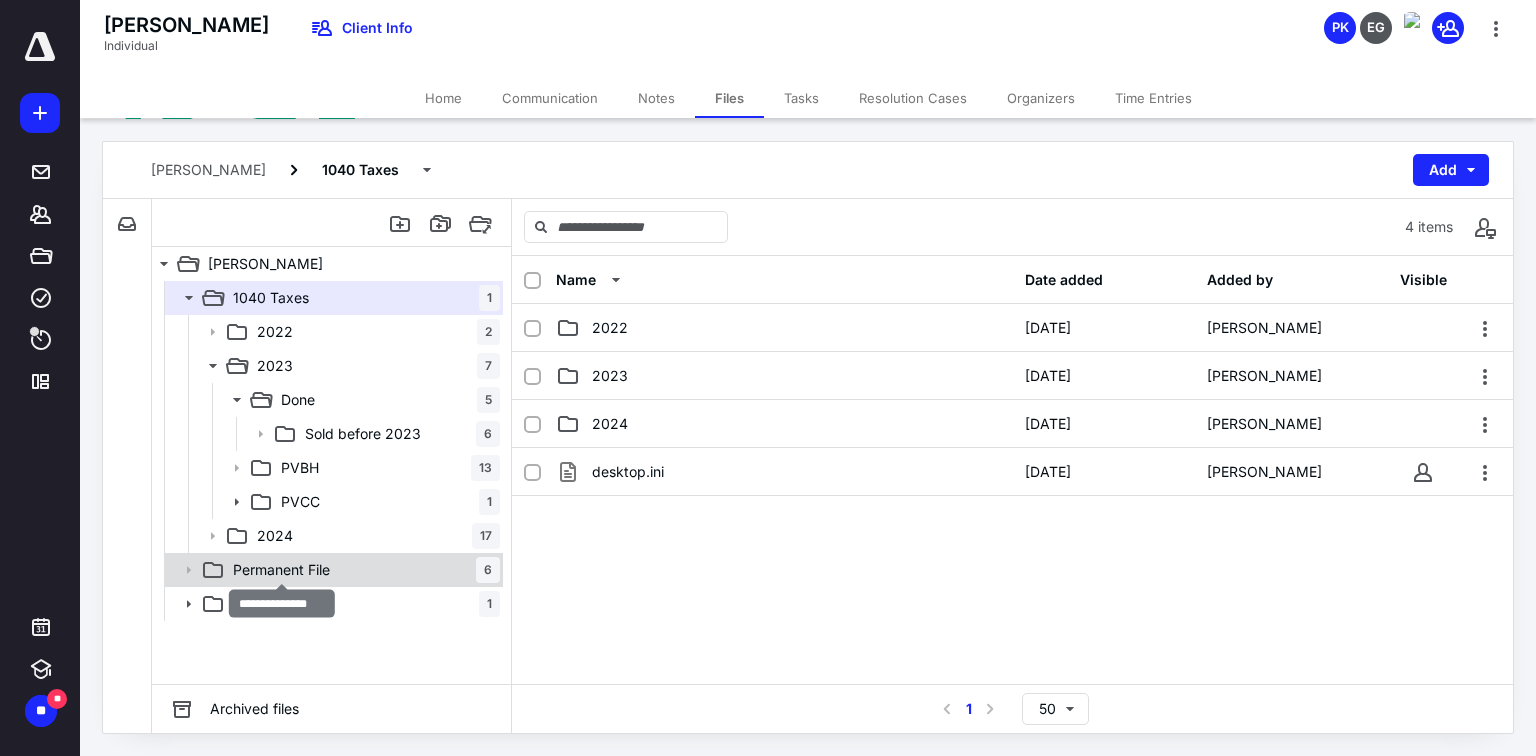 click on "Permanent File" at bounding box center (281, 570) 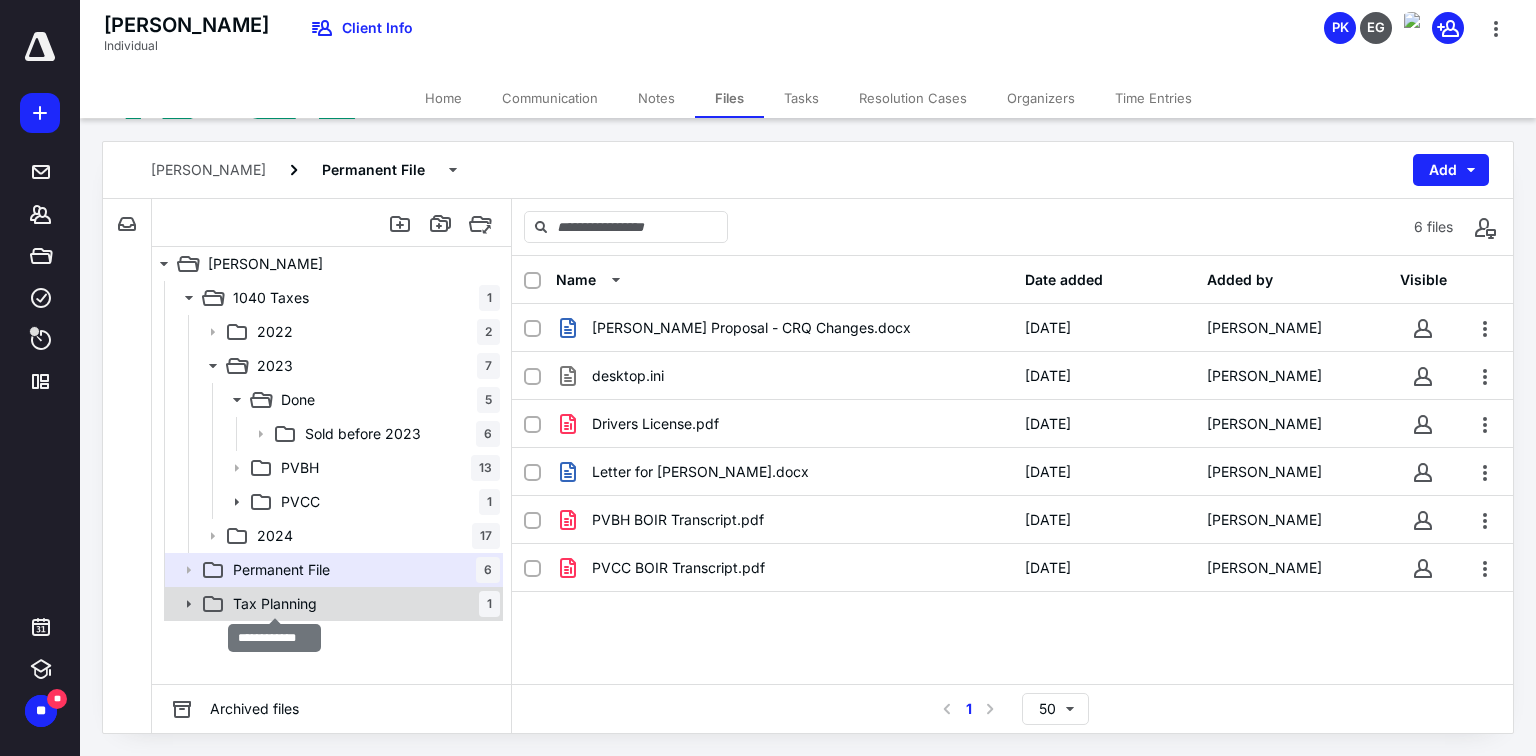 click on "Tax Planning" at bounding box center (275, 604) 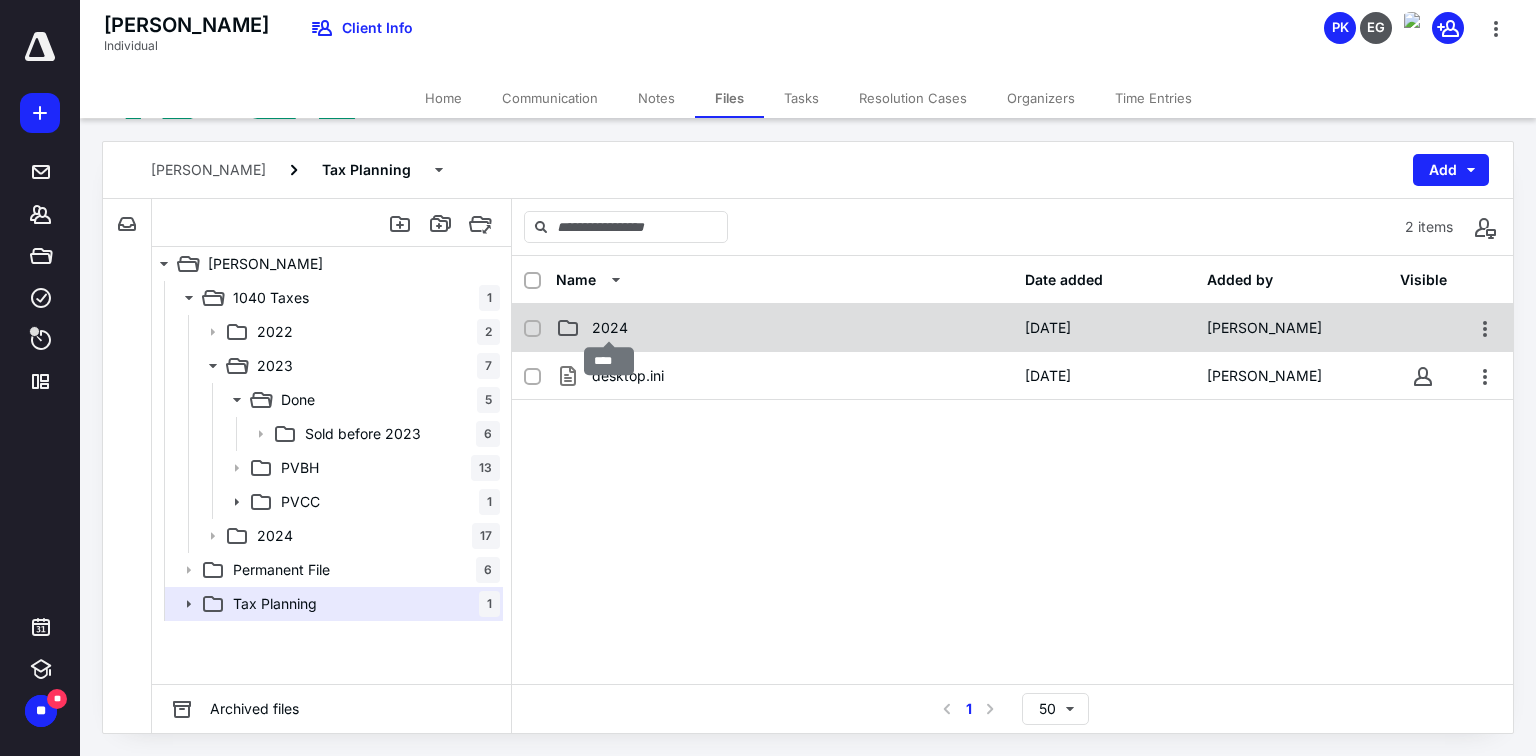 click on "2024" at bounding box center [610, 328] 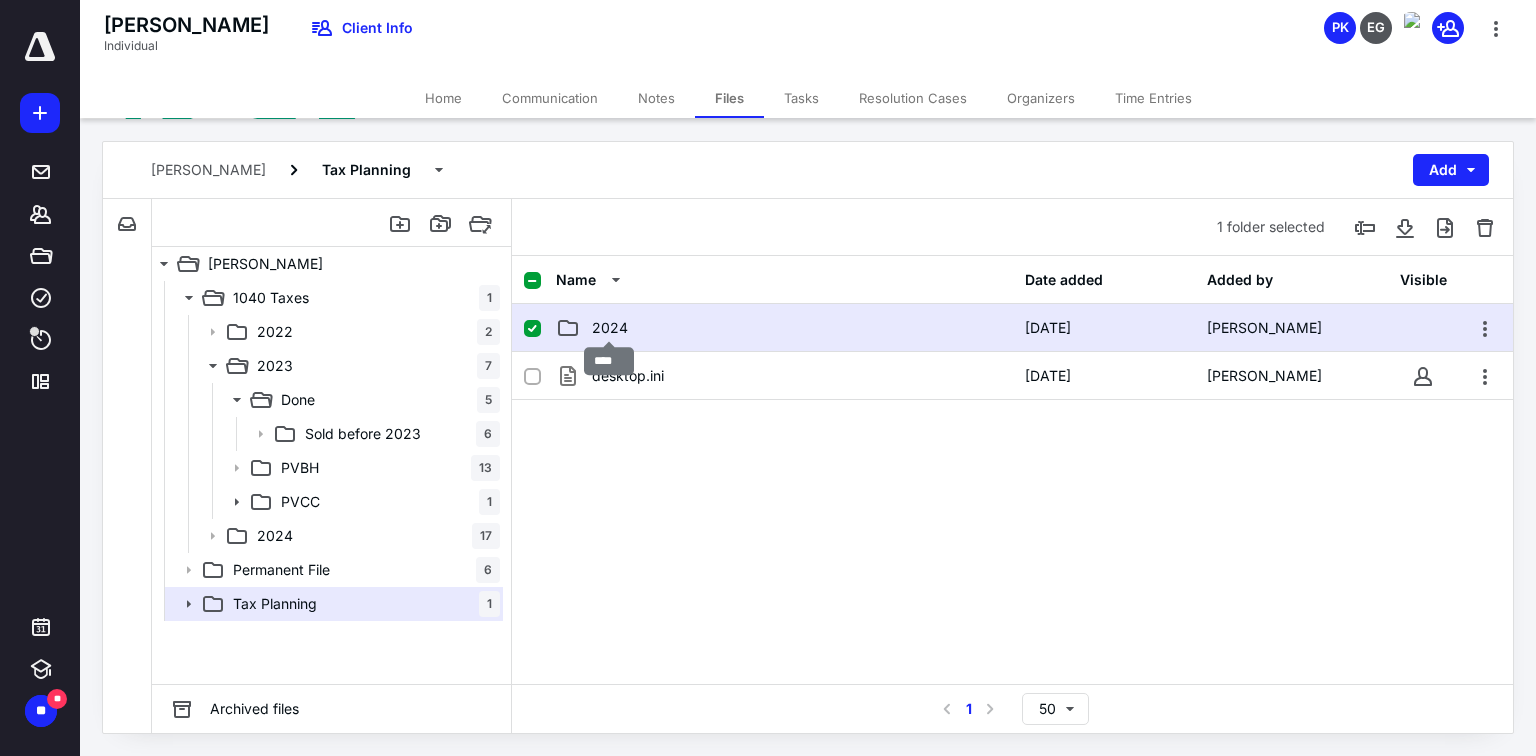 click on "2024" at bounding box center [610, 328] 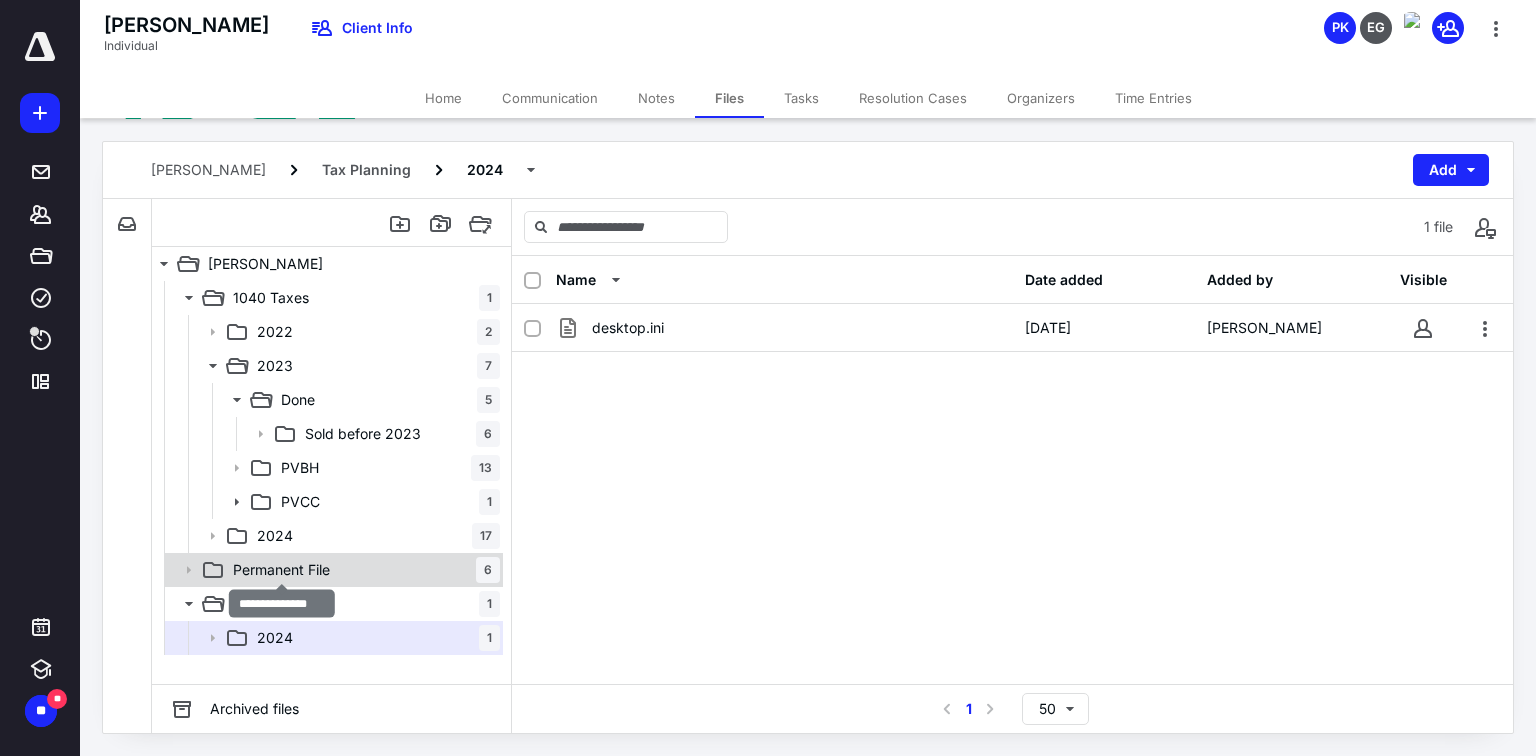 click on "Permanent File" at bounding box center [281, 570] 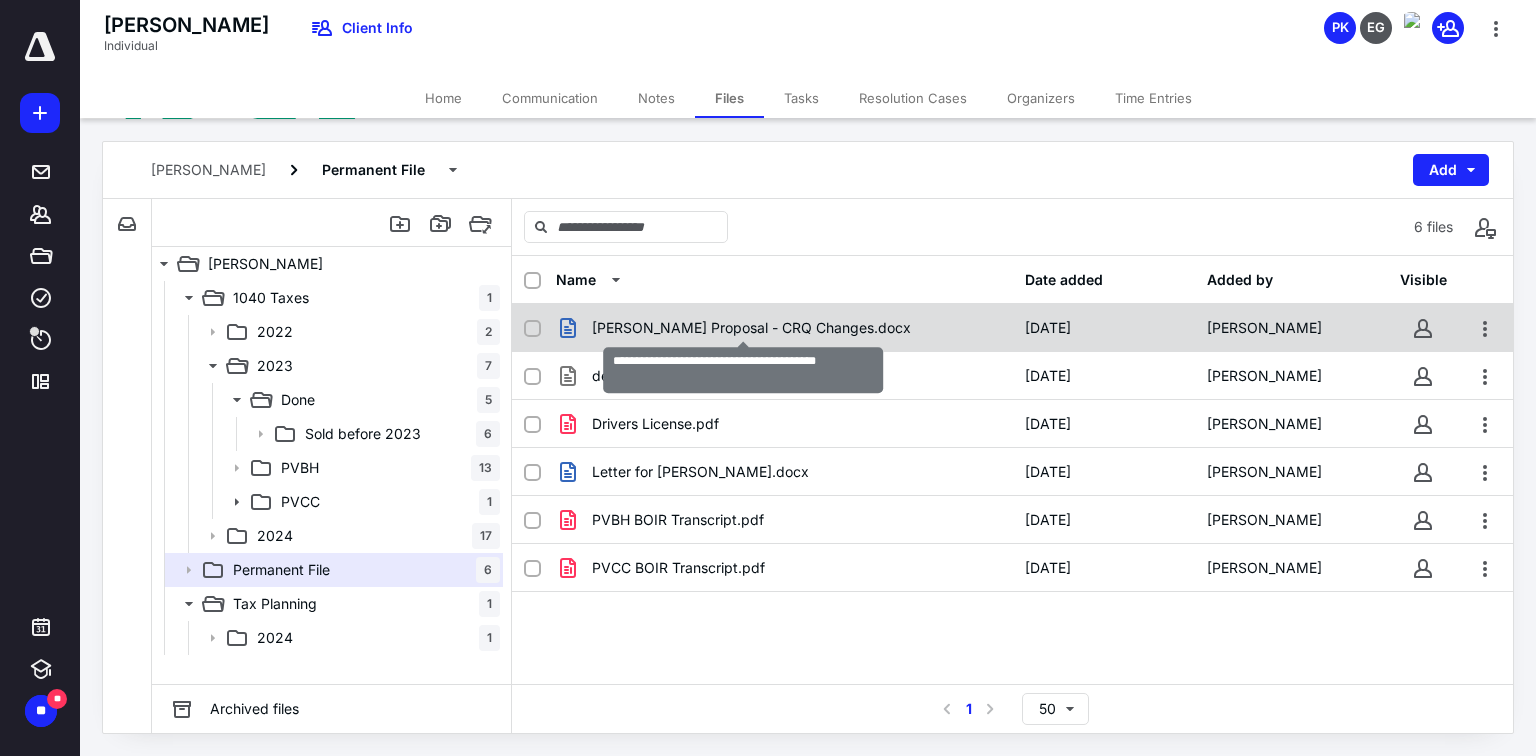 click on "[PERSON_NAME] Proposal - CRQ Changes.docx" at bounding box center [751, 328] 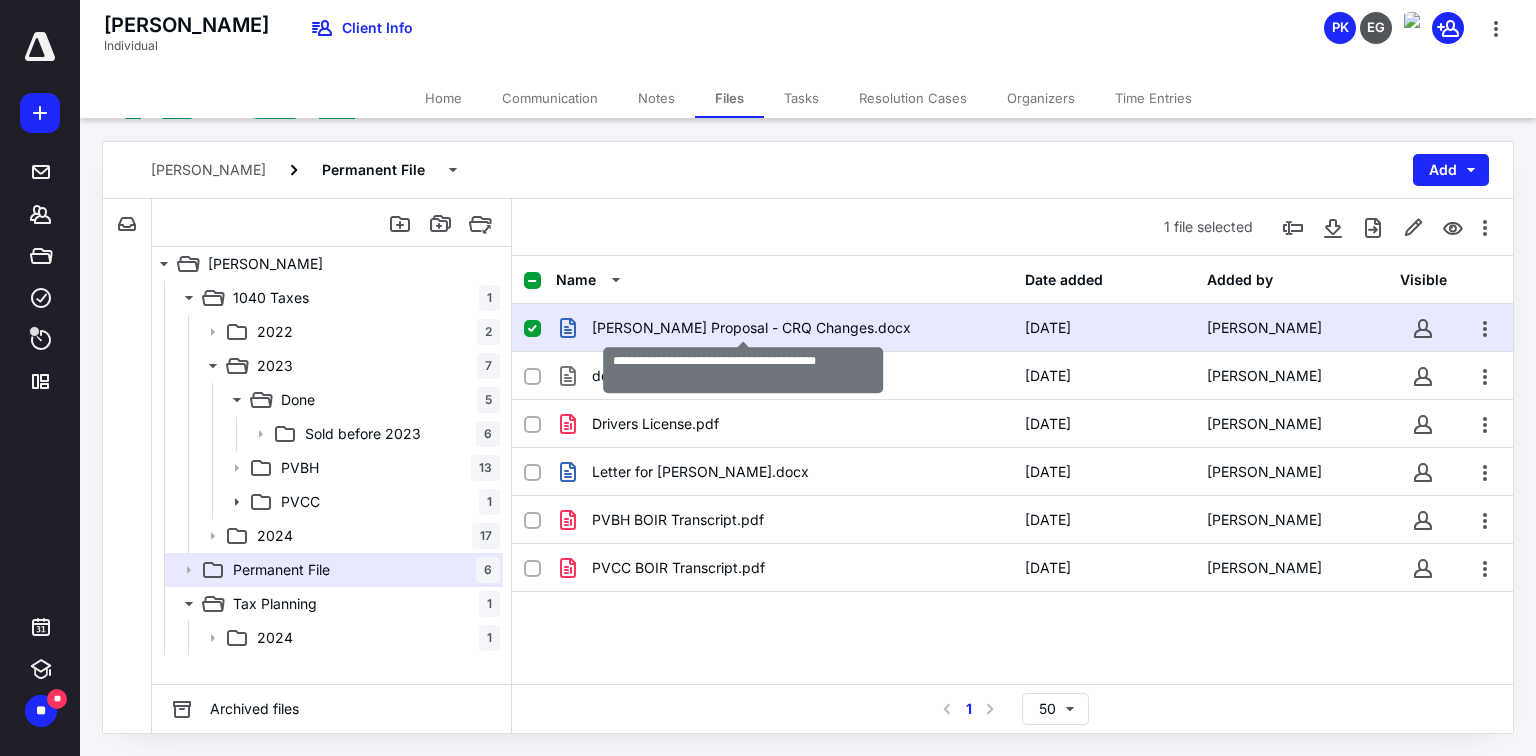 click on "[PERSON_NAME] Proposal - CRQ Changes.docx" at bounding box center (751, 328) 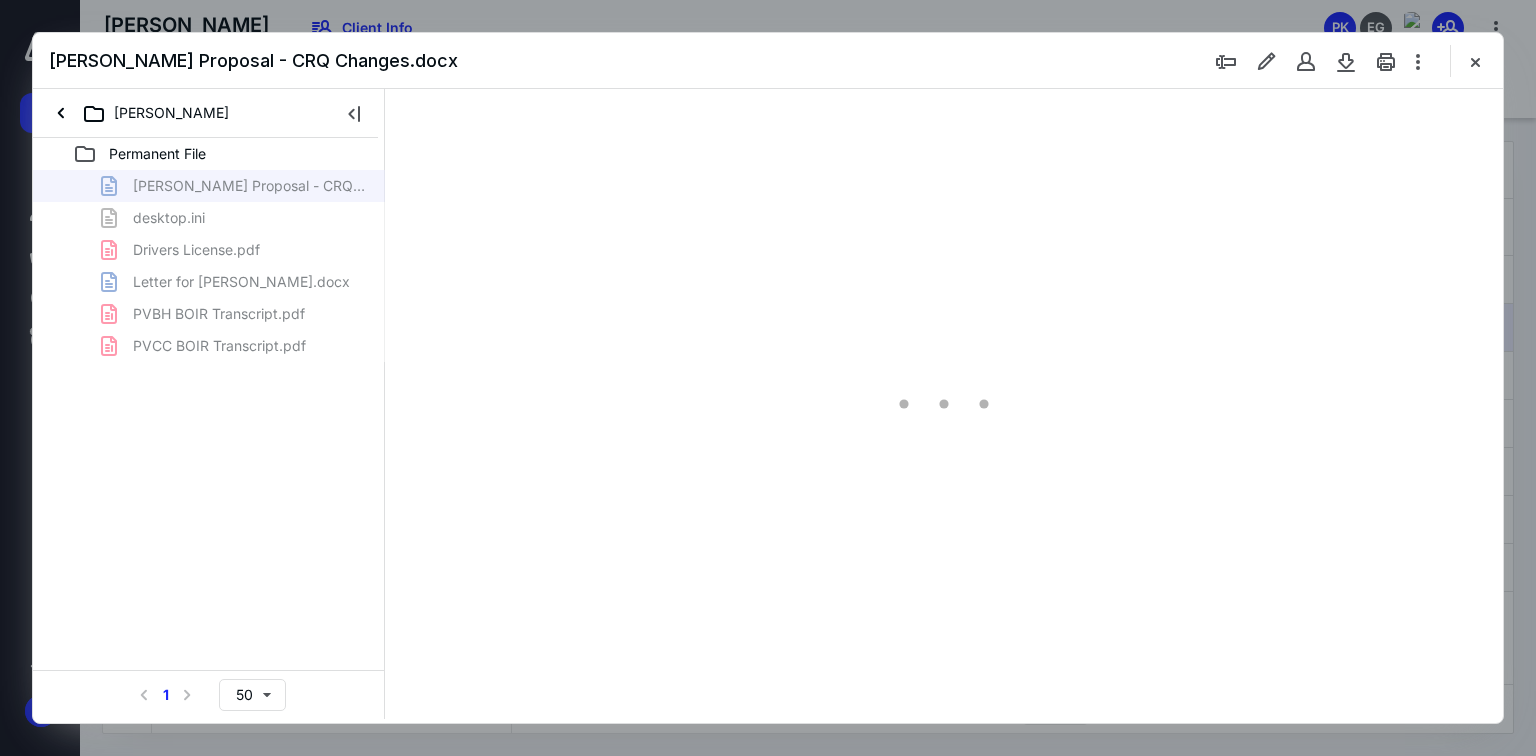 scroll, scrollTop: 0, scrollLeft: 0, axis: both 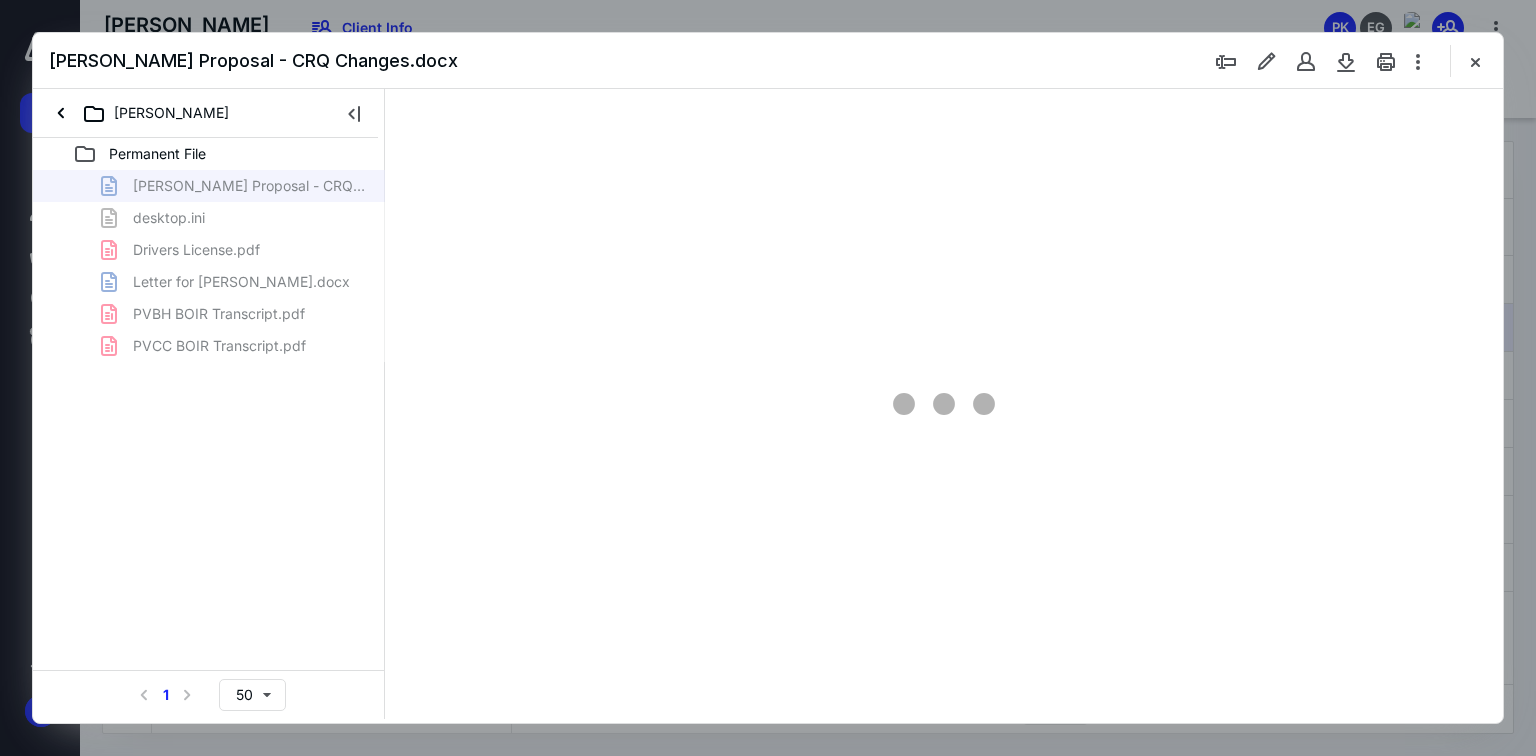 type on "70" 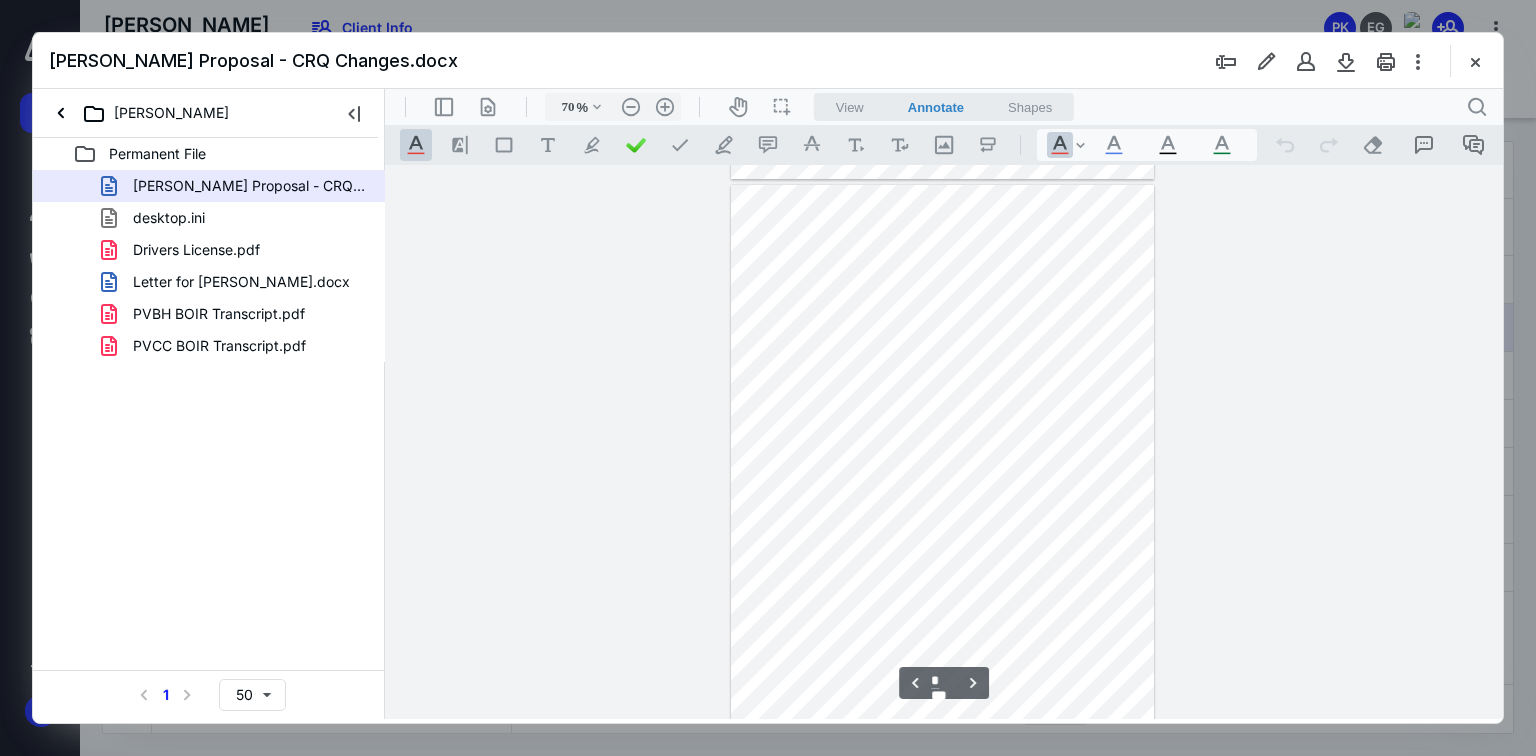 scroll, scrollTop: 560, scrollLeft: 0, axis: vertical 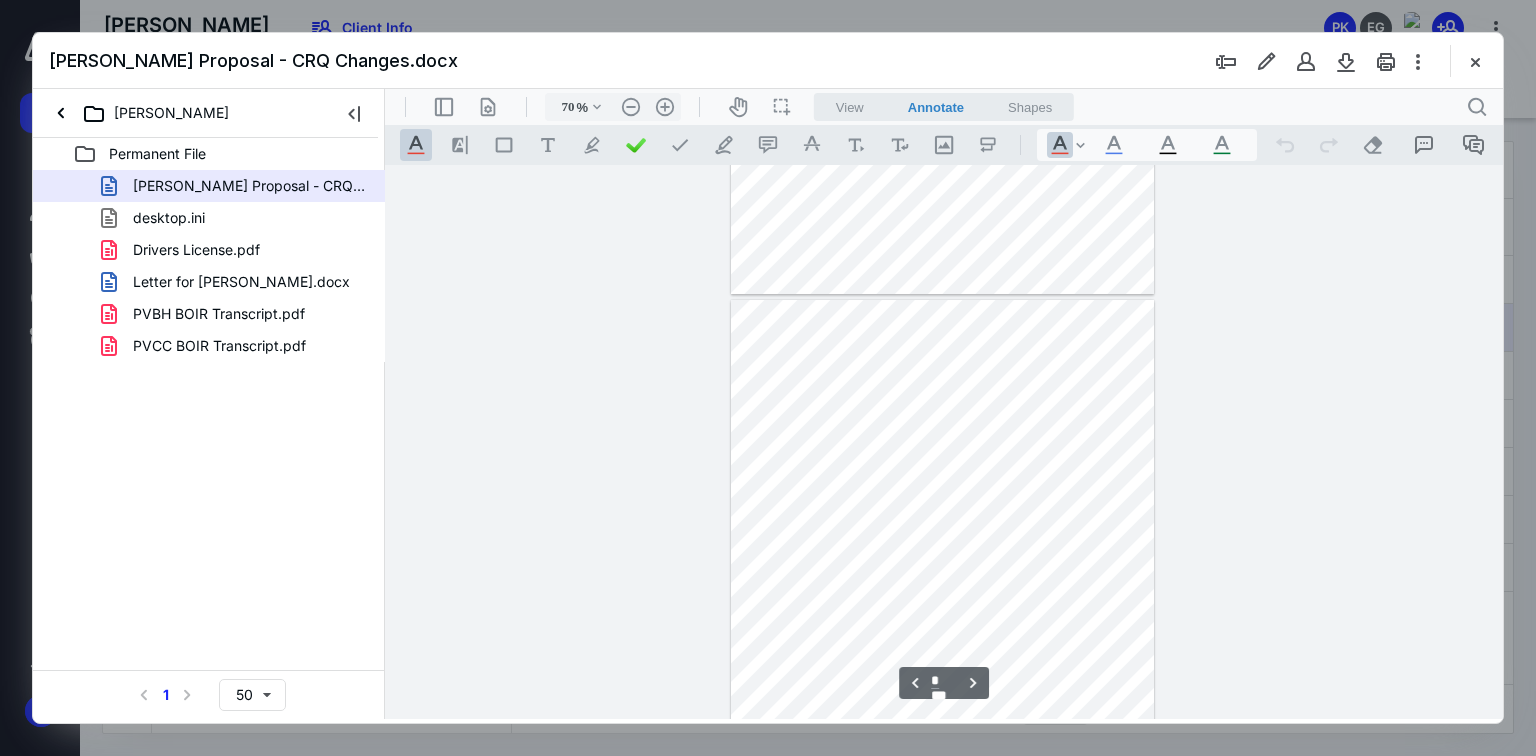 click on "**********" at bounding box center (944, 442) 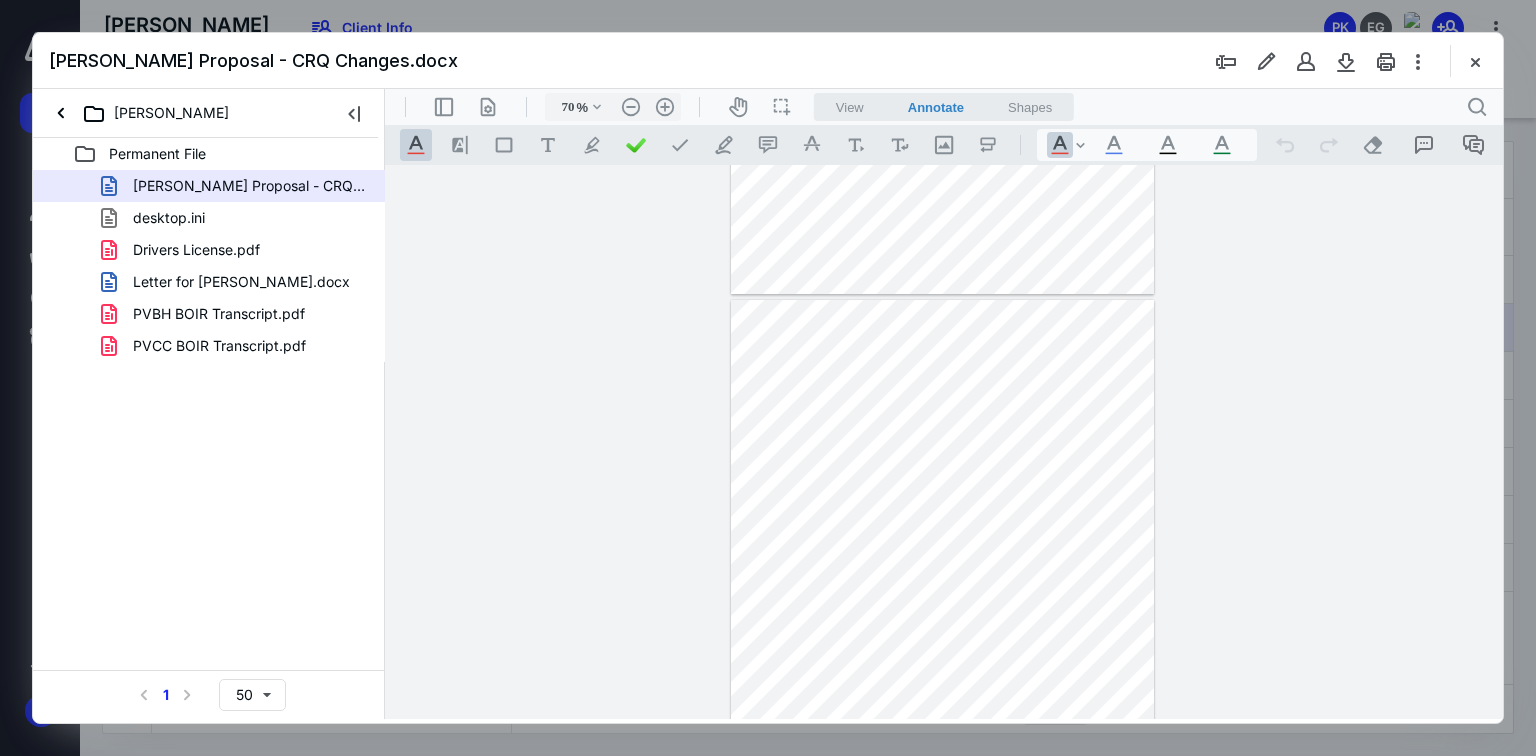 scroll, scrollTop: 2015, scrollLeft: 0, axis: vertical 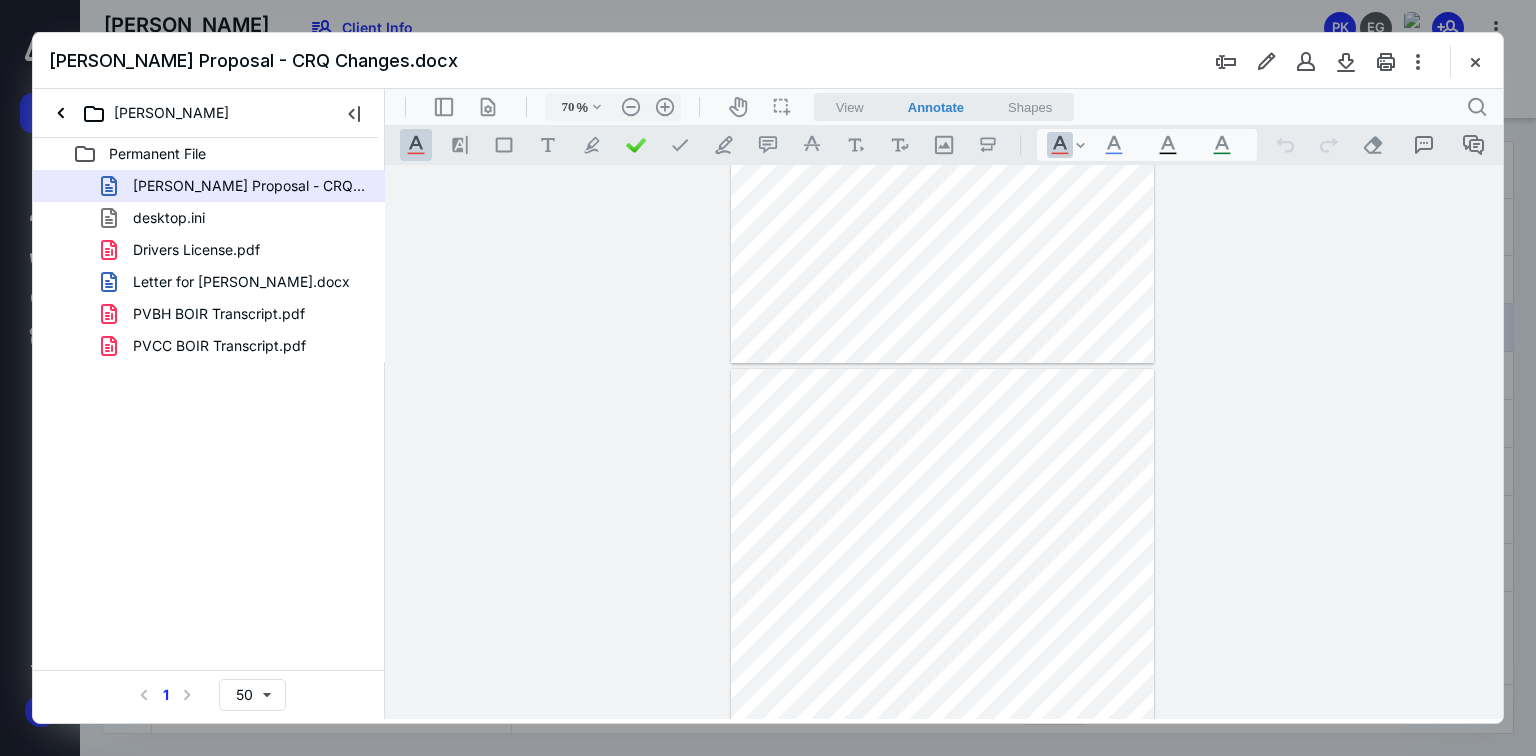type on "*" 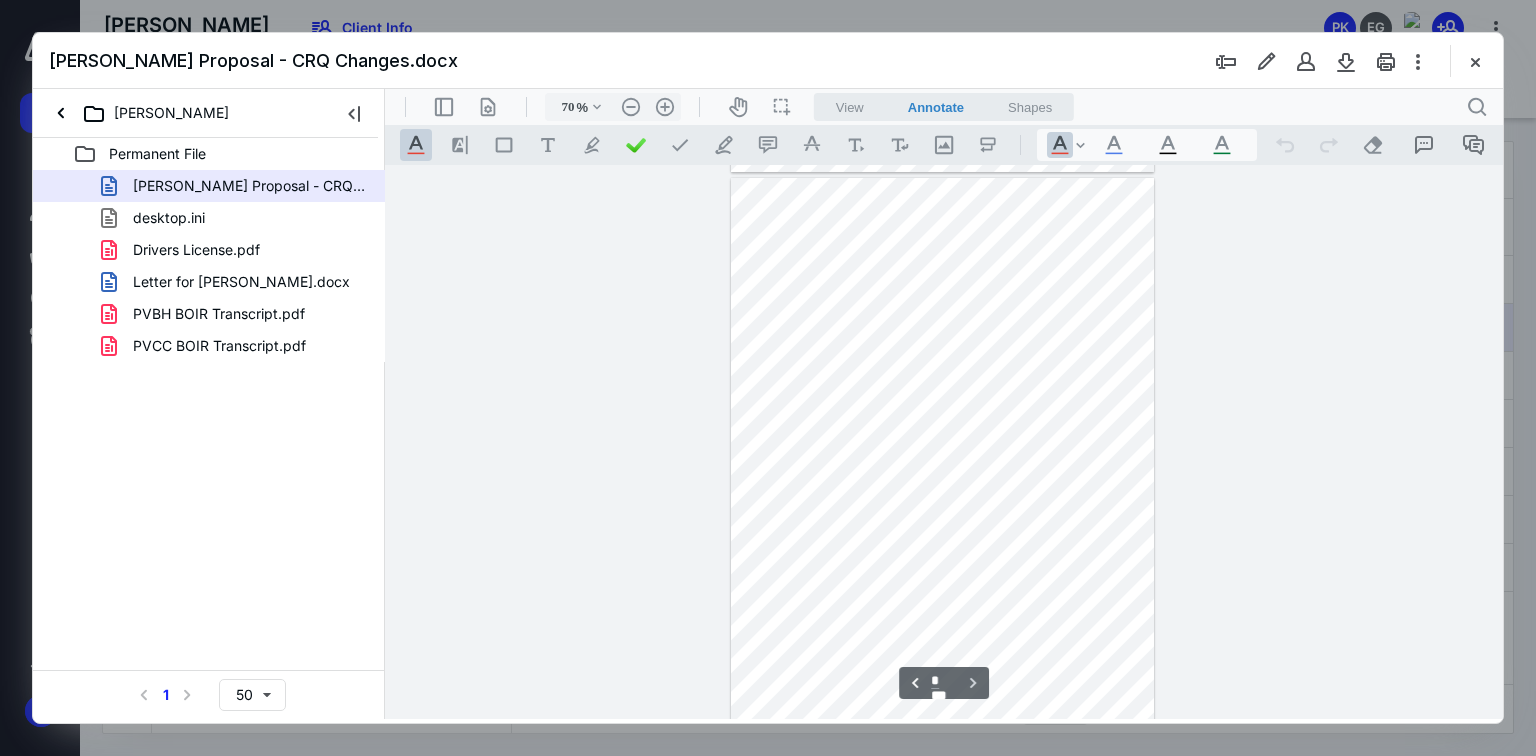 scroll, scrollTop: 2769, scrollLeft: 0, axis: vertical 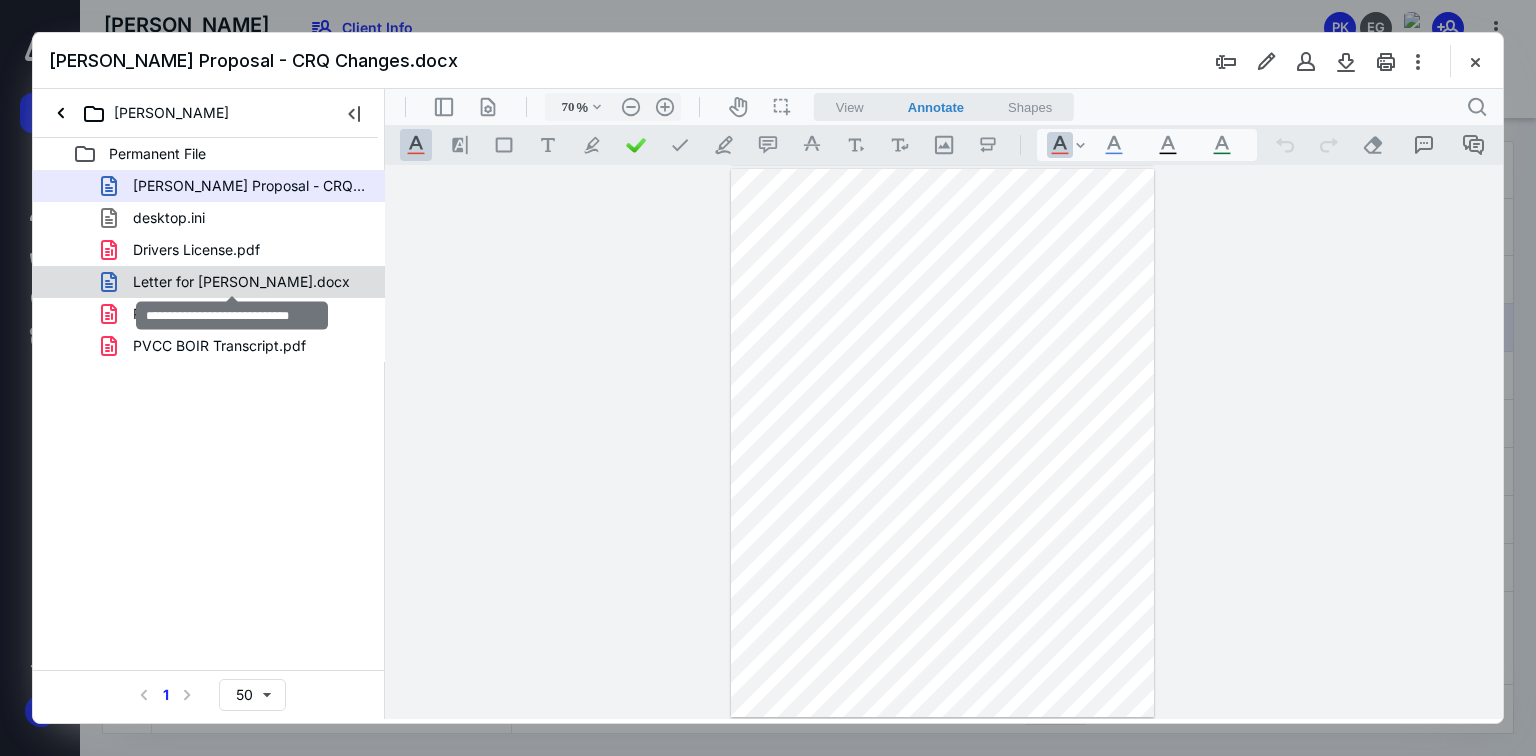click on "Letter for [PERSON_NAME].docx" at bounding box center [241, 282] 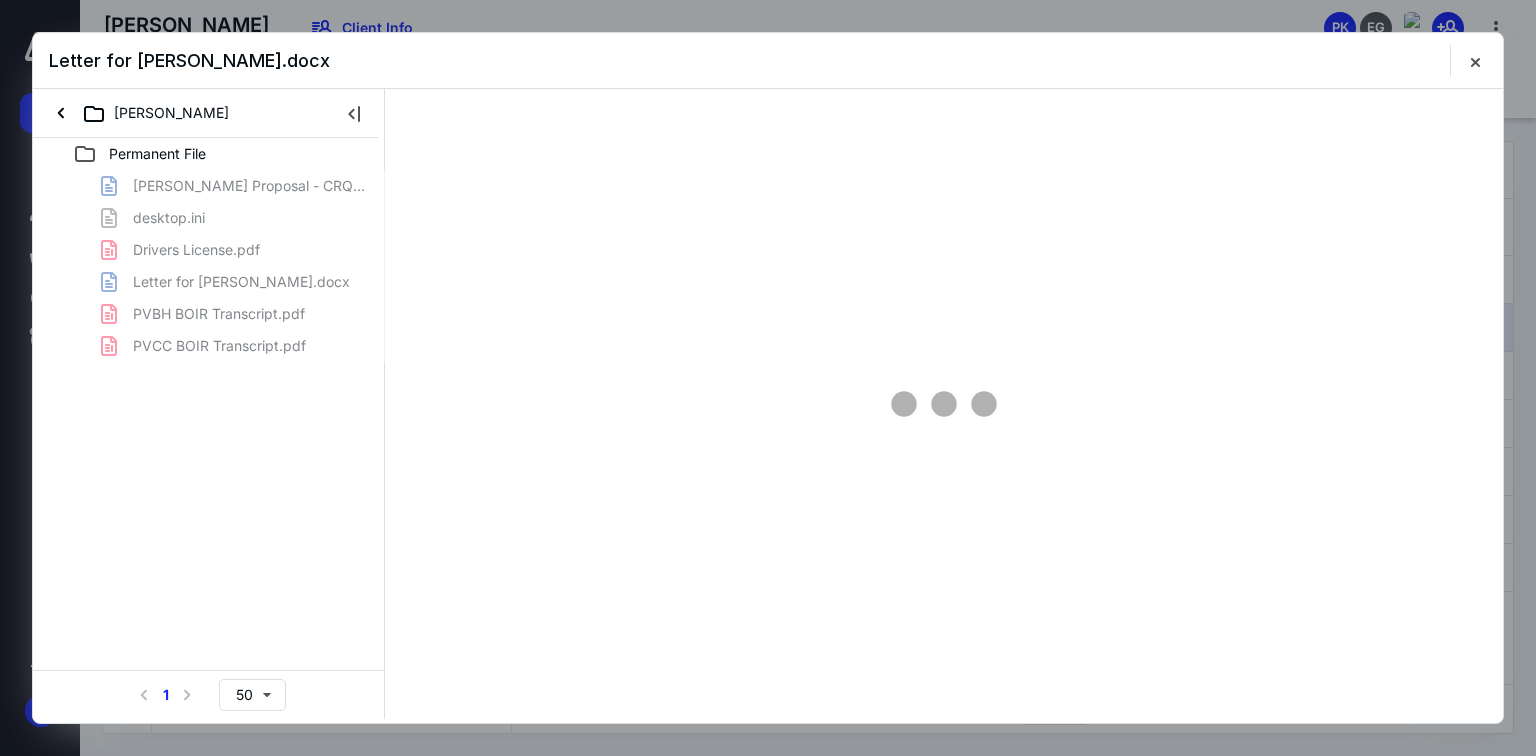 type on "******" 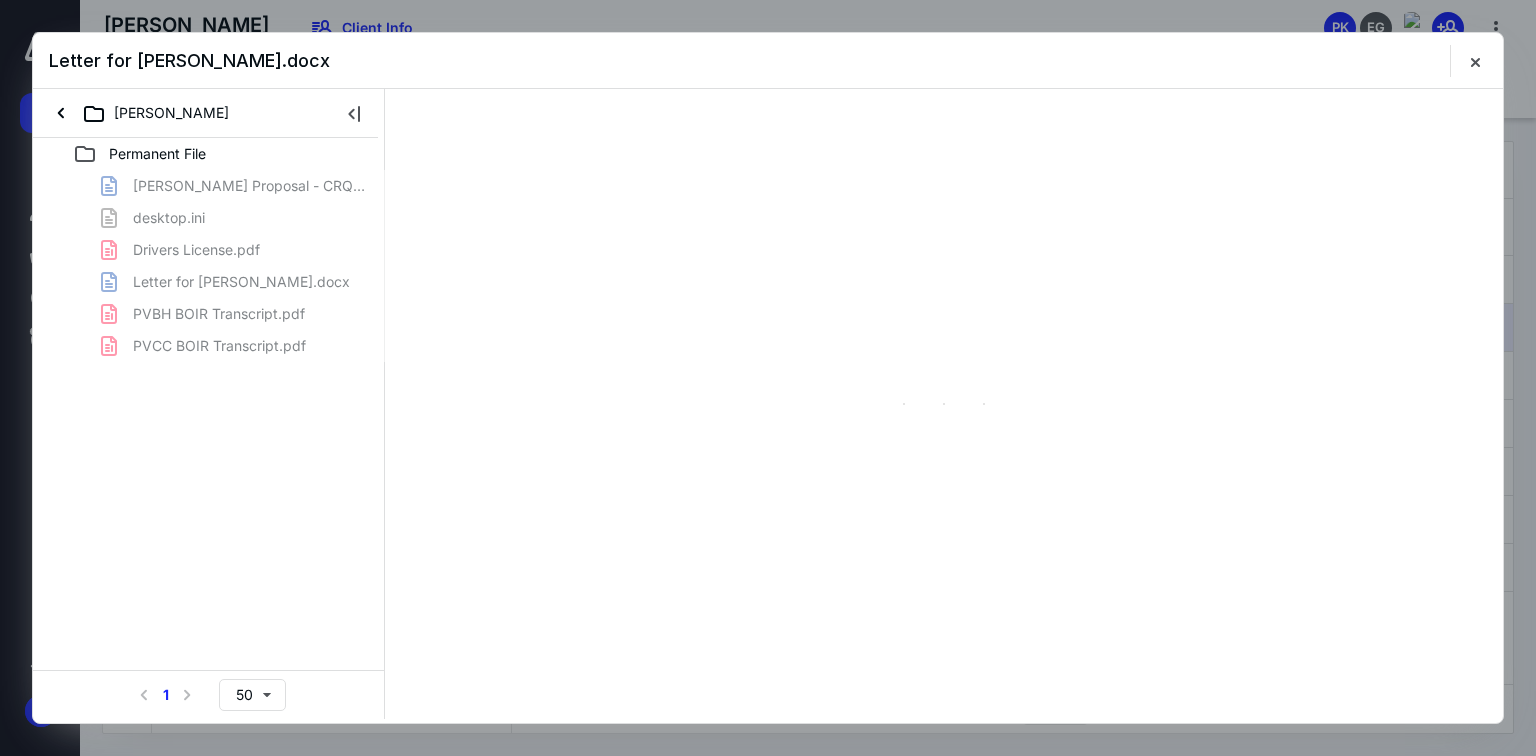 click on "[PERSON_NAME] Proposal - CRQ Changes.docx desktop.ini Drivers License.pdf Letter for [PERSON_NAME].docx PVBH BOIR Transcript.pdf PVCC BOIR Transcript.pdf" at bounding box center (209, 266) 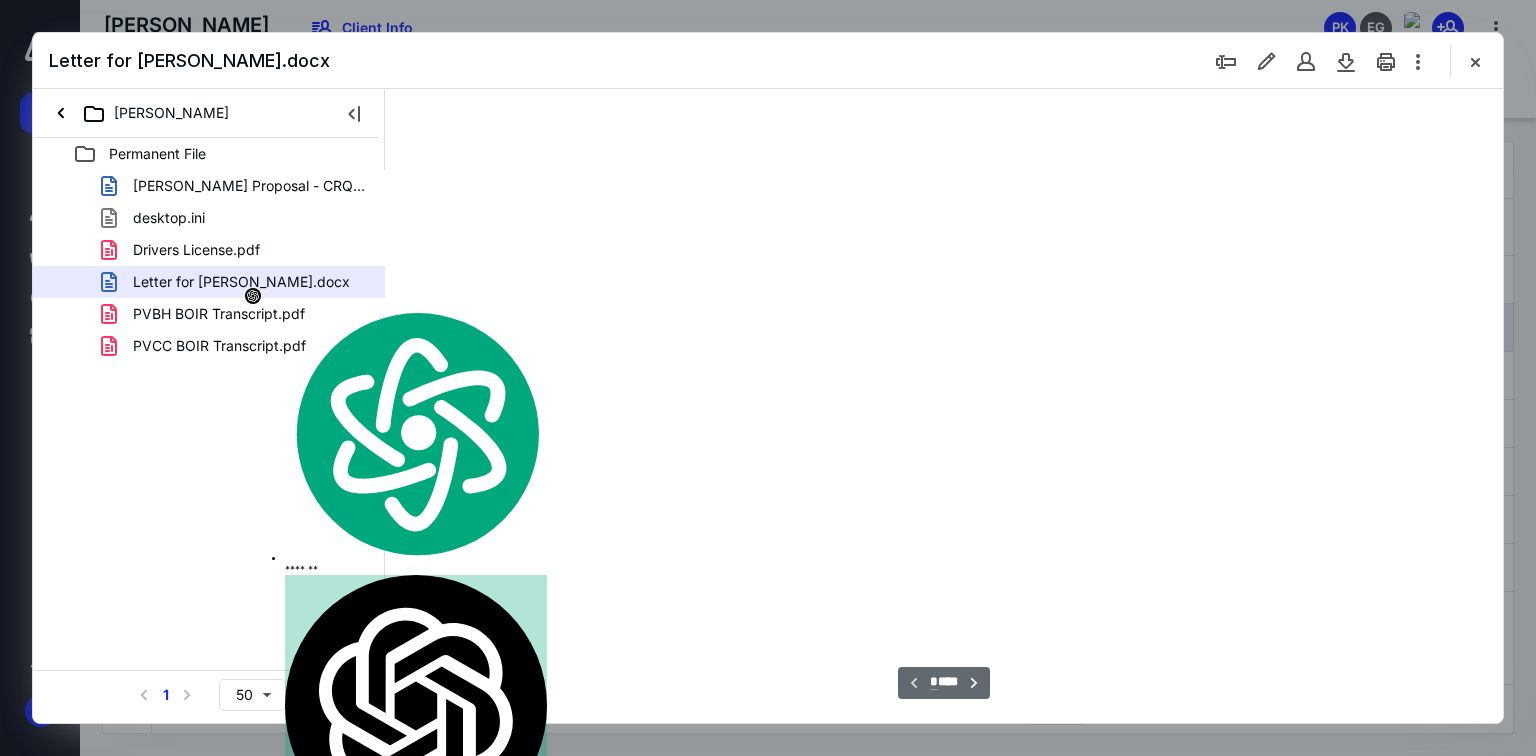 type on "70" 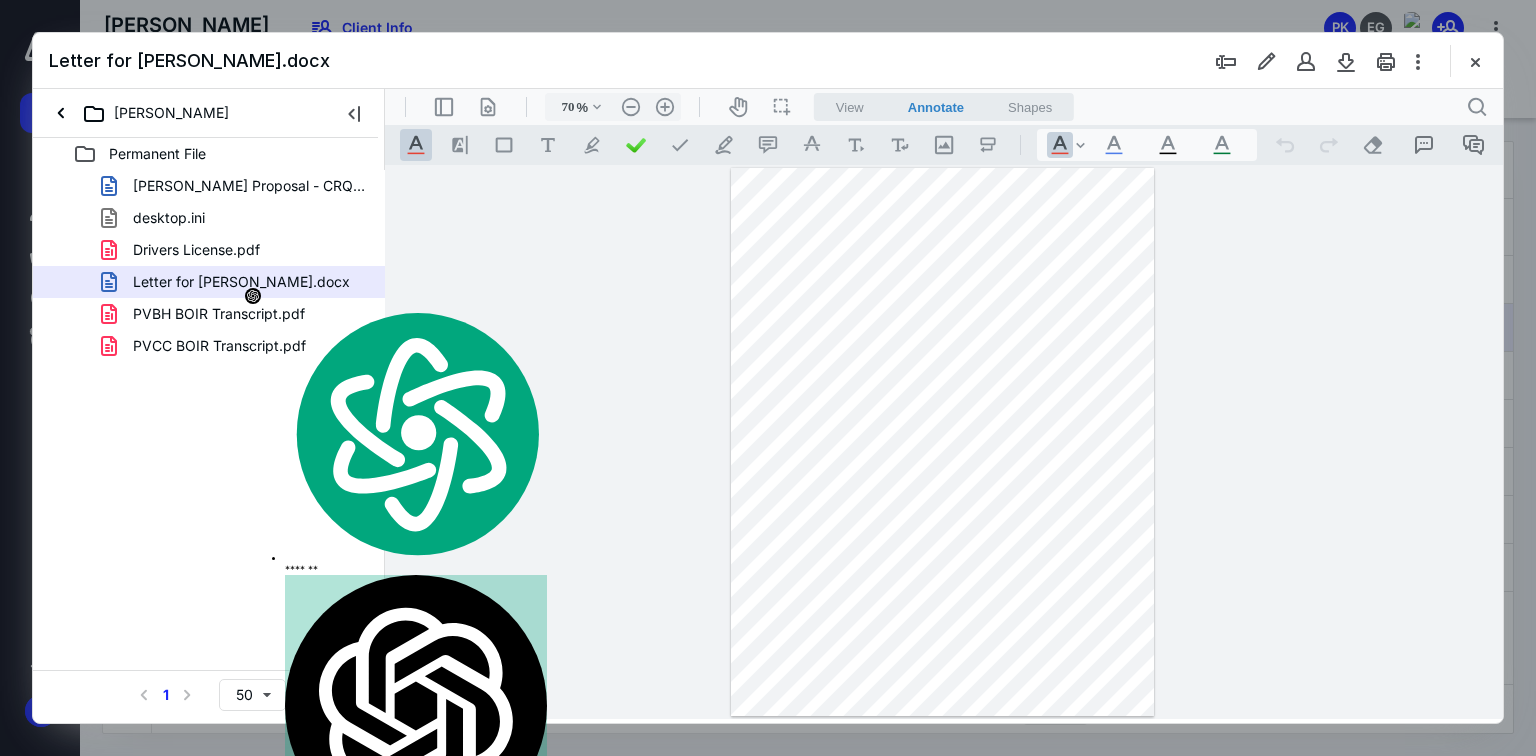 scroll, scrollTop: 484, scrollLeft: 0, axis: vertical 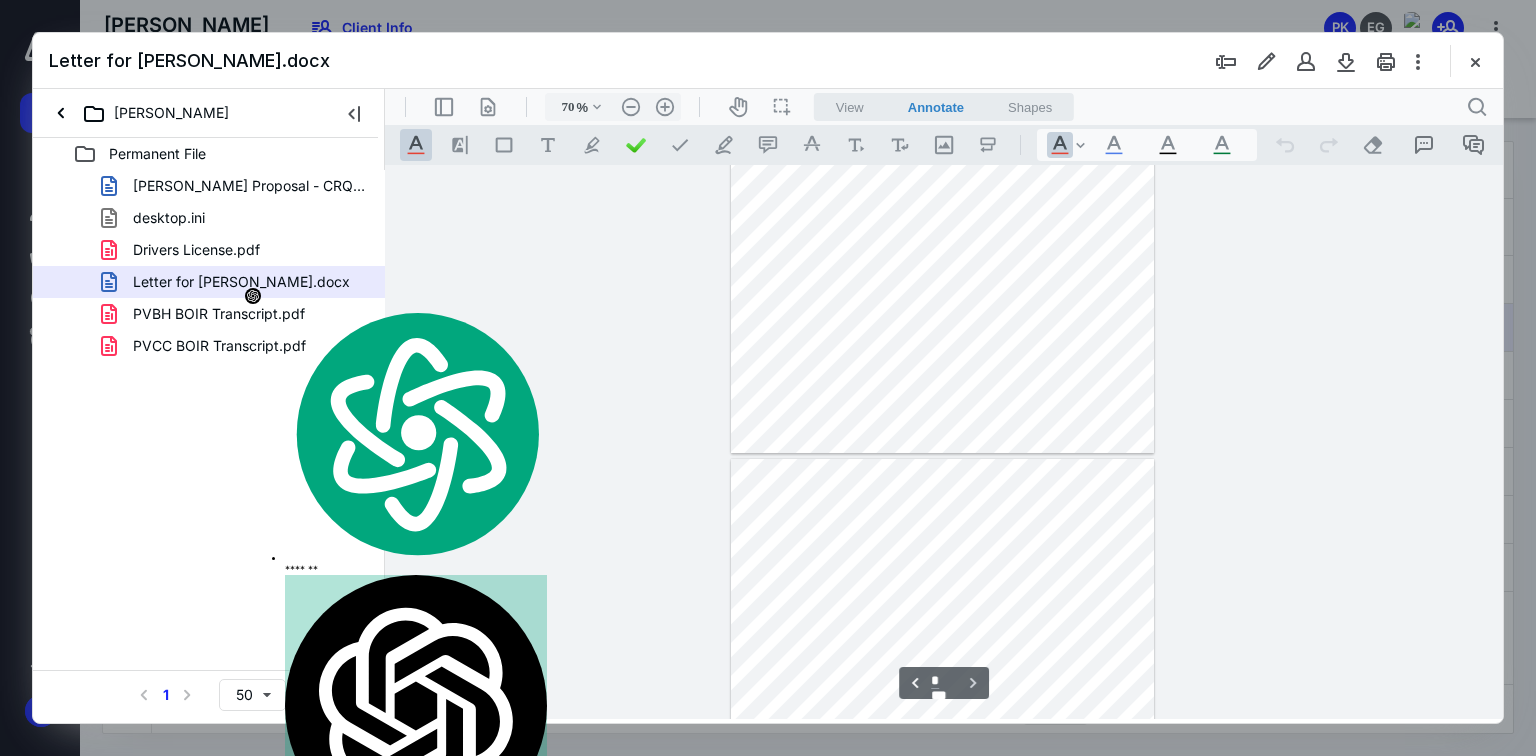 type on "*" 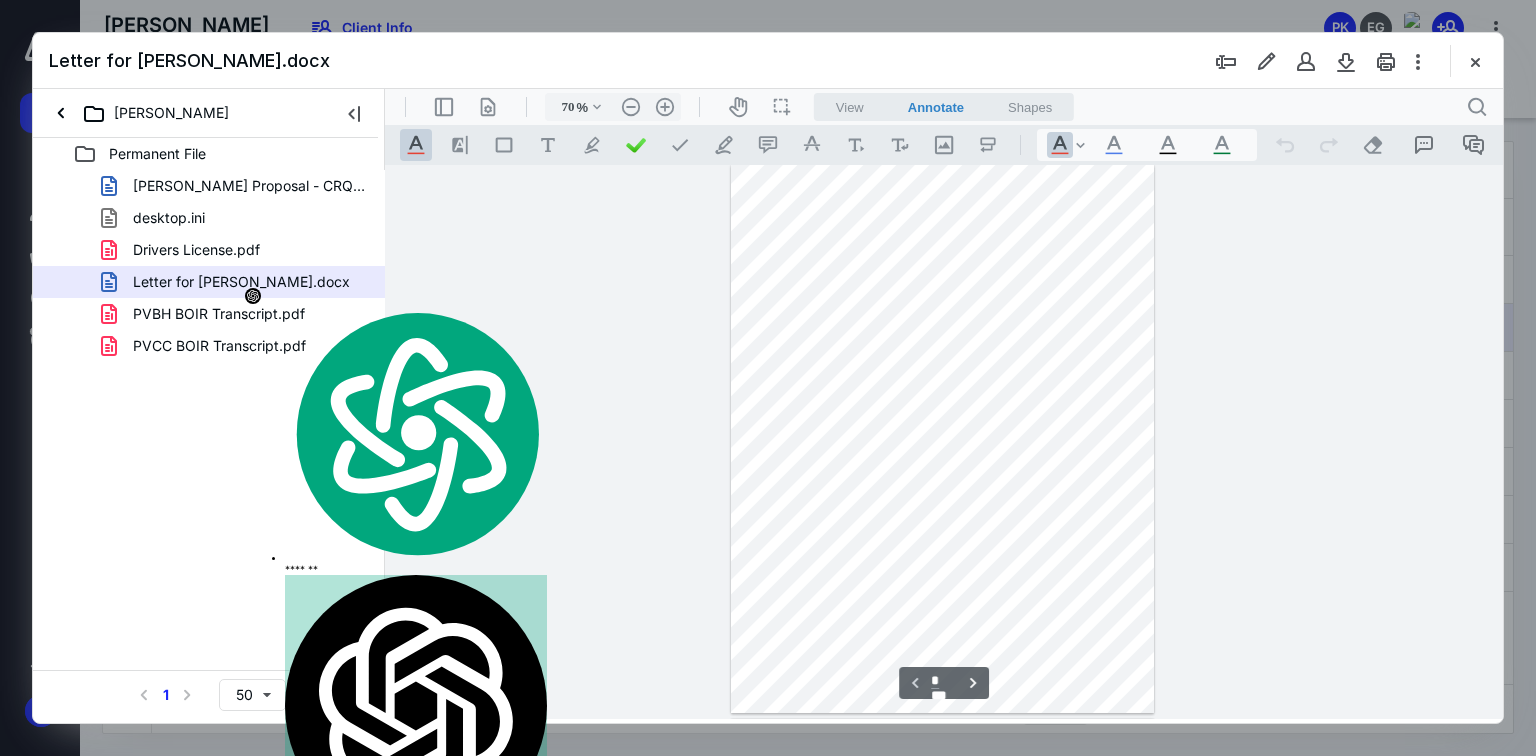 scroll, scrollTop: 0, scrollLeft: 0, axis: both 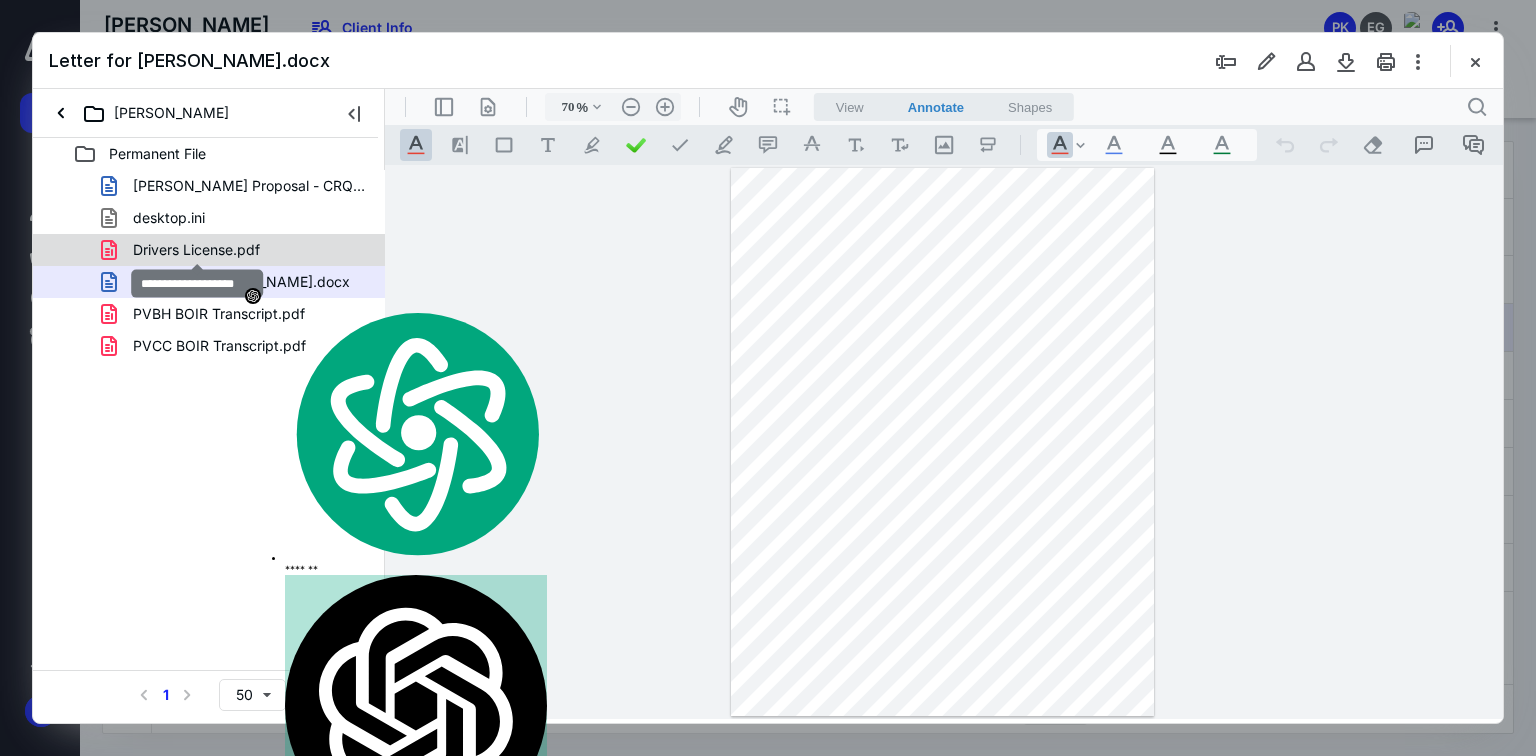 click on "Drivers License.pdf" at bounding box center [196, 250] 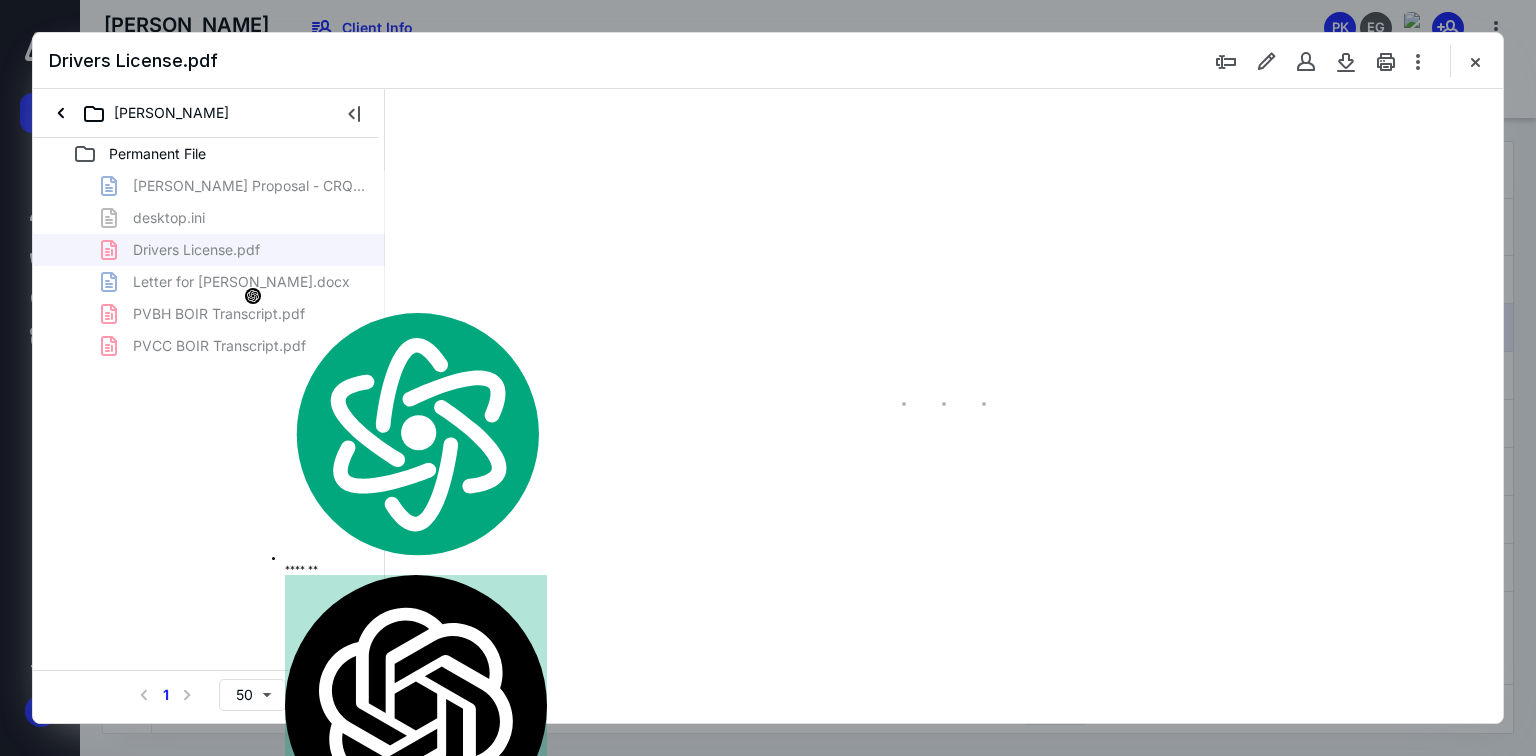 type on "86" 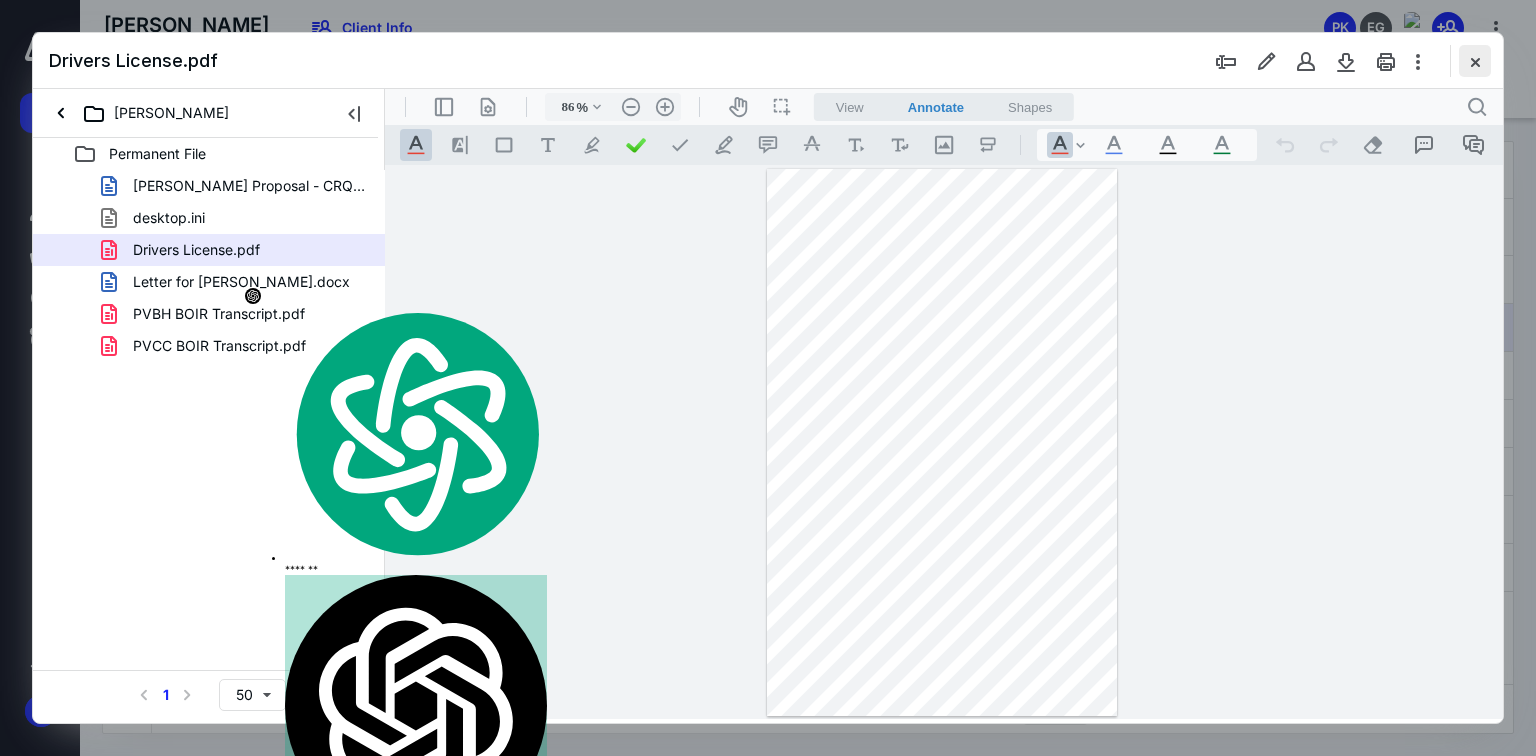 click at bounding box center (1475, 61) 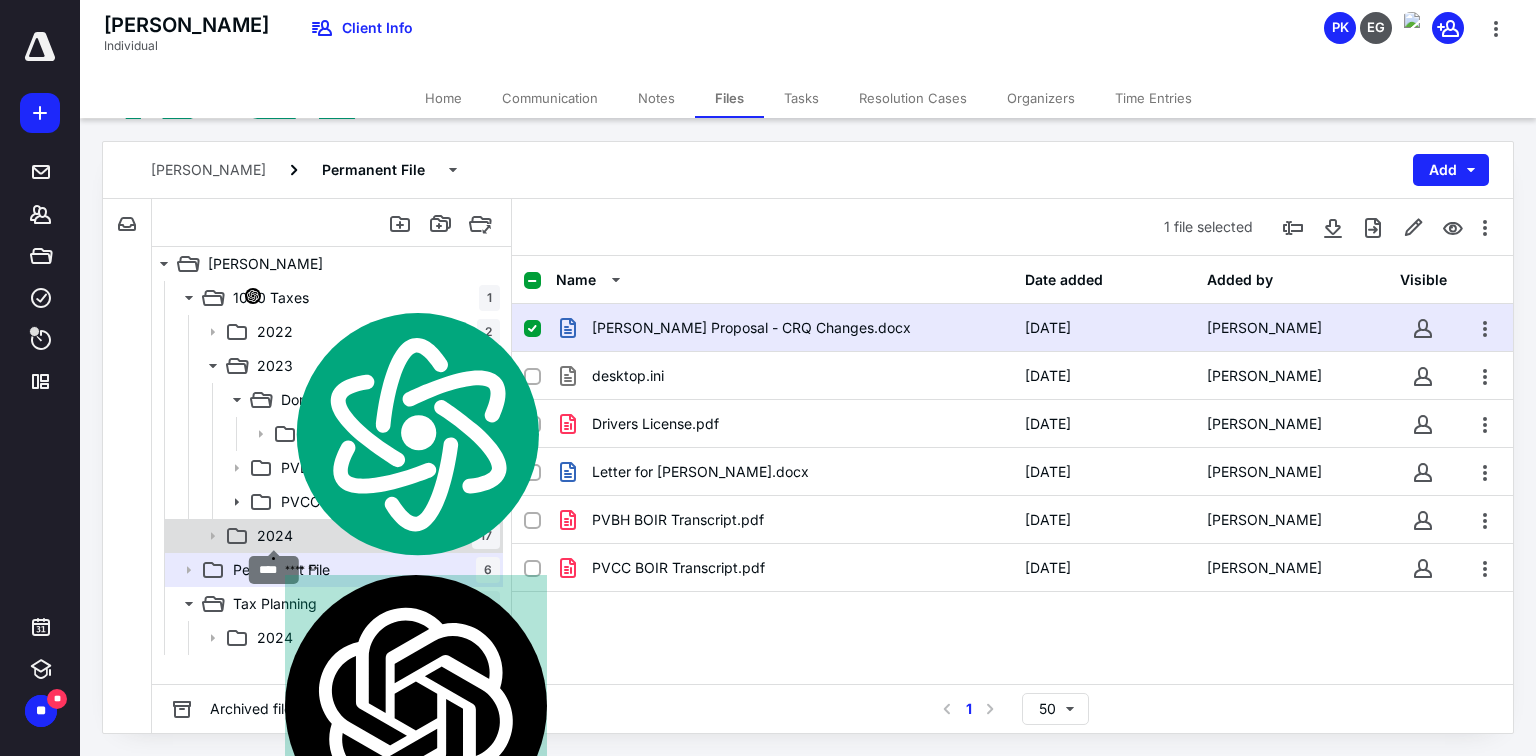 click on "2024" at bounding box center (275, 536) 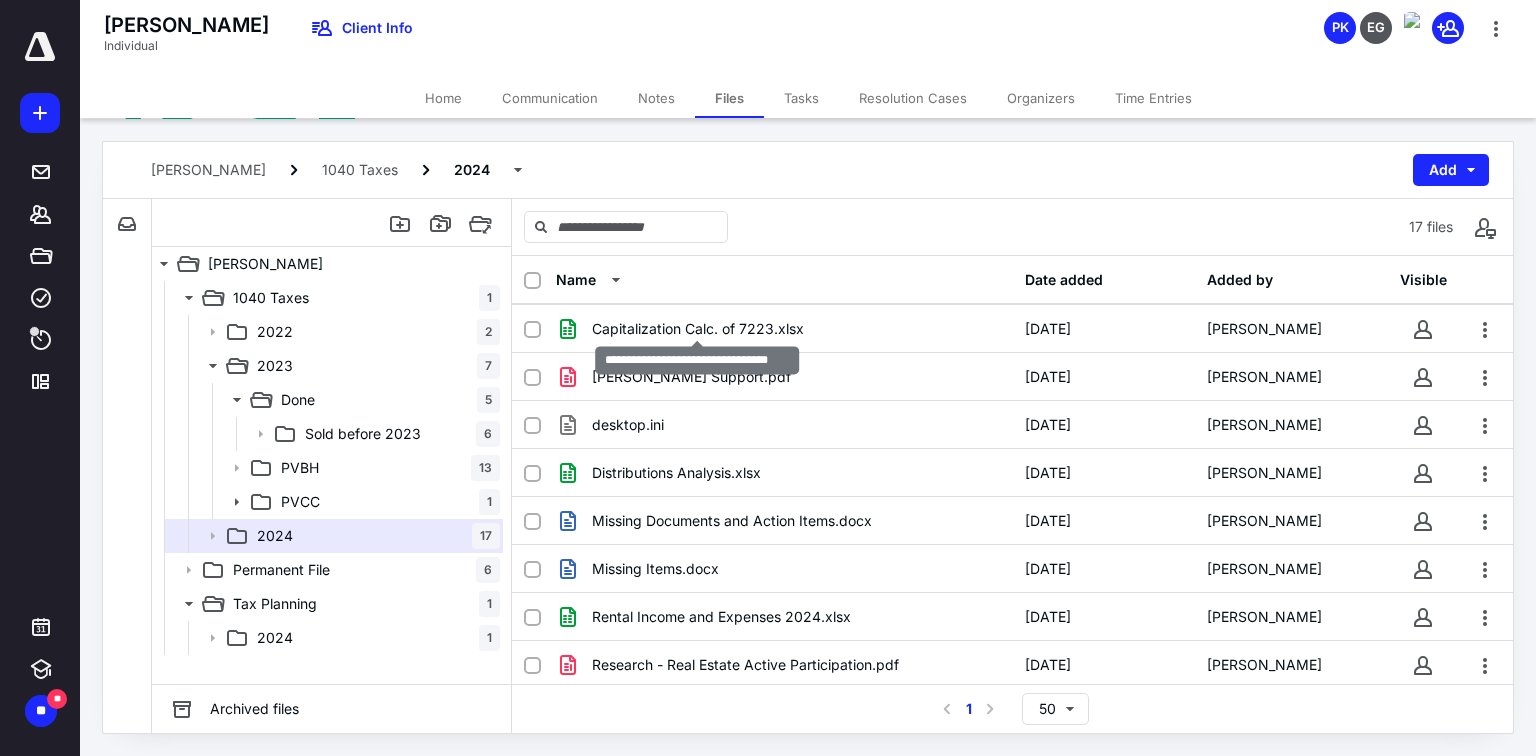 scroll, scrollTop: 432, scrollLeft: 0, axis: vertical 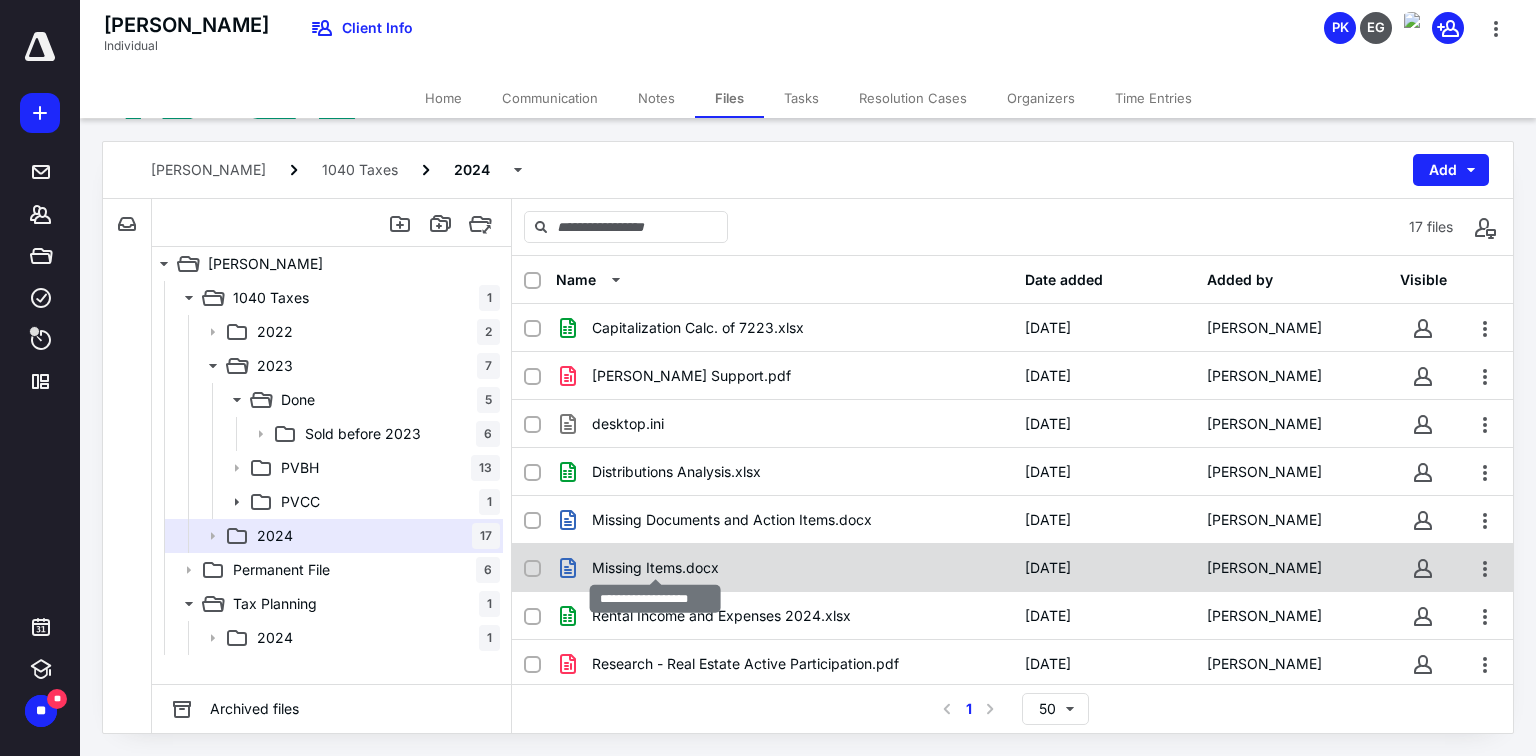 click on "Missing Items.docx" at bounding box center (655, 568) 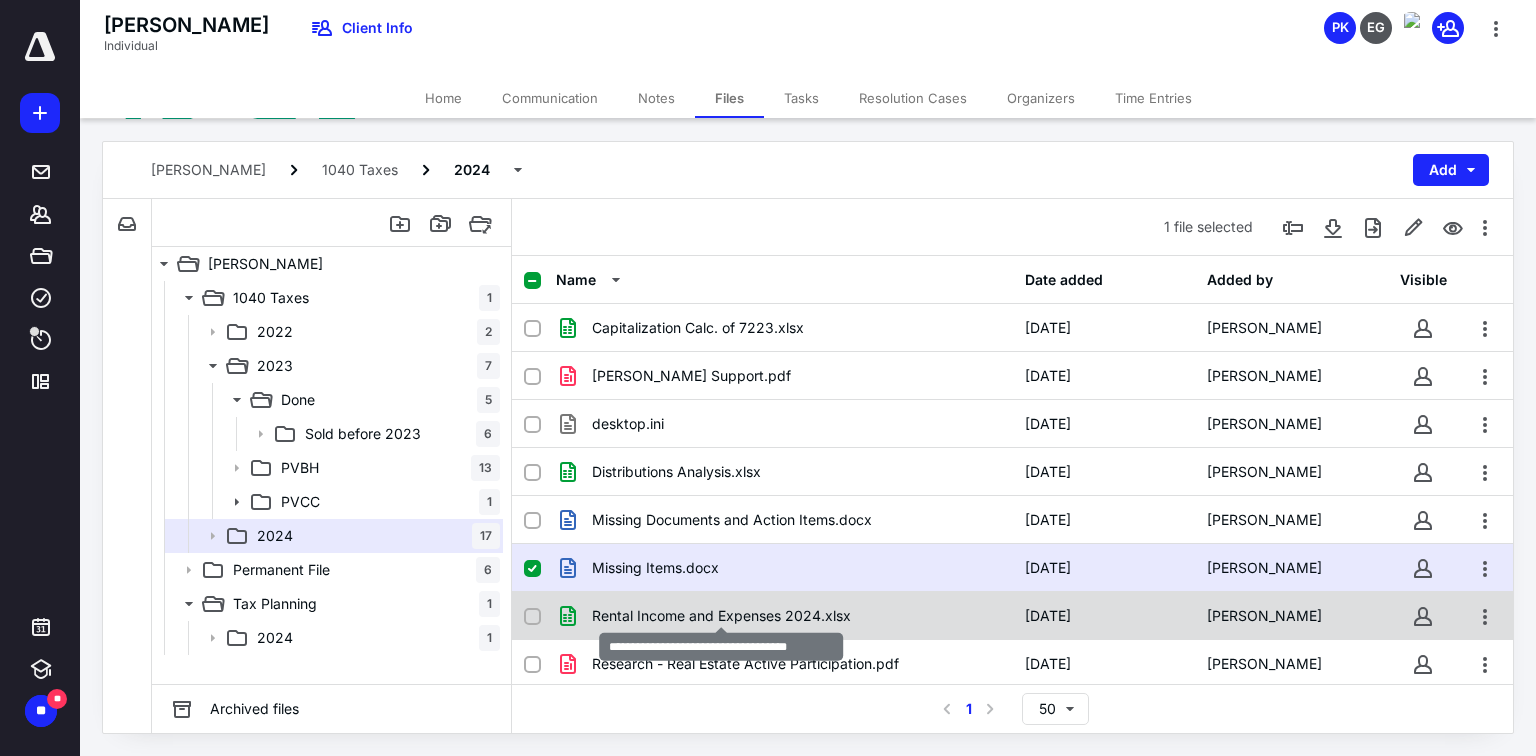 click on "Rental Income and Expenses 2024.xlsx" at bounding box center (721, 616) 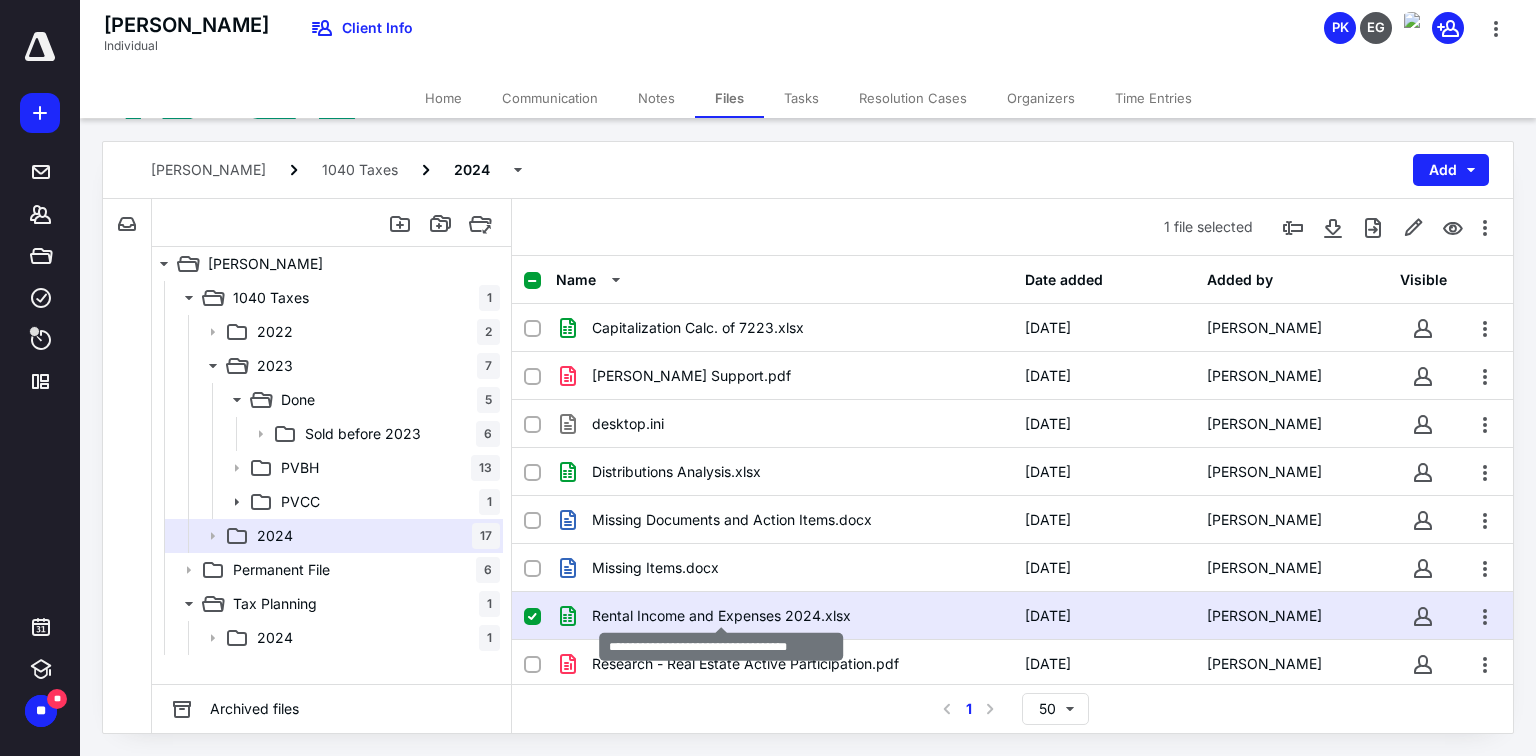 click on "Rental Income and Expenses 2024.xlsx" at bounding box center [721, 616] 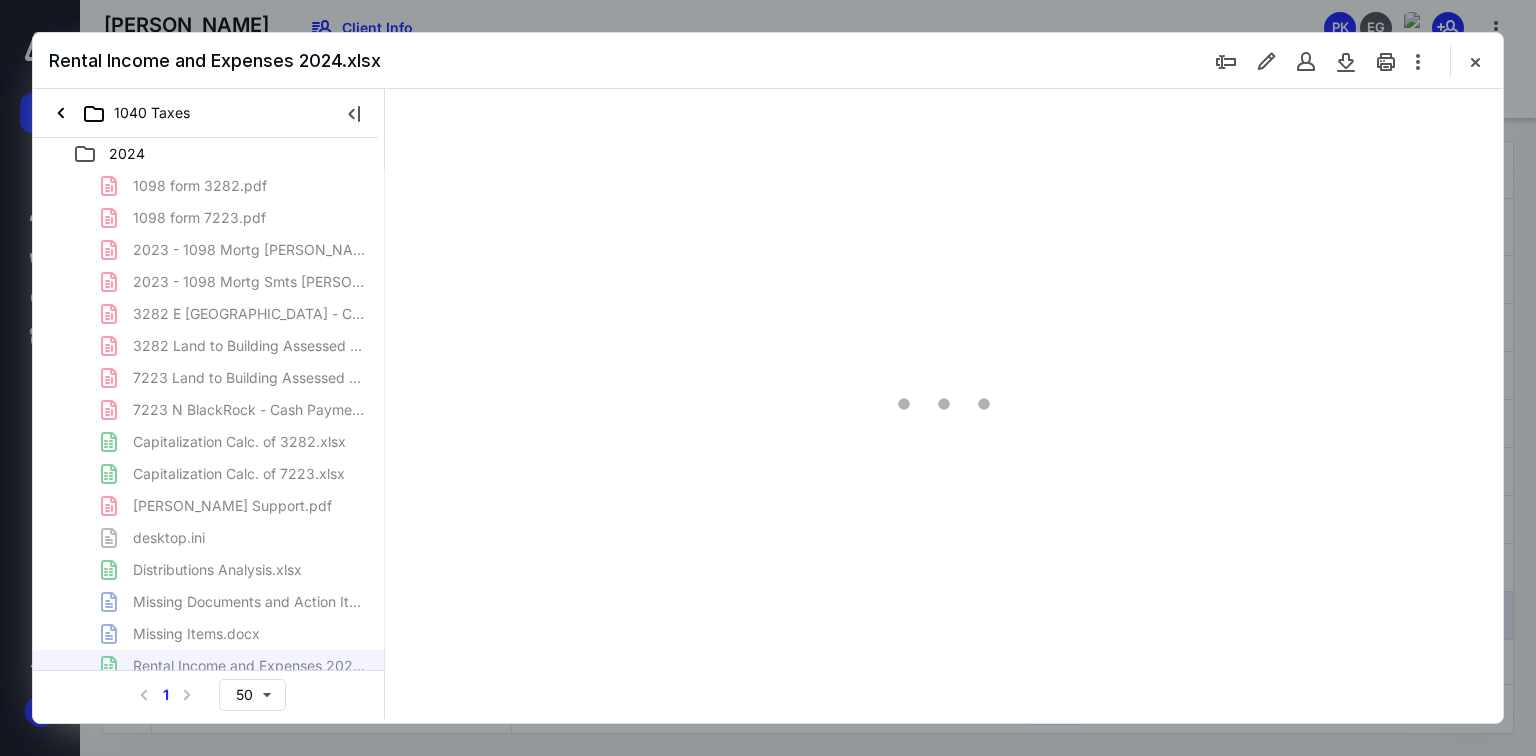 scroll, scrollTop: 0, scrollLeft: 0, axis: both 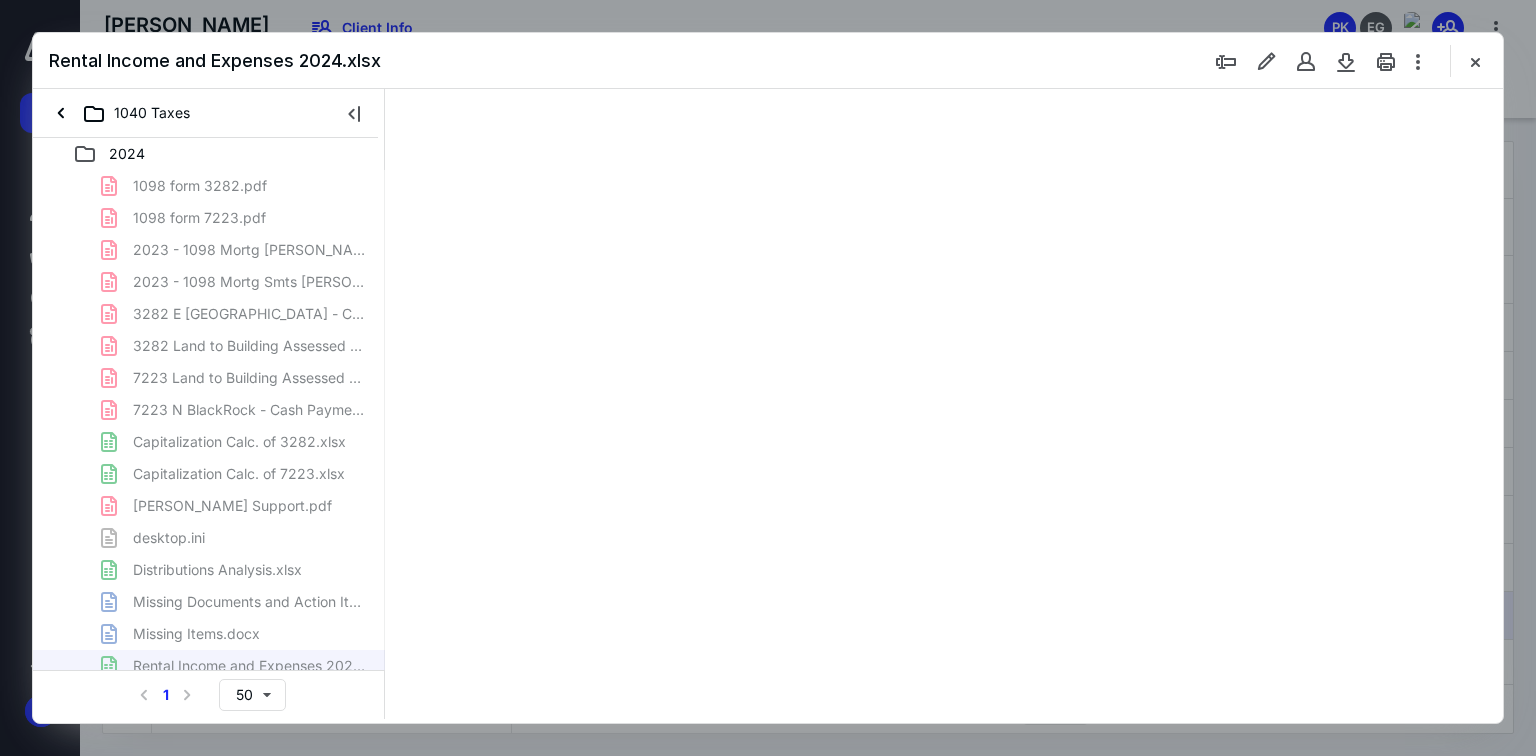 type on "64" 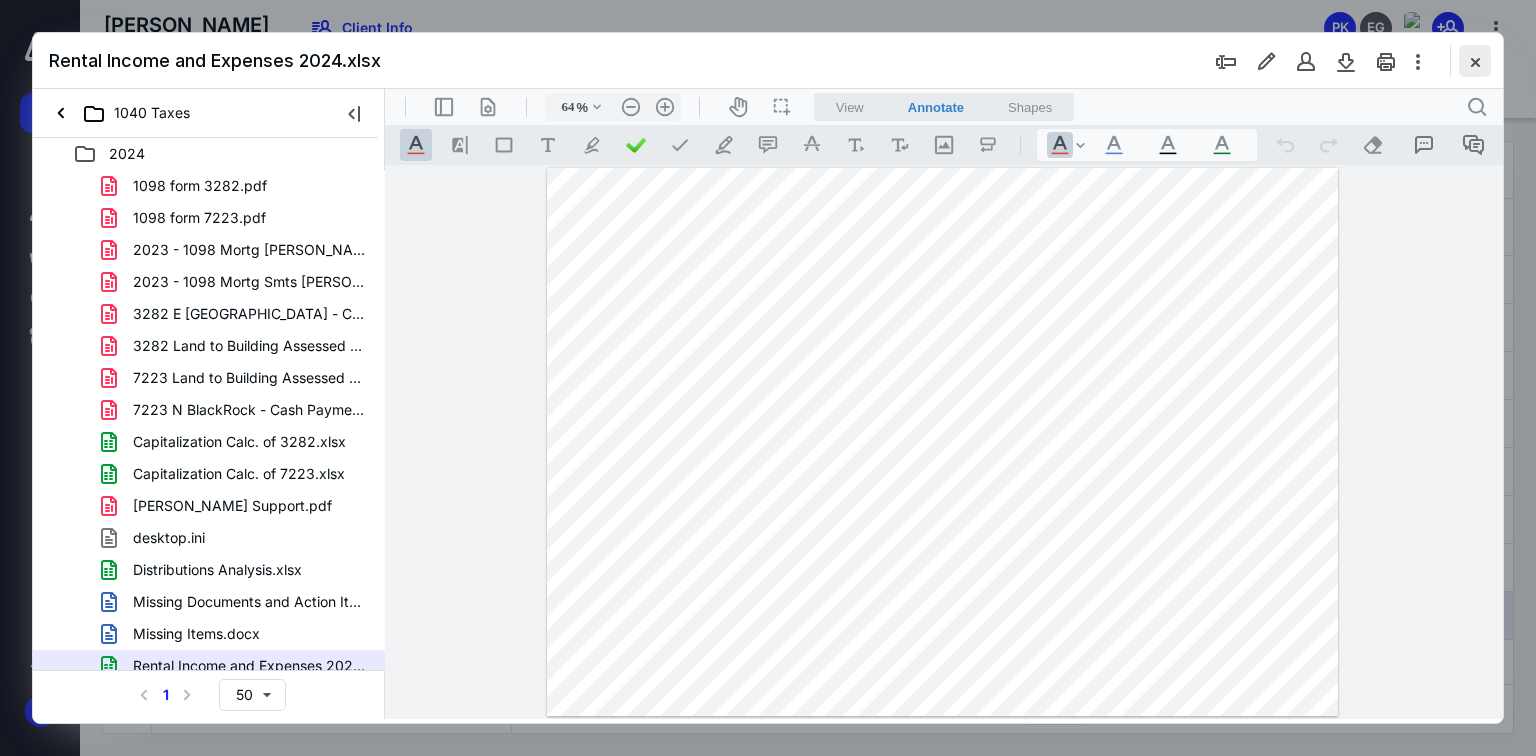 click at bounding box center [1475, 61] 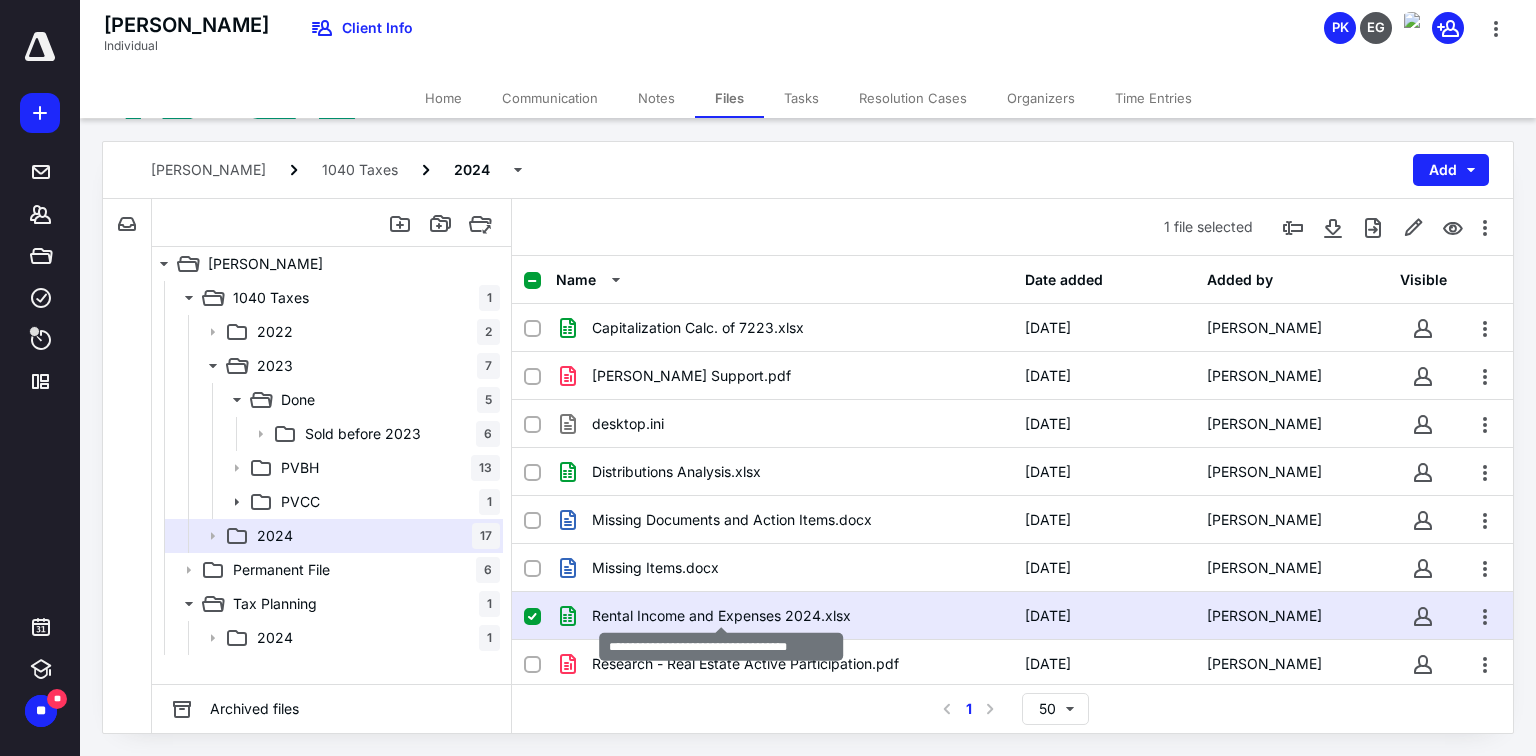 click on "Rental Income and Expenses 2024.xlsx" at bounding box center [721, 616] 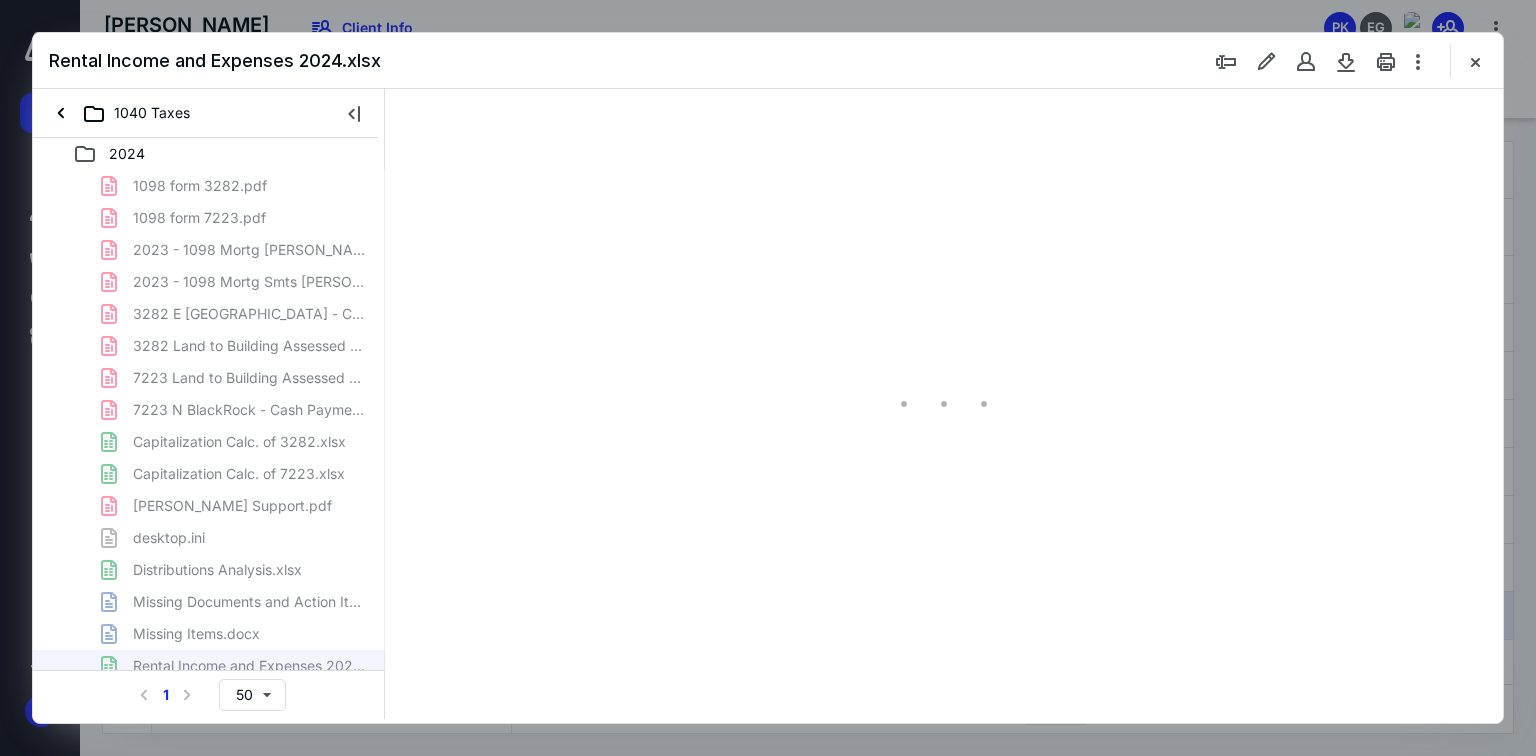 scroll, scrollTop: 0, scrollLeft: 0, axis: both 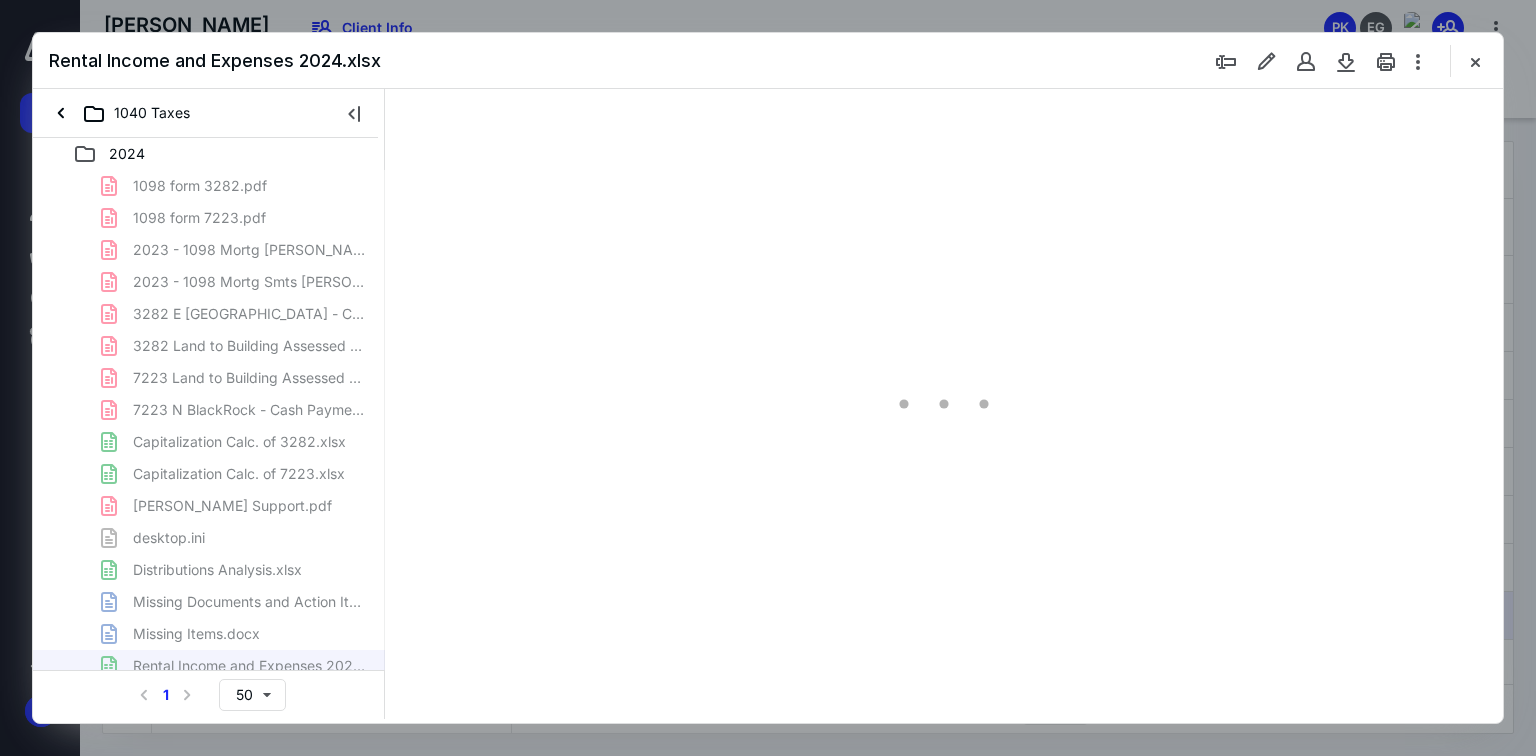 type on "64" 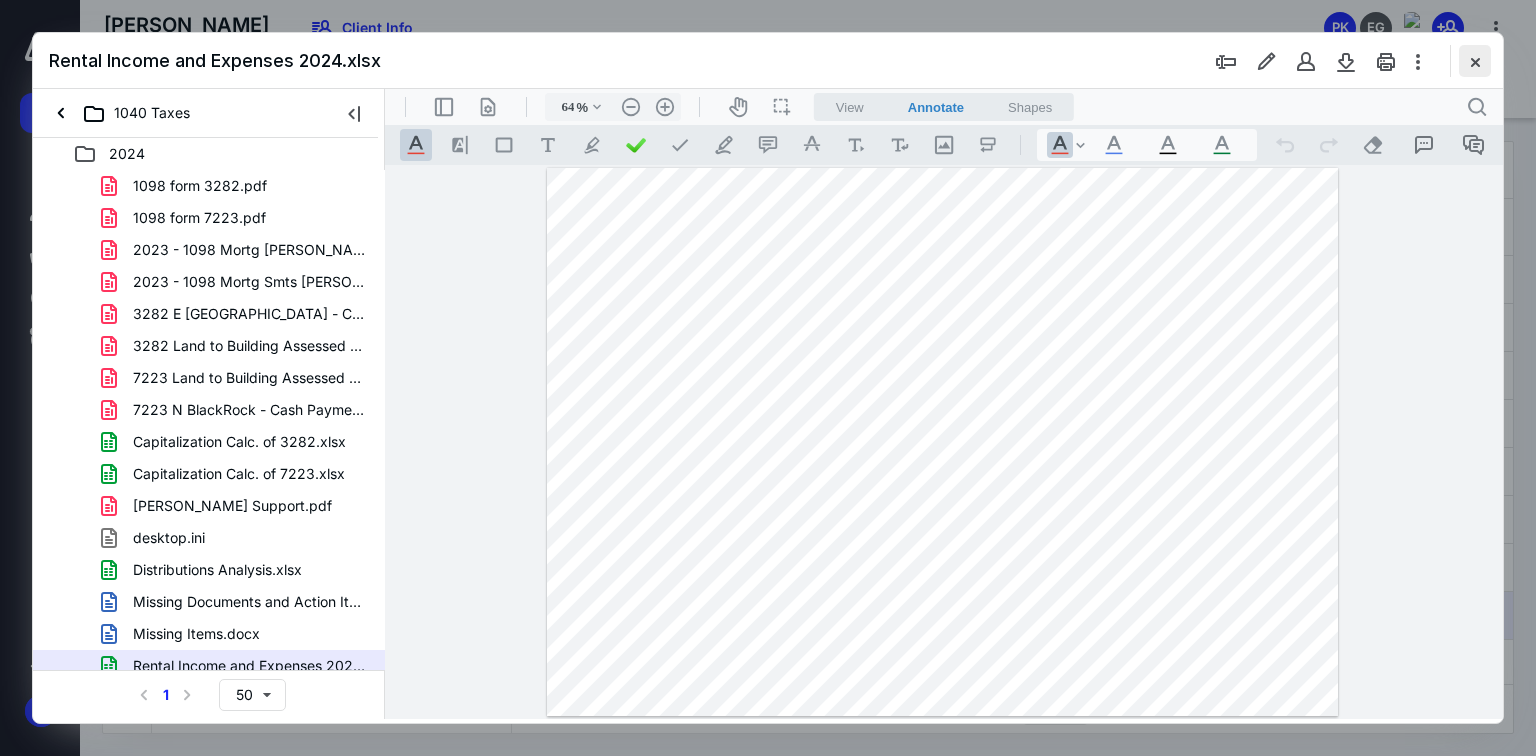 click at bounding box center [1475, 61] 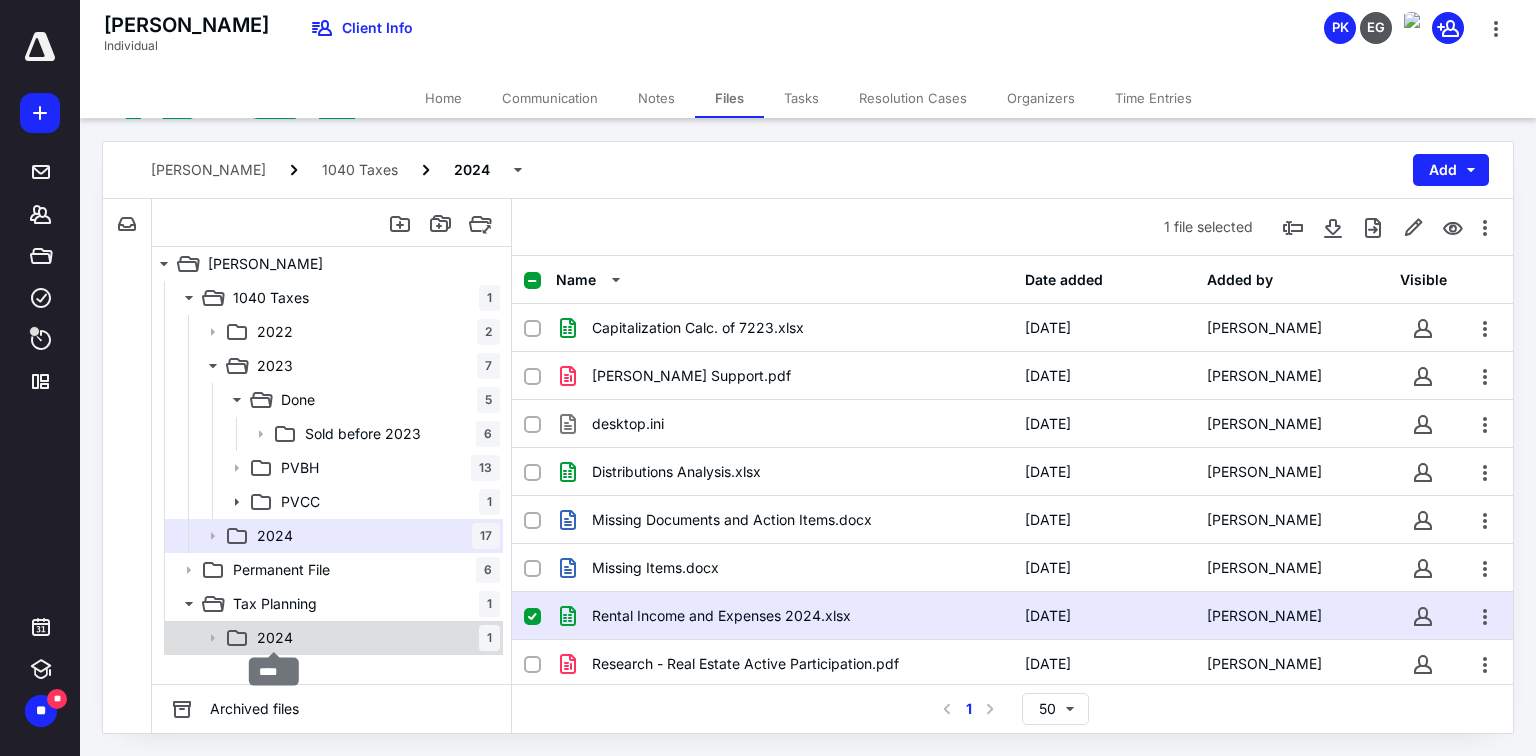 click on "2024" at bounding box center [275, 638] 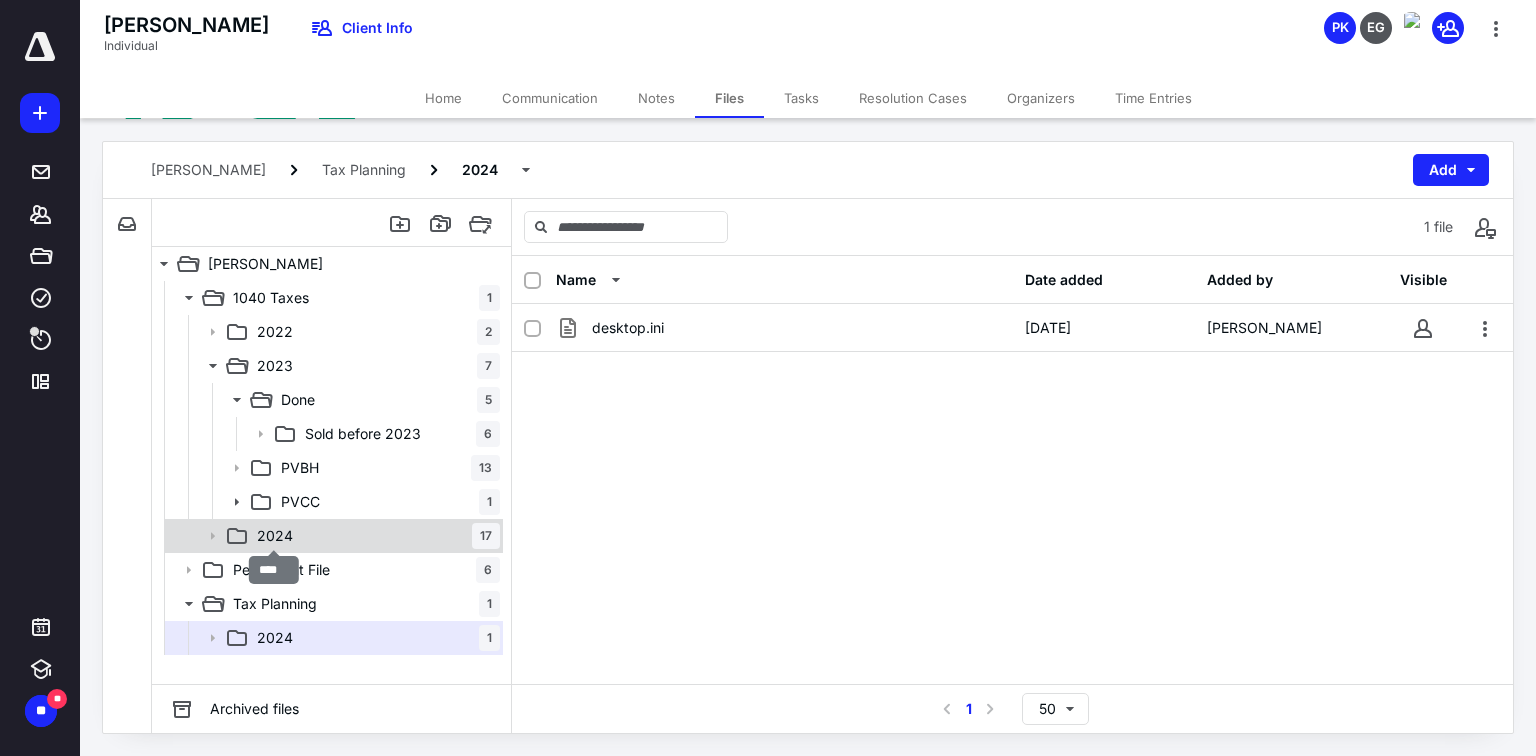 click on "2024" at bounding box center [275, 536] 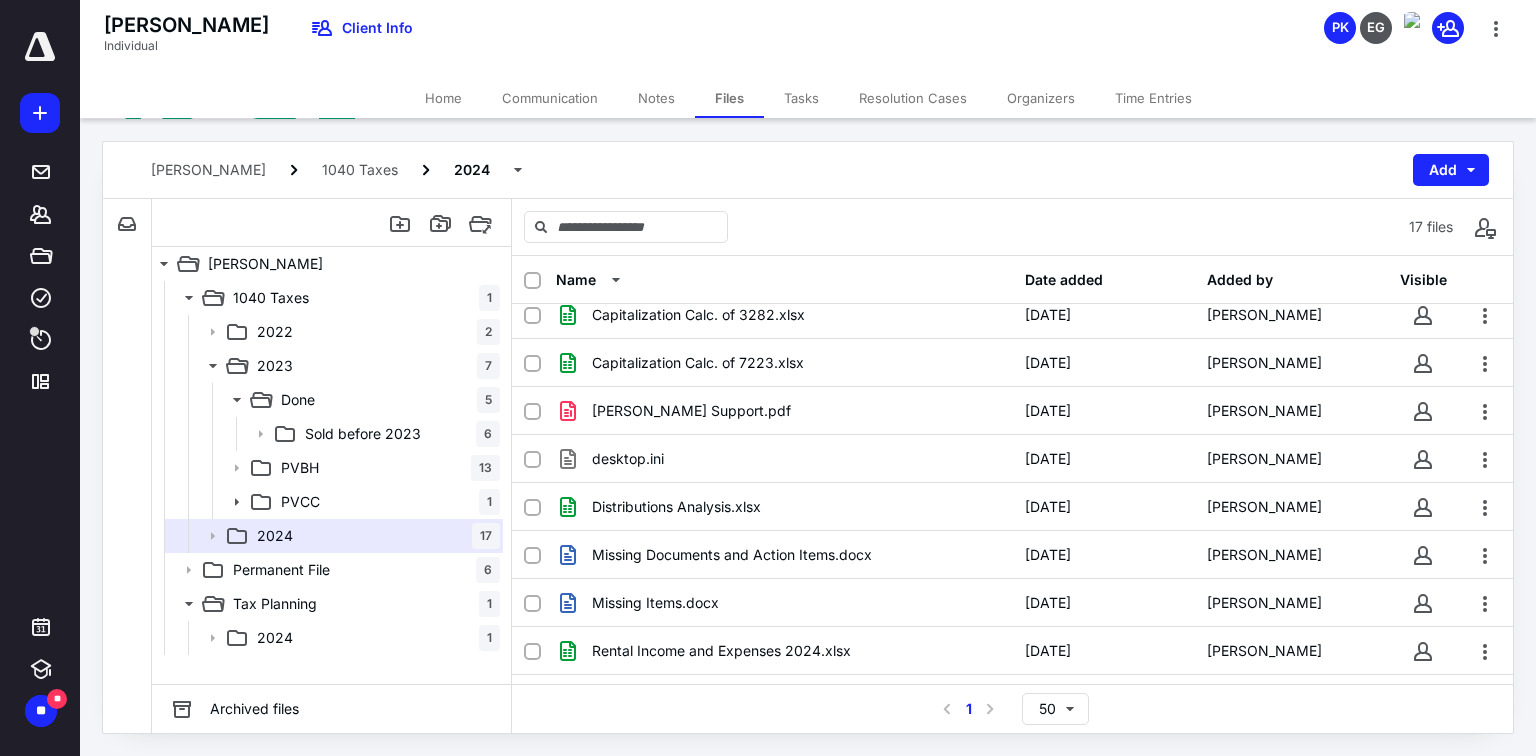 scroll, scrollTop: 426, scrollLeft: 0, axis: vertical 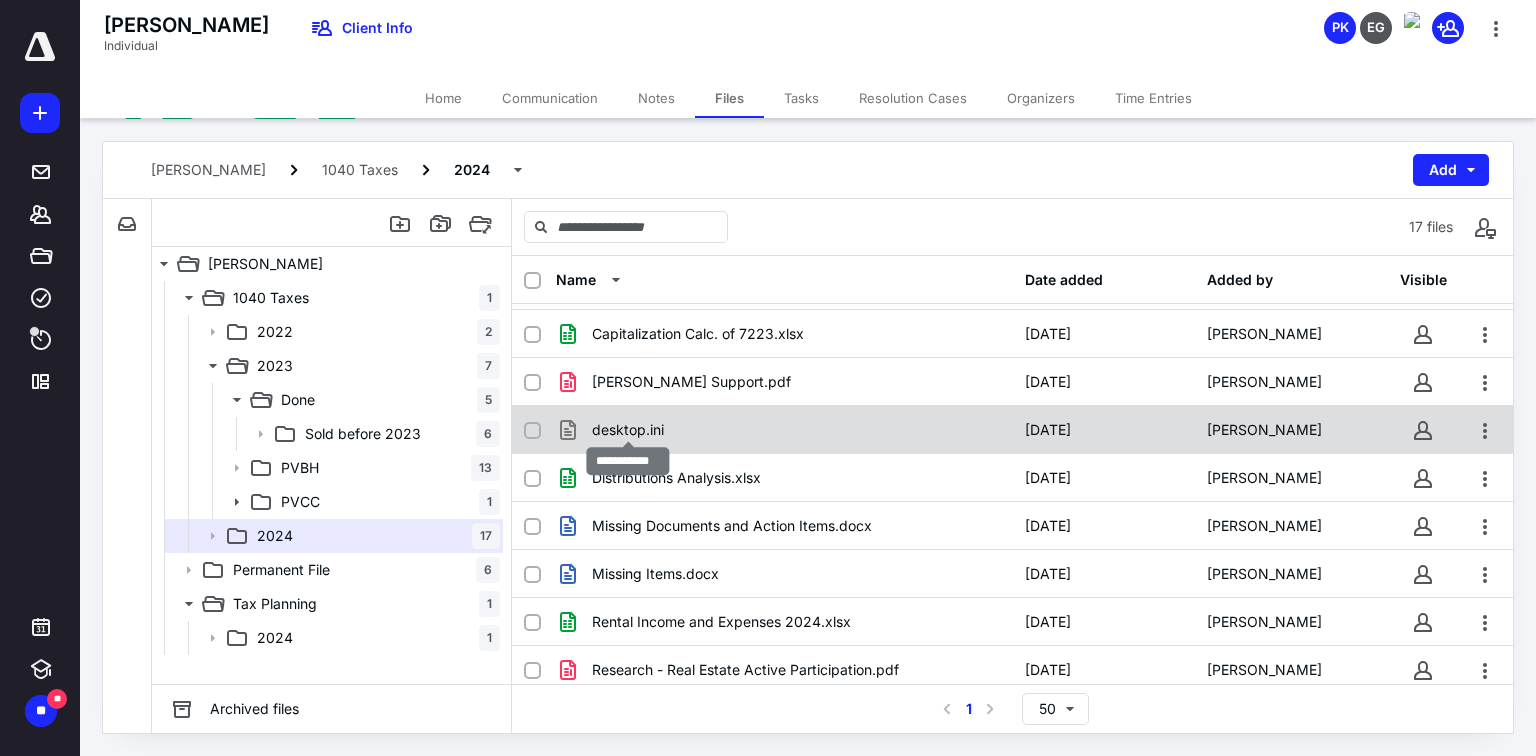 click on "desktop.ini" at bounding box center (628, 430) 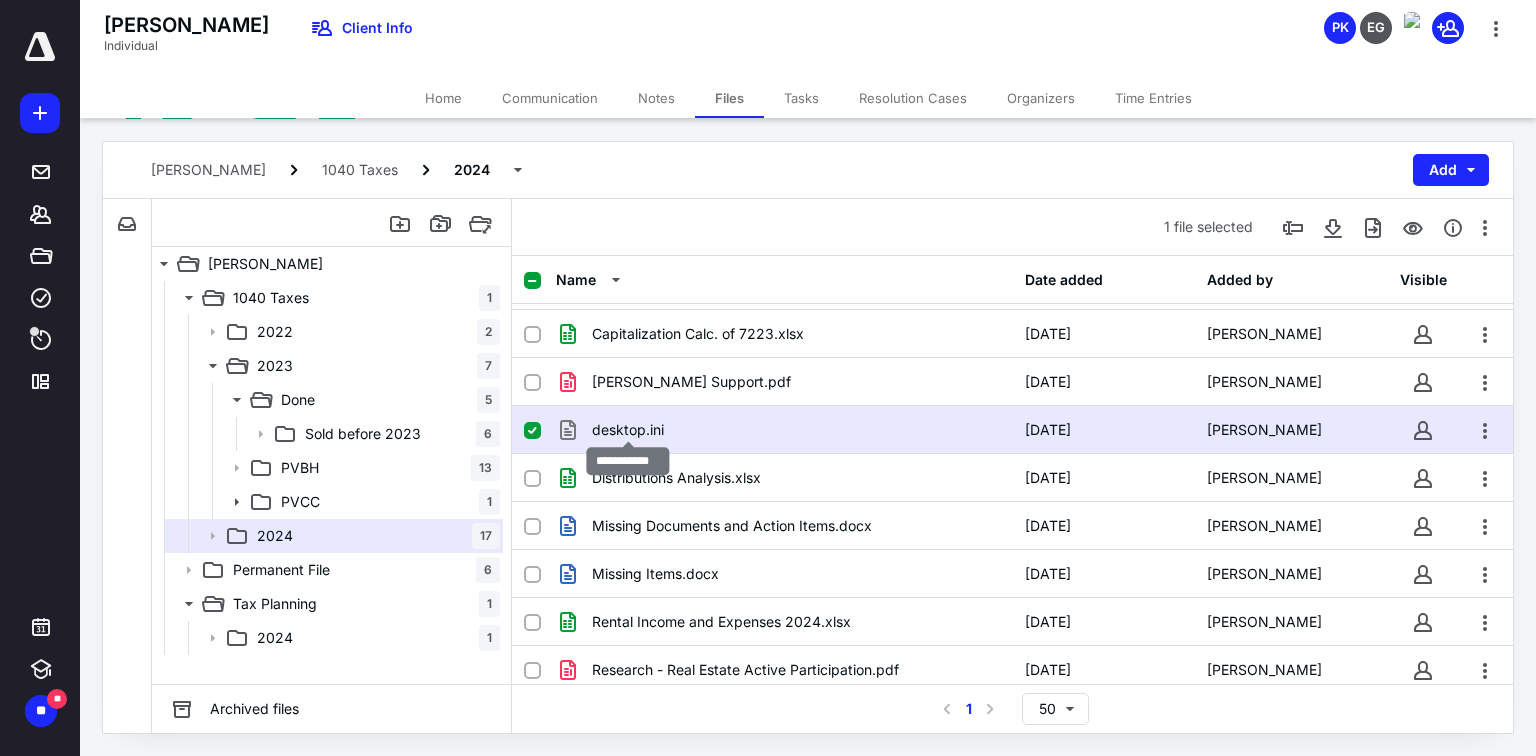 click on "desktop.ini" at bounding box center [628, 430] 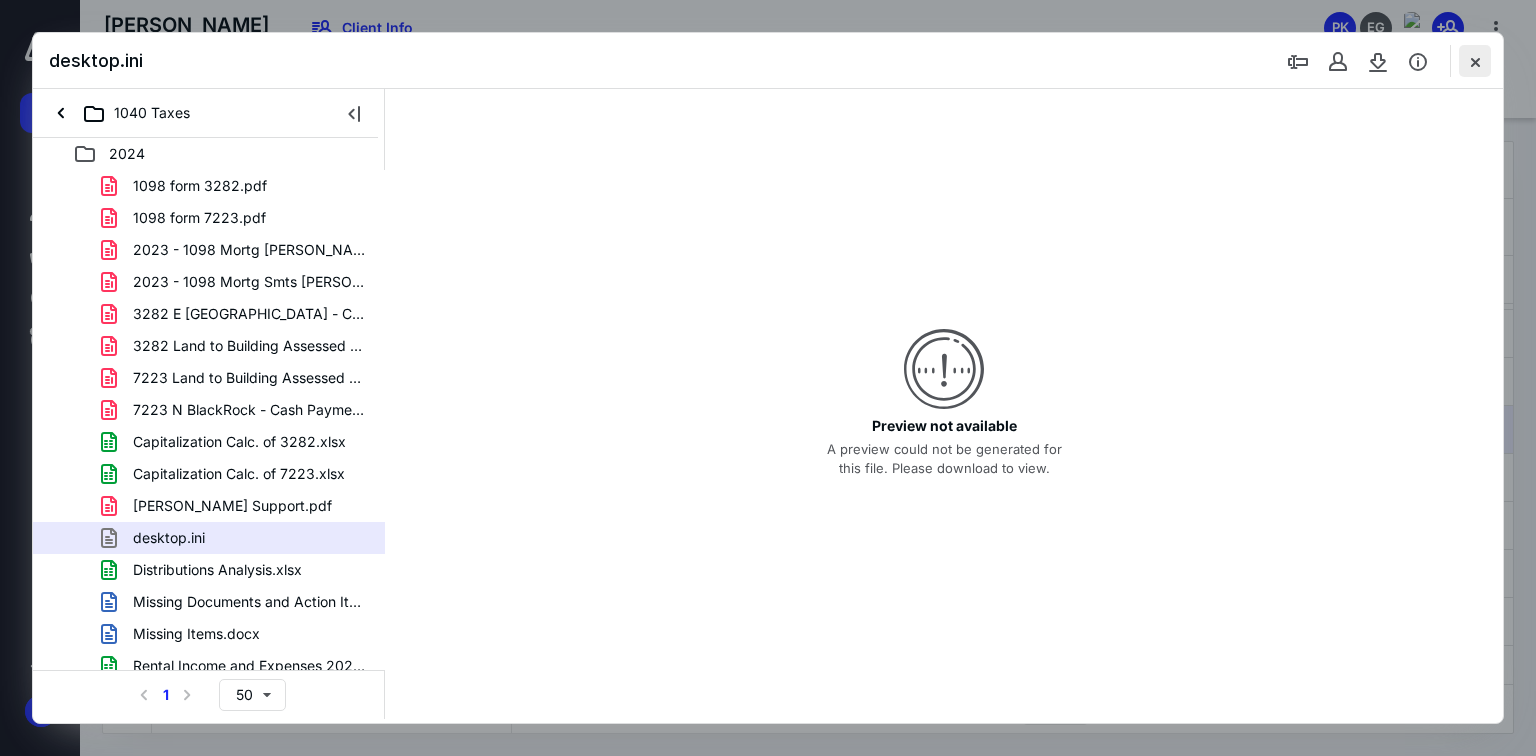 click at bounding box center [1475, 61] 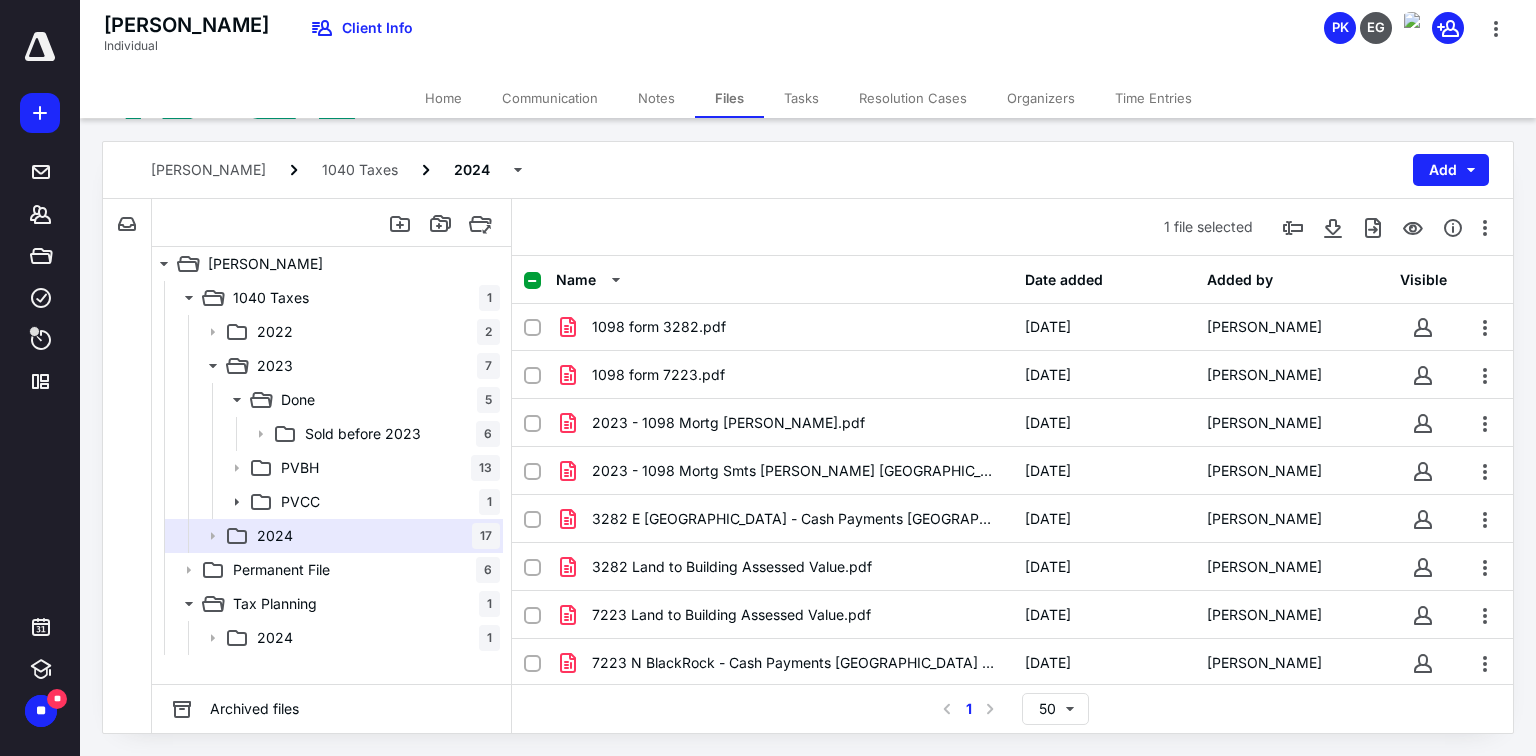 scroll, scrollTop: 0, scrollLeft: 0, axis: both 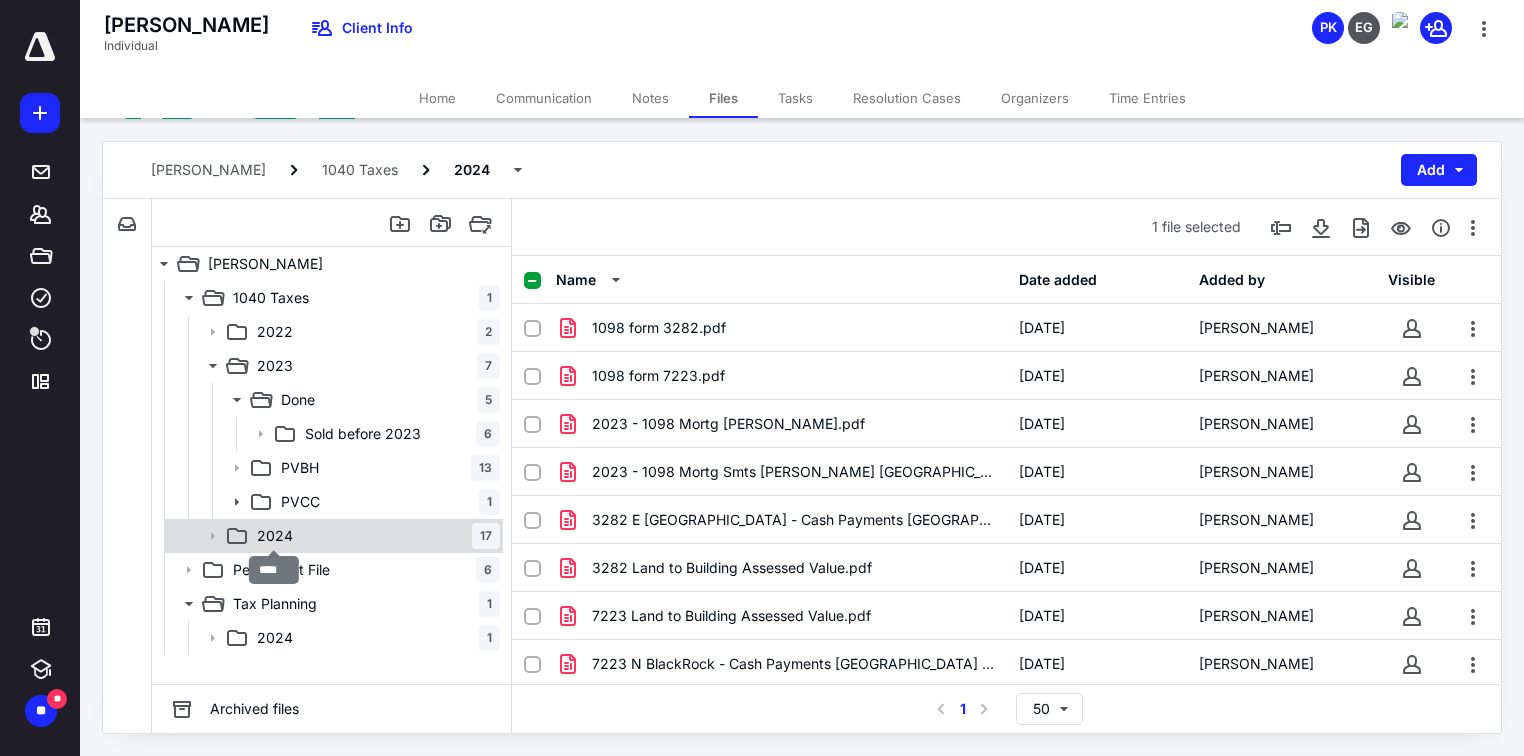 click on "2024" at bounding box center [275, 536] 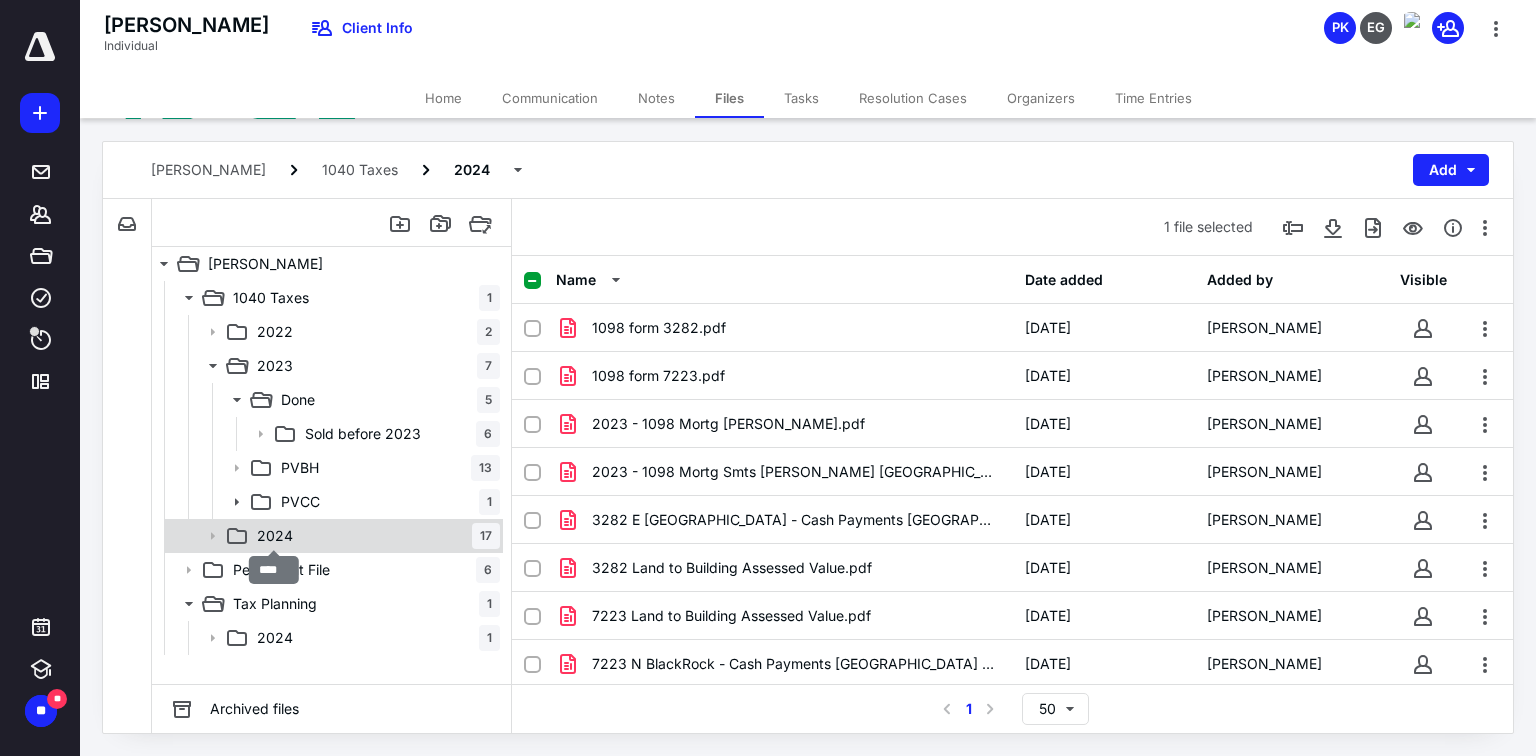 click on "2024" at bounding box center [275, 536] 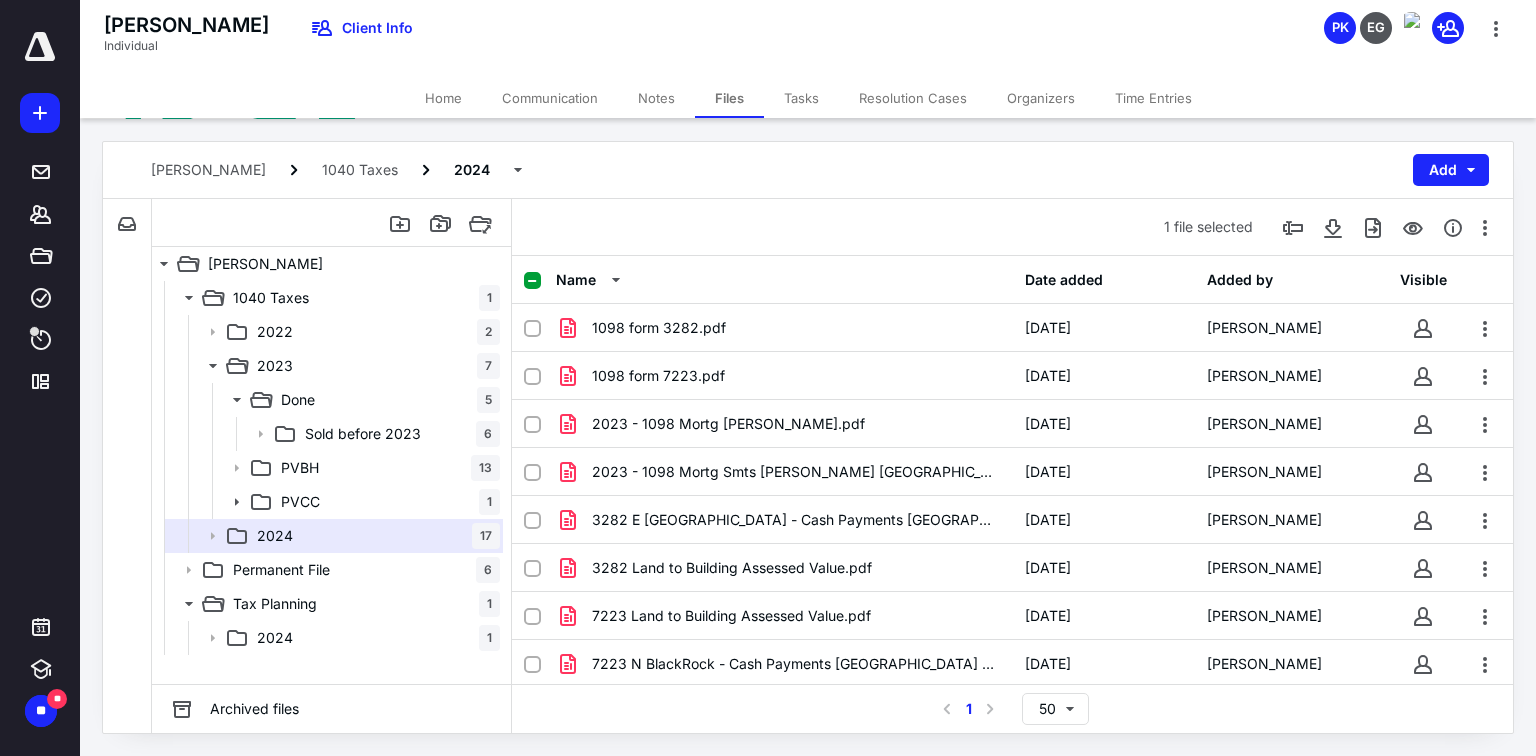 scroll, scrollTop: 0, scrollLeft: 0, axis: both 